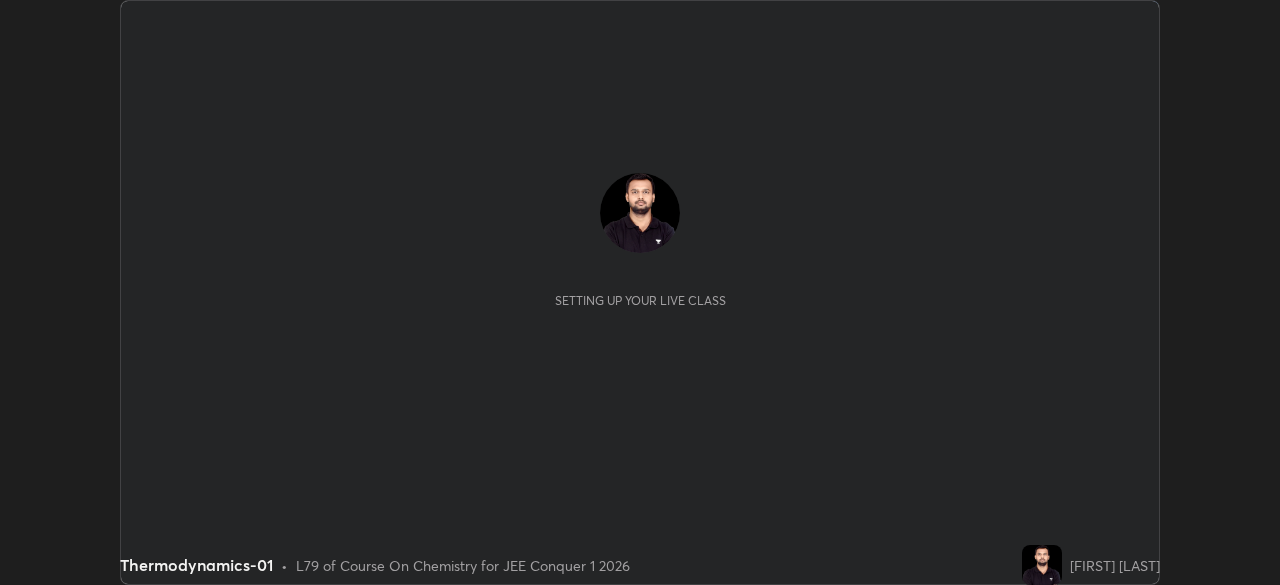 scroll, scrollTop: 0, scrollLeft: 0, axis: both 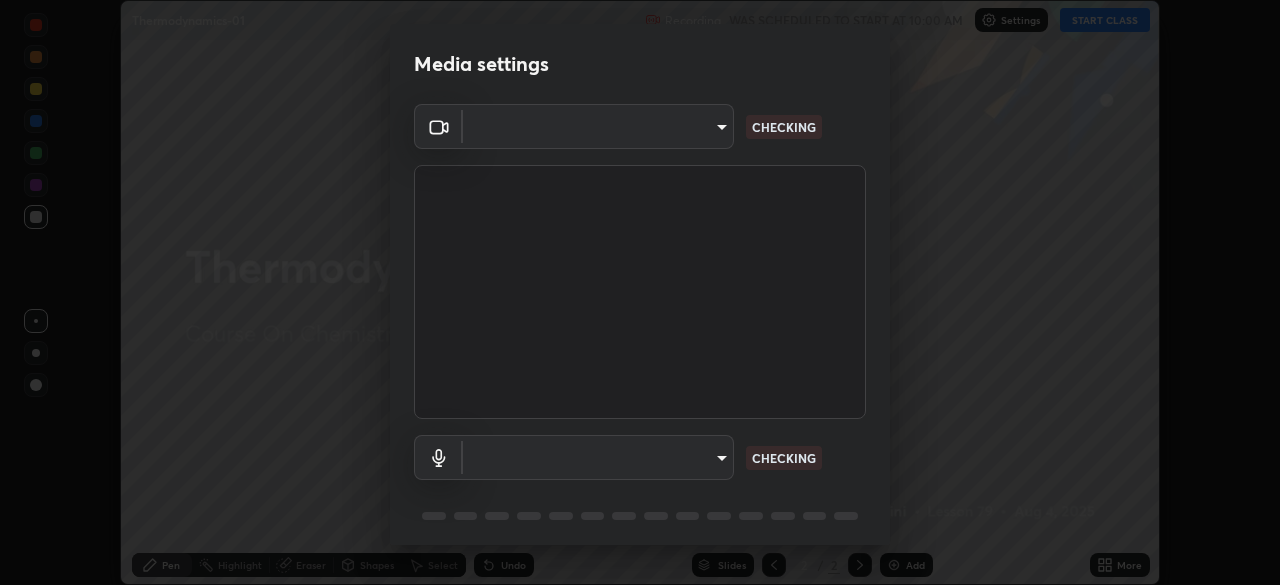click on "Erase all Thermodynamics-01 Recording WAS SCHEDULED TO START AT  10:00 AM Settings START CLASS Setting up your live class Thermodynamics-01 • L79 of Course On Chemistry for JEE Conquer 1 2026 [FIRST] [LAST] Pen Highlight Eraser Shapes Select Undo Slides 2 / 2 Add More No doubts shared Encourage your learners to ask a doubt for better clarity Report an issue Reason for reporting Buffering Chat not working Audio - Video sync issue Educator video quality low ​ Attach an image Report Media settings ​ CHECKING ​ CHECKING 1 / 5 Next" at bounding box center (640, 292) 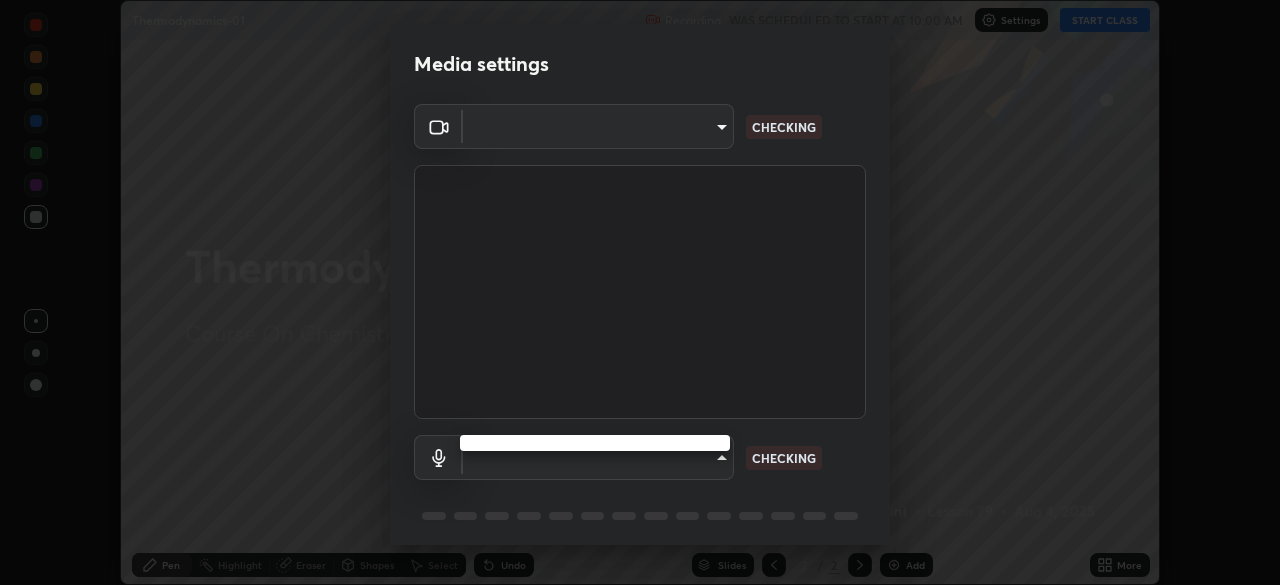 type on "23c9aa11fd00248c32d6b1de5315ccb1735a7b25f34c5c1293916a7f1515c7c3" 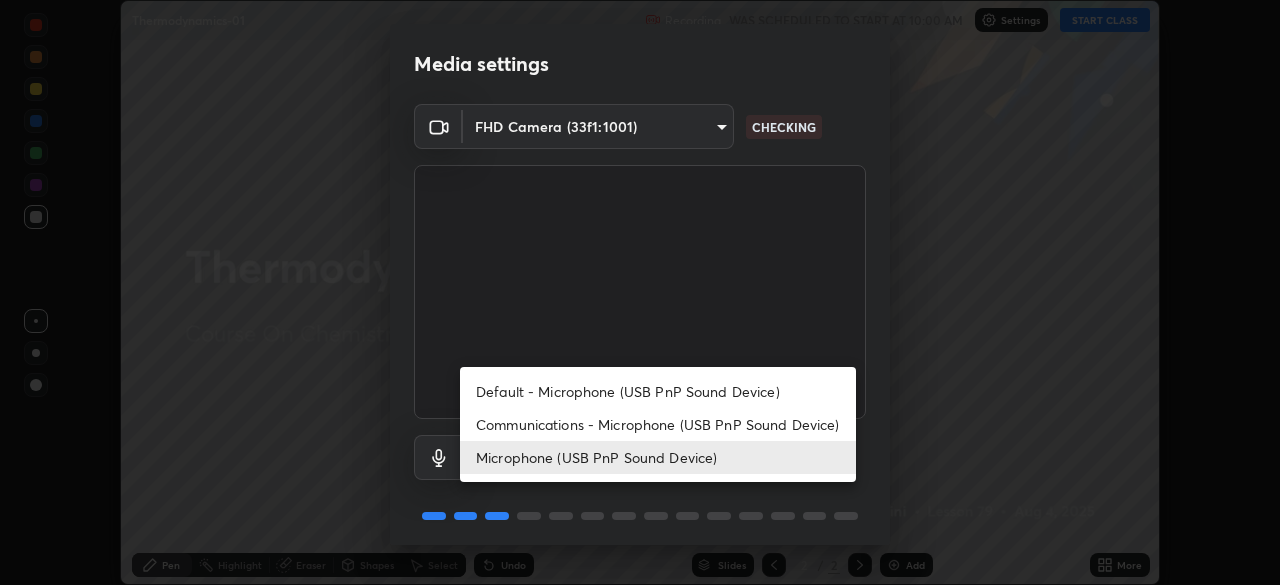 click on "Communications - Microphone (USB PnP Sound Device)" at bounding box center [658, 424] 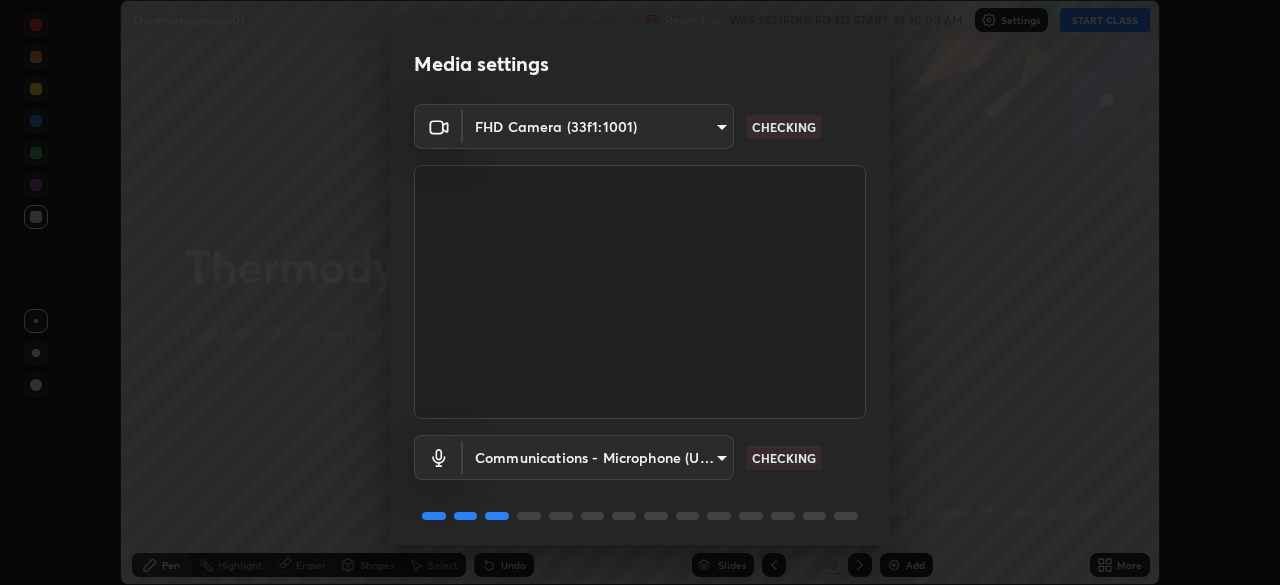 click on "Erase all Thermodynamics-01 Recording WAS SCHEDULED TO START AT  10:00 AM Settings START CLASS Setting up your live class Thermodynamics-01 • L79 of Course On Chemistry for JEE Conquer 1 2026 [FIRST] [LAST] Pen Highlight Eraser Shapes Select Undo Slides 2 / 2 Add More No doubts shared Encourage your learners to ask a doubt for better clarity Report an issue Reason for reporting Buffering Chat not working Audio - Video sync issue Educator video quality low ​ Attach an image Report Media settings FHD Camera (33f1:1001) 23c9aa11fd00248c32d6b1de5315ccb1735a7b25f34c5c1293916a7f1515c7c3 CHECKING Communications - Microphone (USB PnP Sound Device) communications CHECKING 1 / 5 Next" at bounding box center [640, 292] 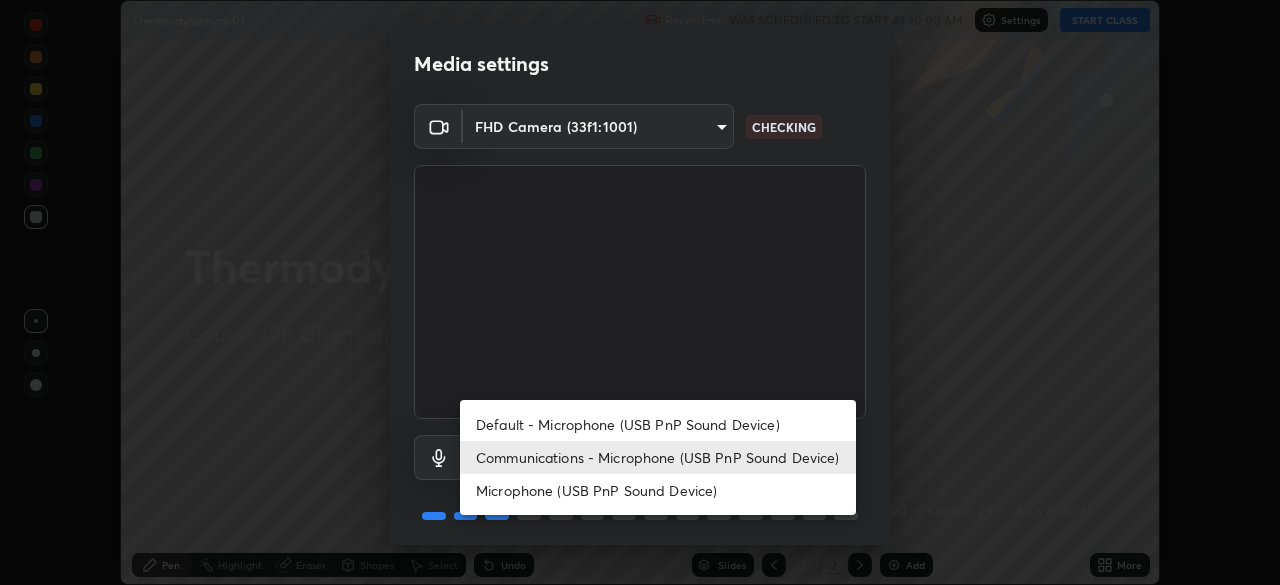click on "Microphone (USB PnP Sound Device)" at bounding box center (658, 490) 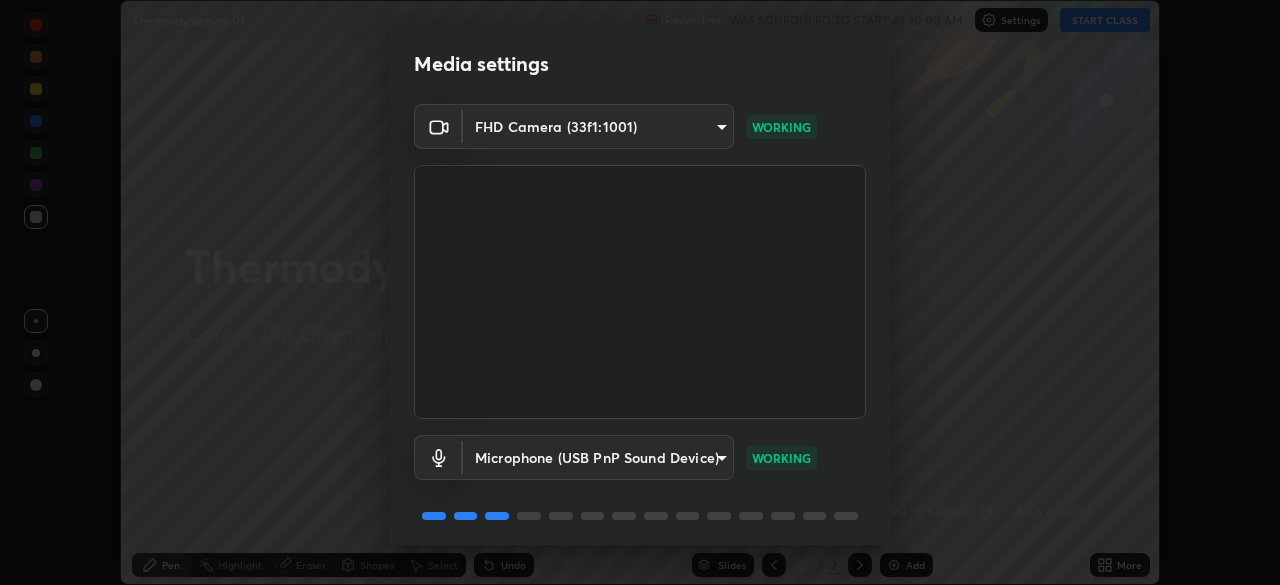 scroll, scrollTop: 71, scrollLeft: 0, axis: vertical 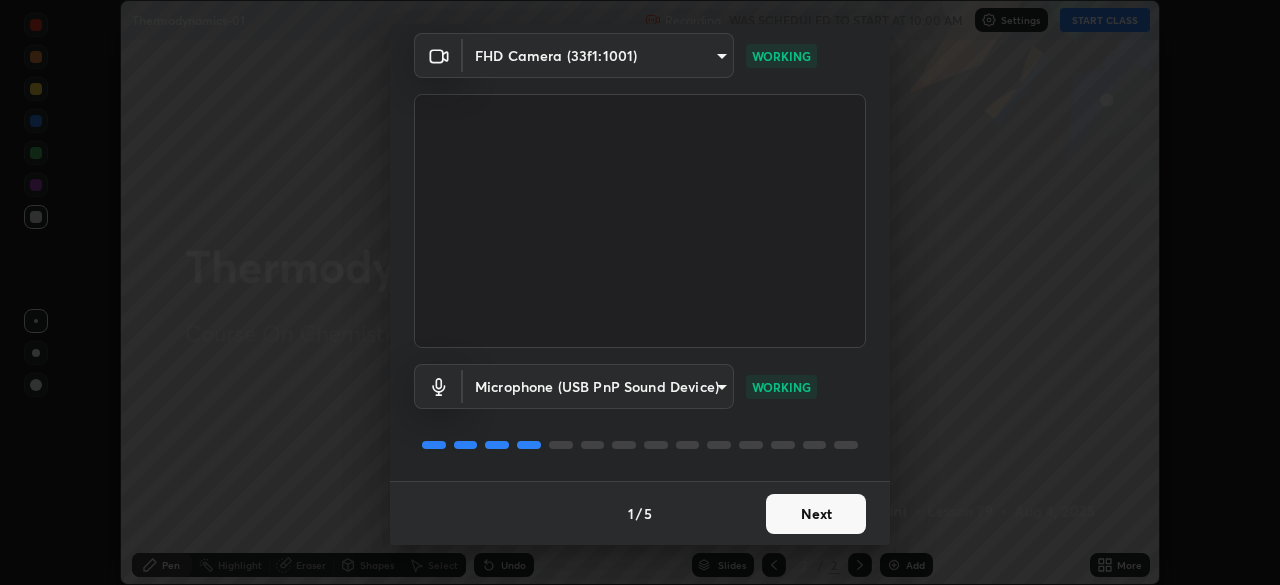 click on "Next" at bounding box center [816, 514] 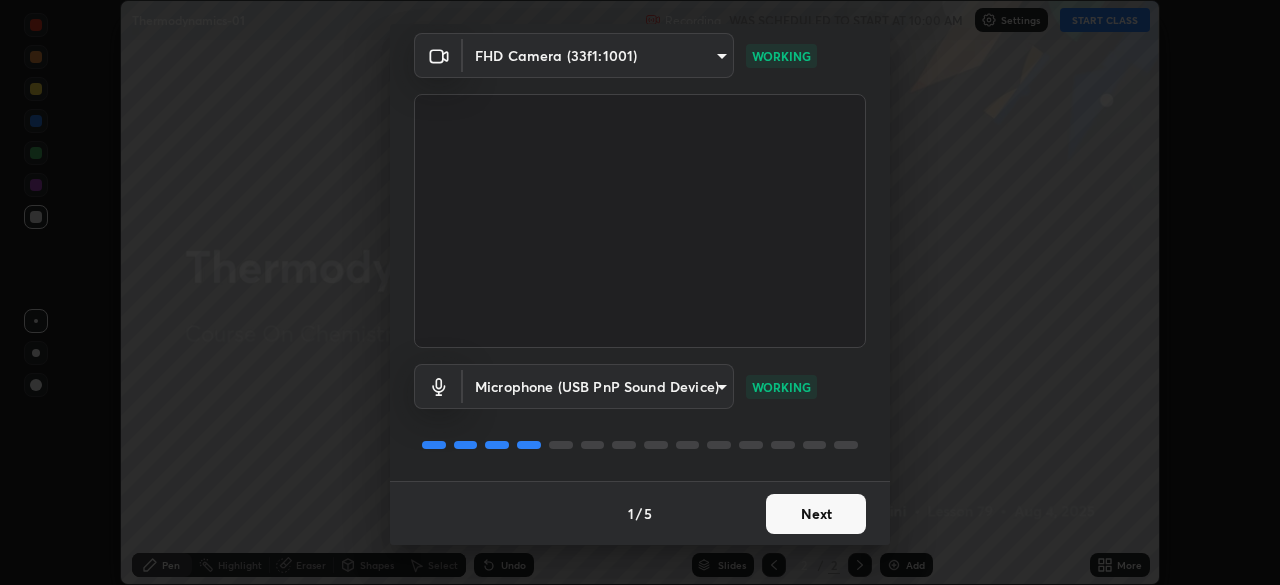 scroll, scrollTop: 0, scrollLeft: 0, axis: both 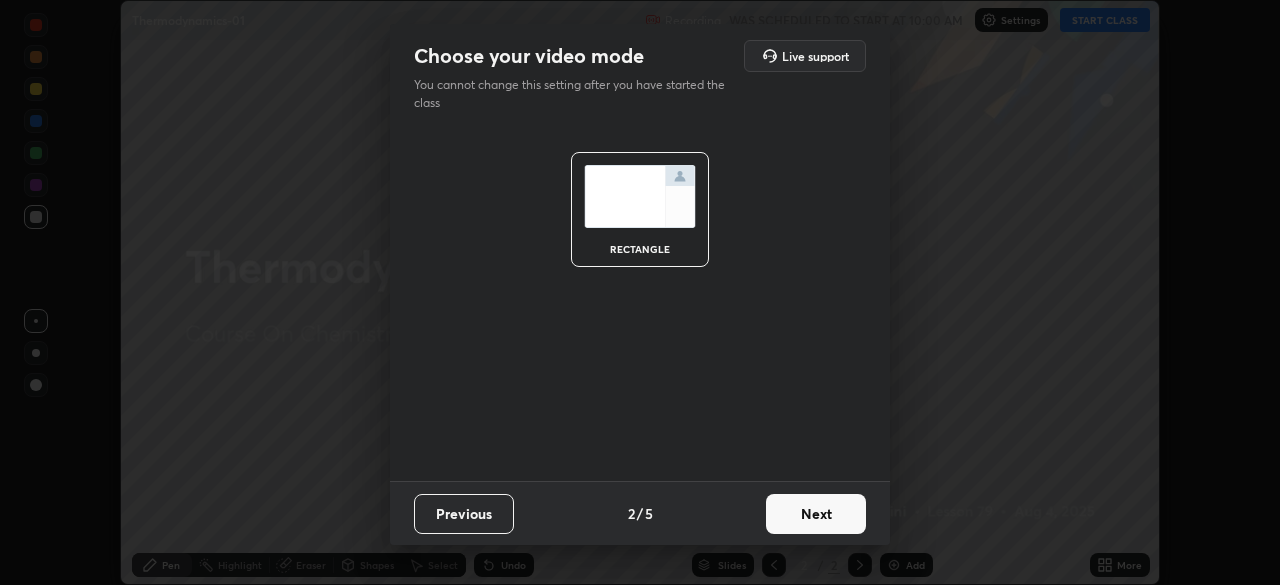 click on "Next" at bounding box center [816, 514] 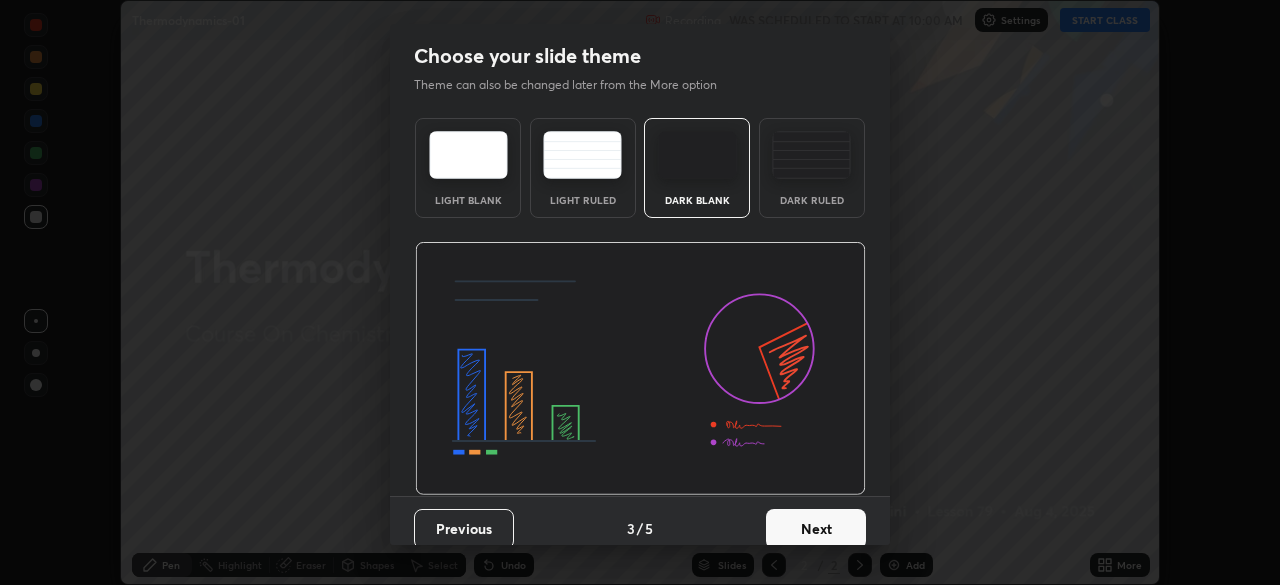 click on "Next" at bounding box center [816, 529] 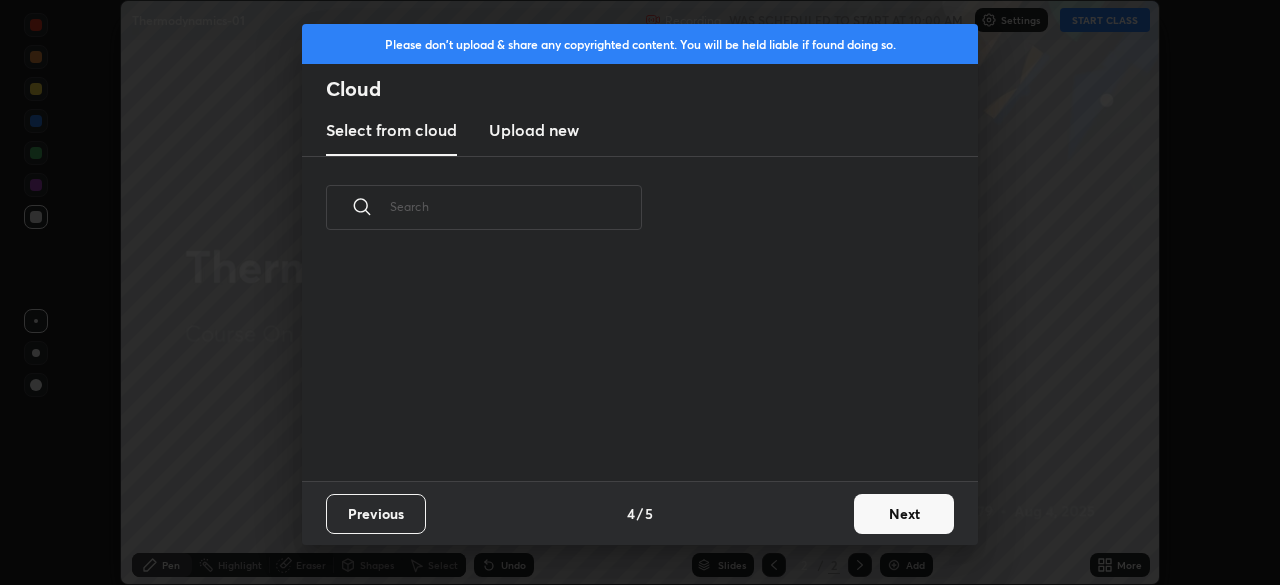 click on "Next" at bounding box center (904, 514) 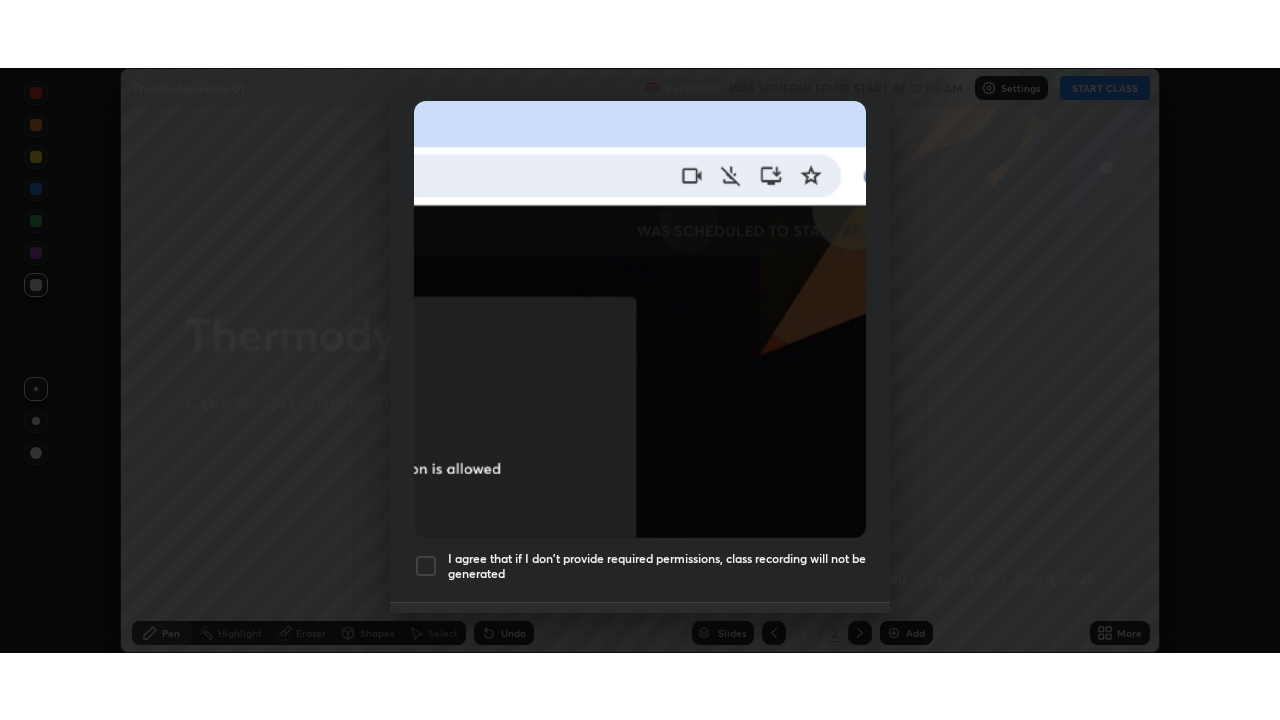 scroll, scrollTop: 479, scrollLeft: 0, axis: vertical 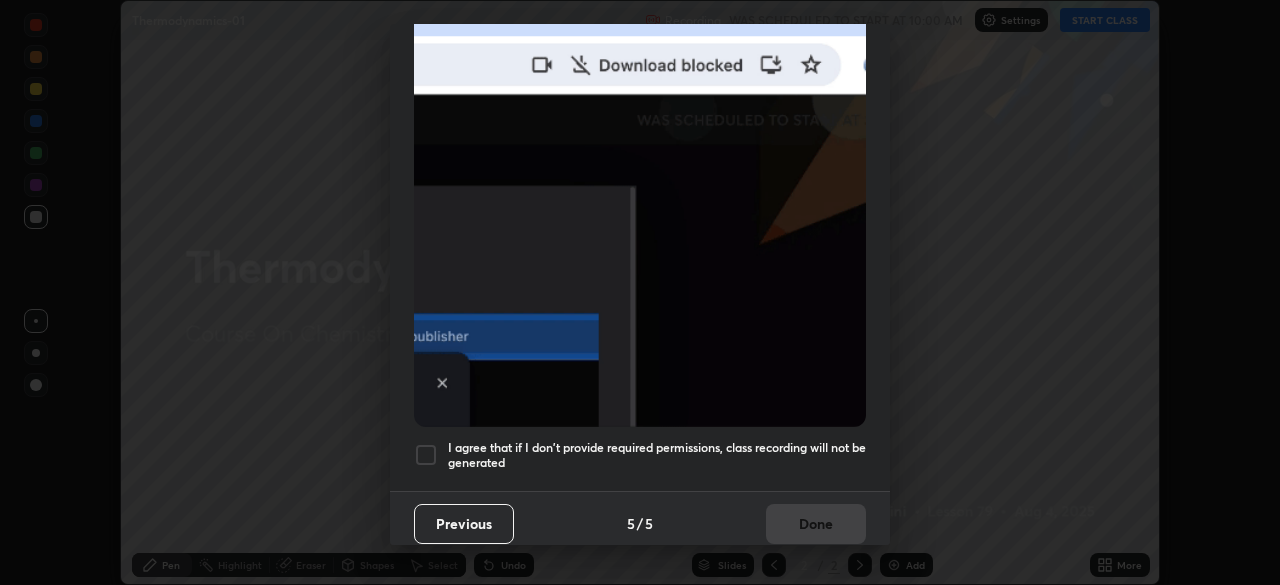 click on "I agree that if I don't provide required permissions, class recording will not be generated" at bounding box center [657, 455] 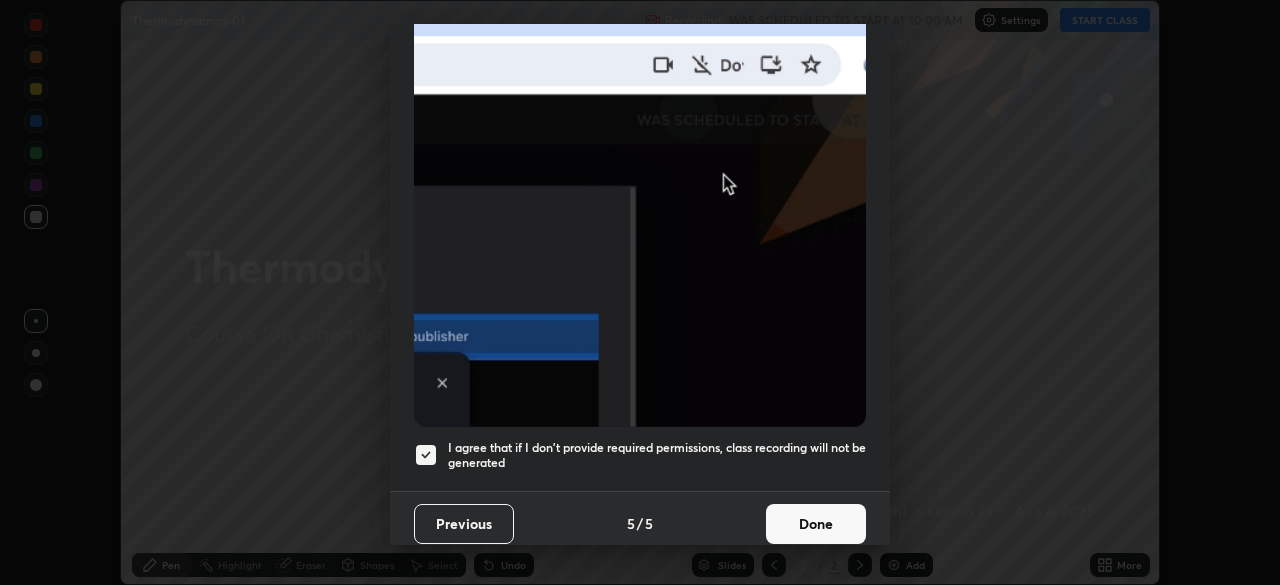 click on "Done" at bounding box center [816, 524] 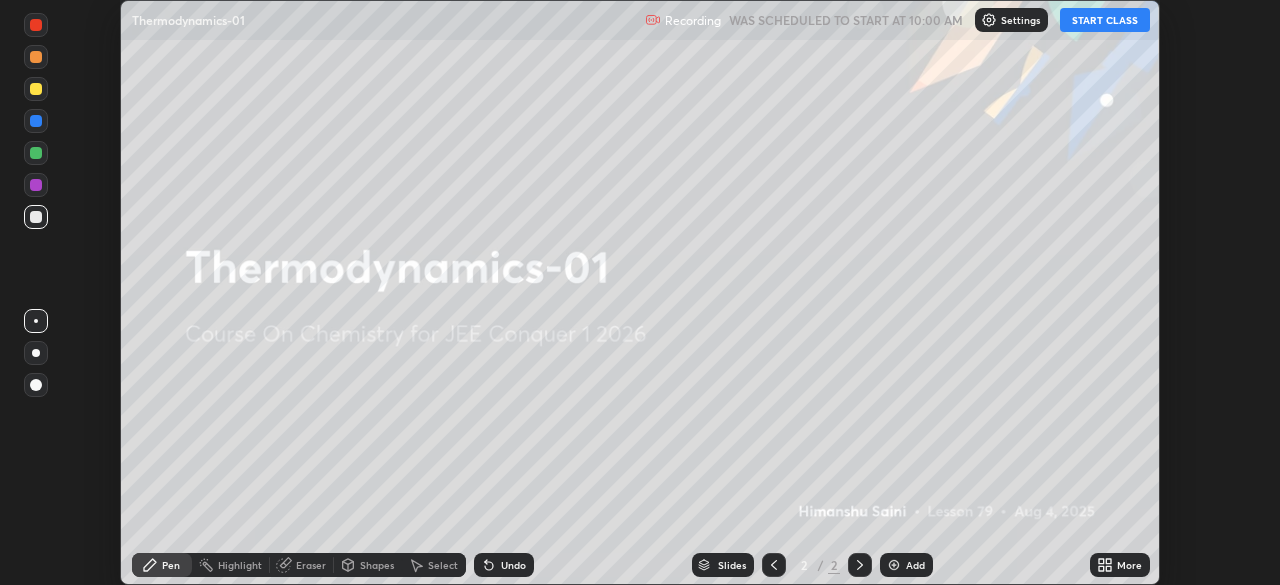 click 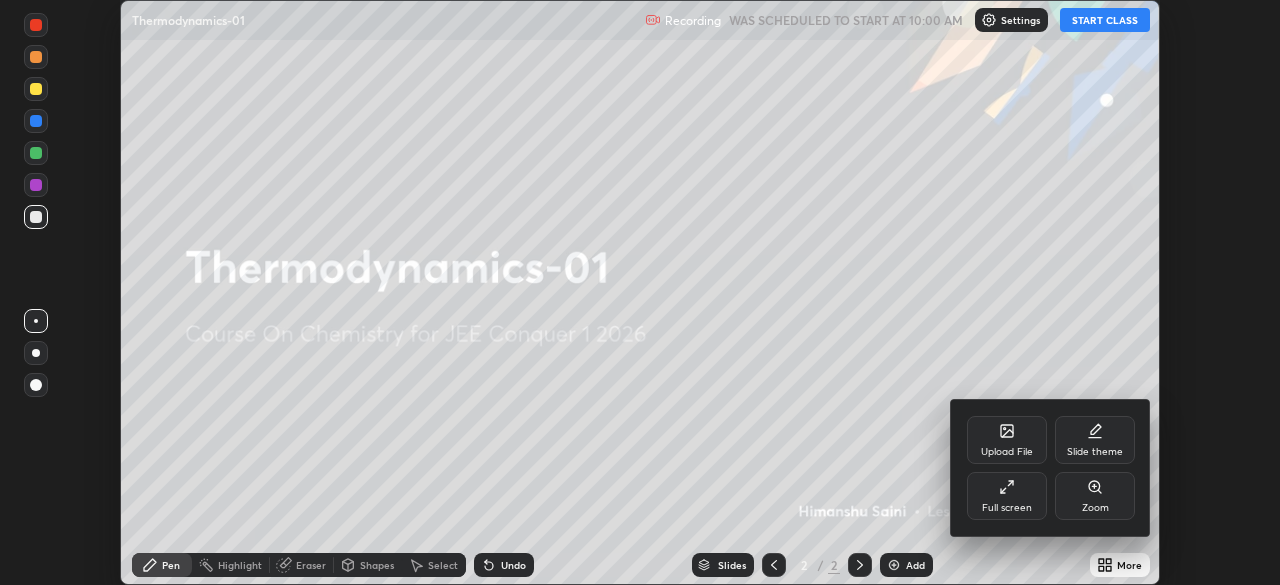 click 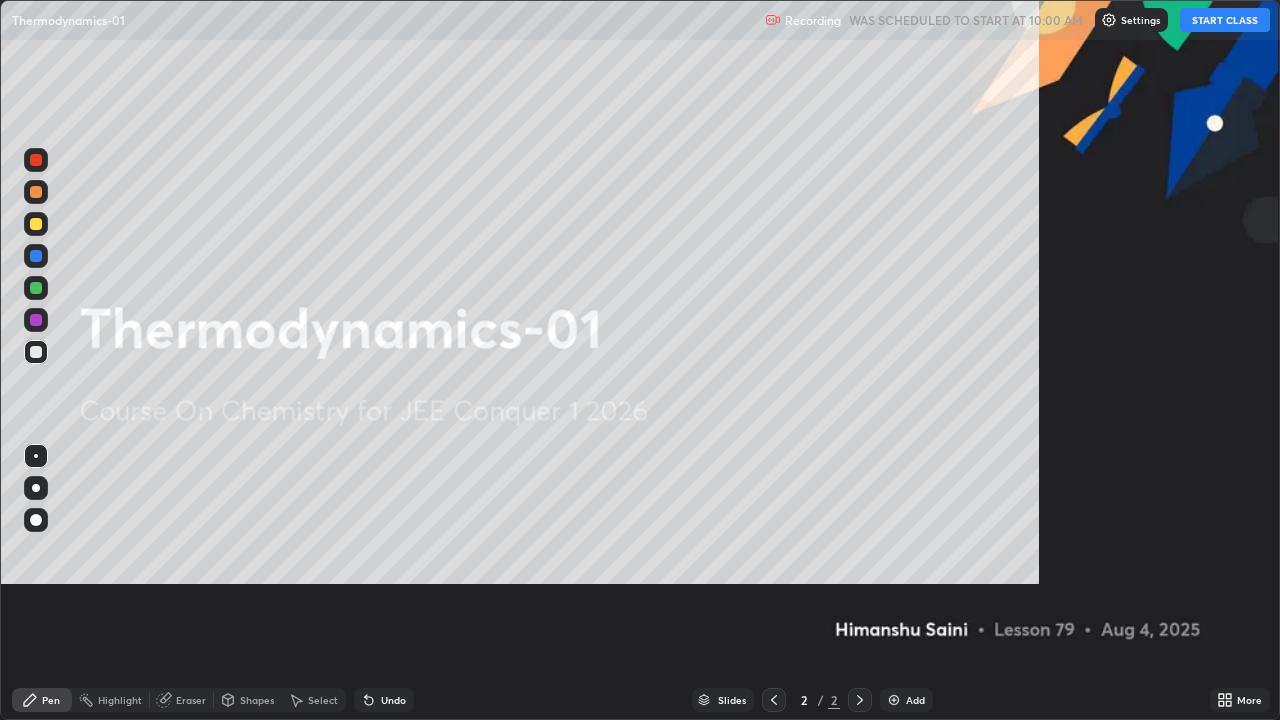 scroll, scrollTop: 99280, scrollLeft: 98720, axis: both 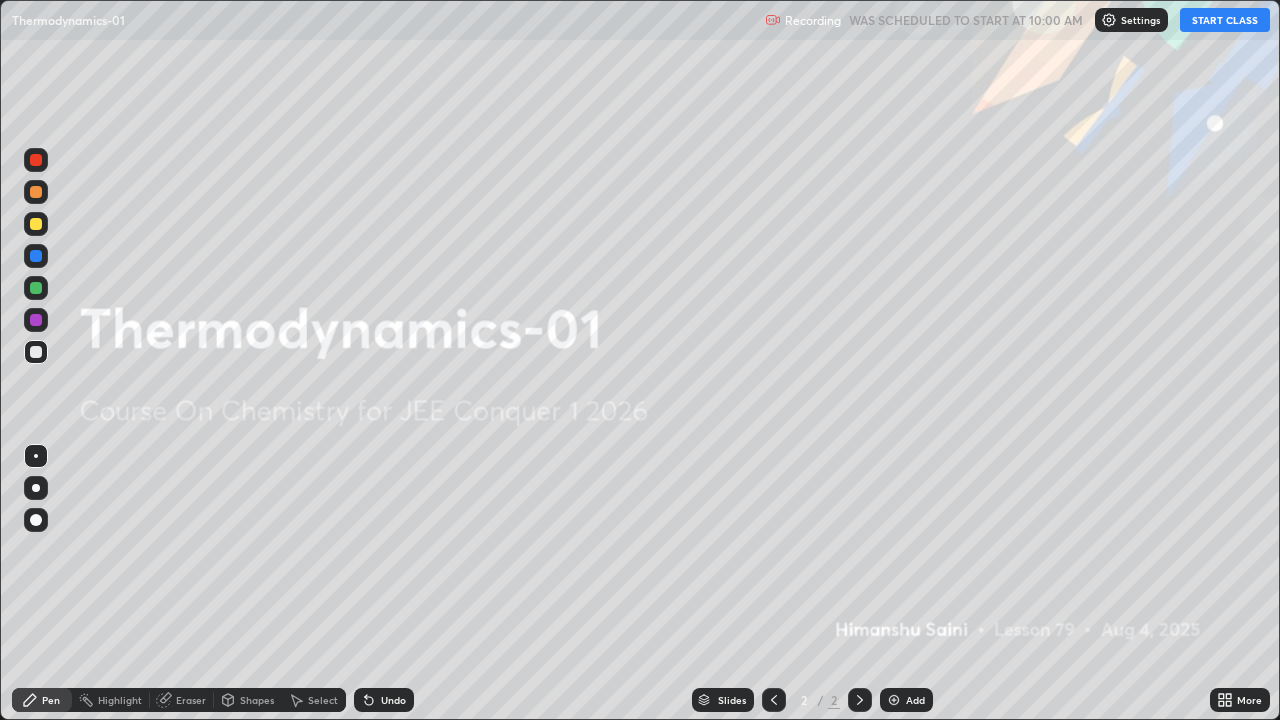 click on "START CLASS" at bounding box center (1225, 20) 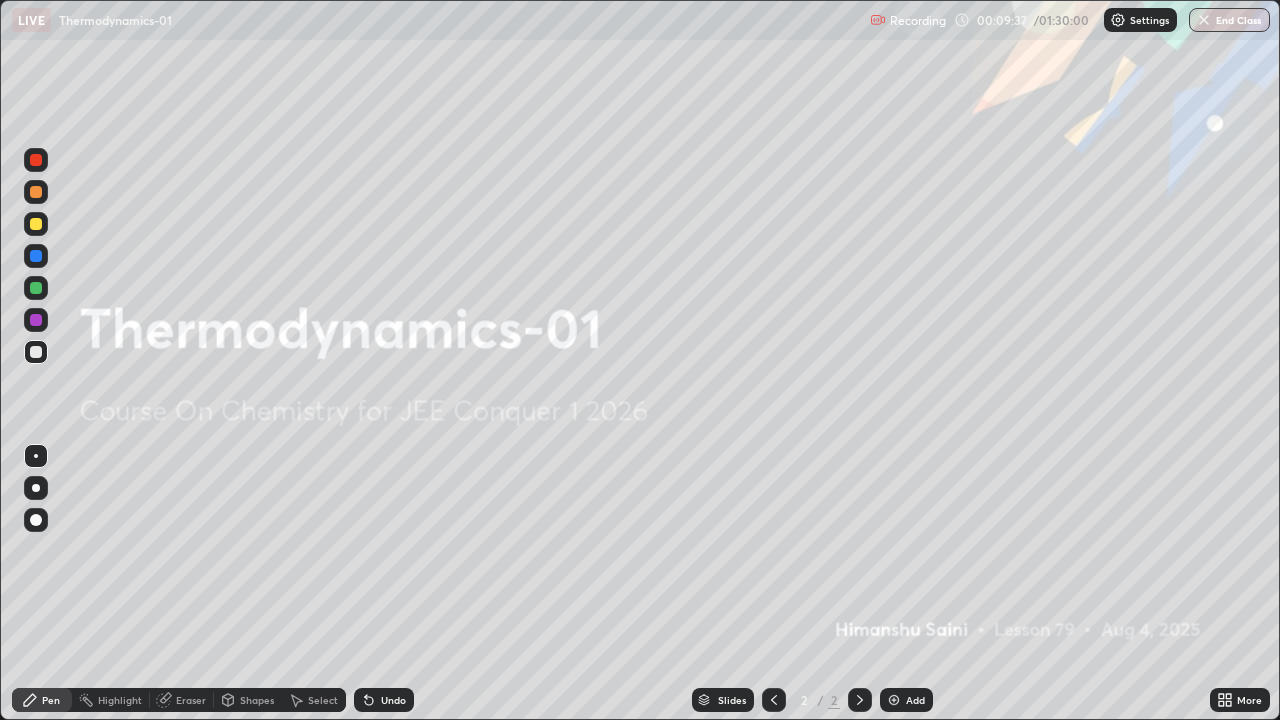 click 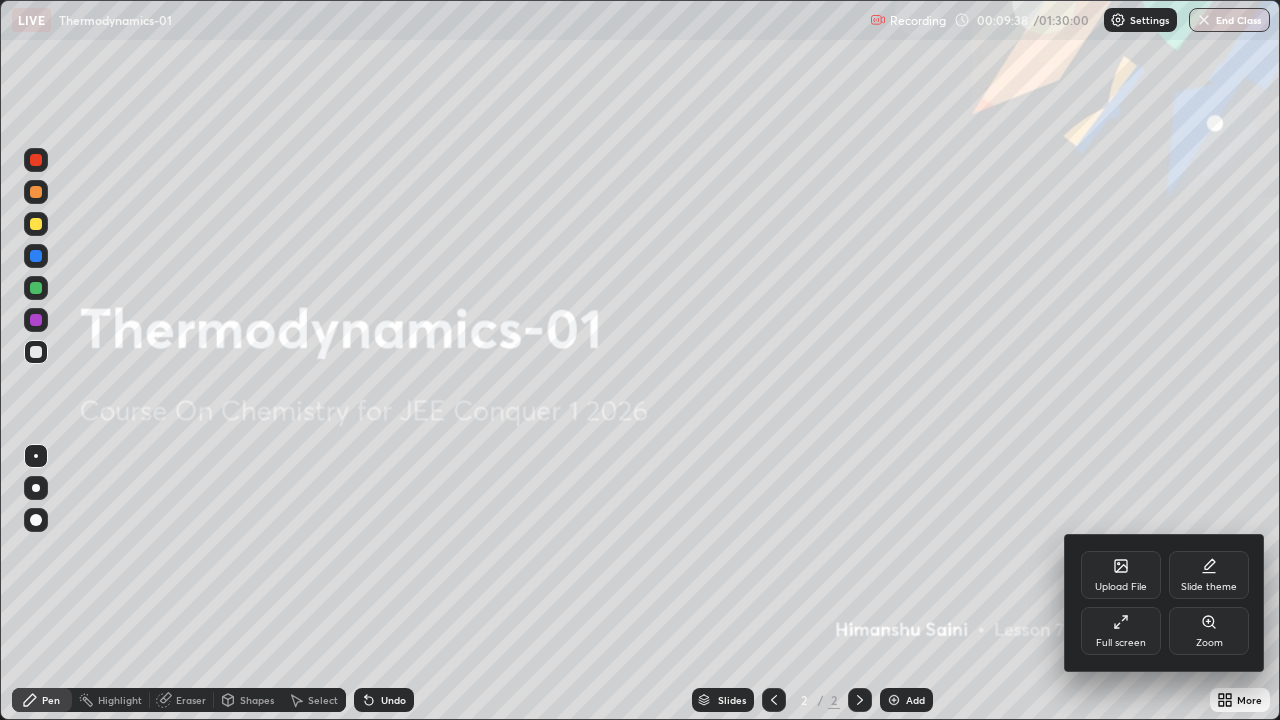 click on "Upload File" at bounding box center [1121, 575] 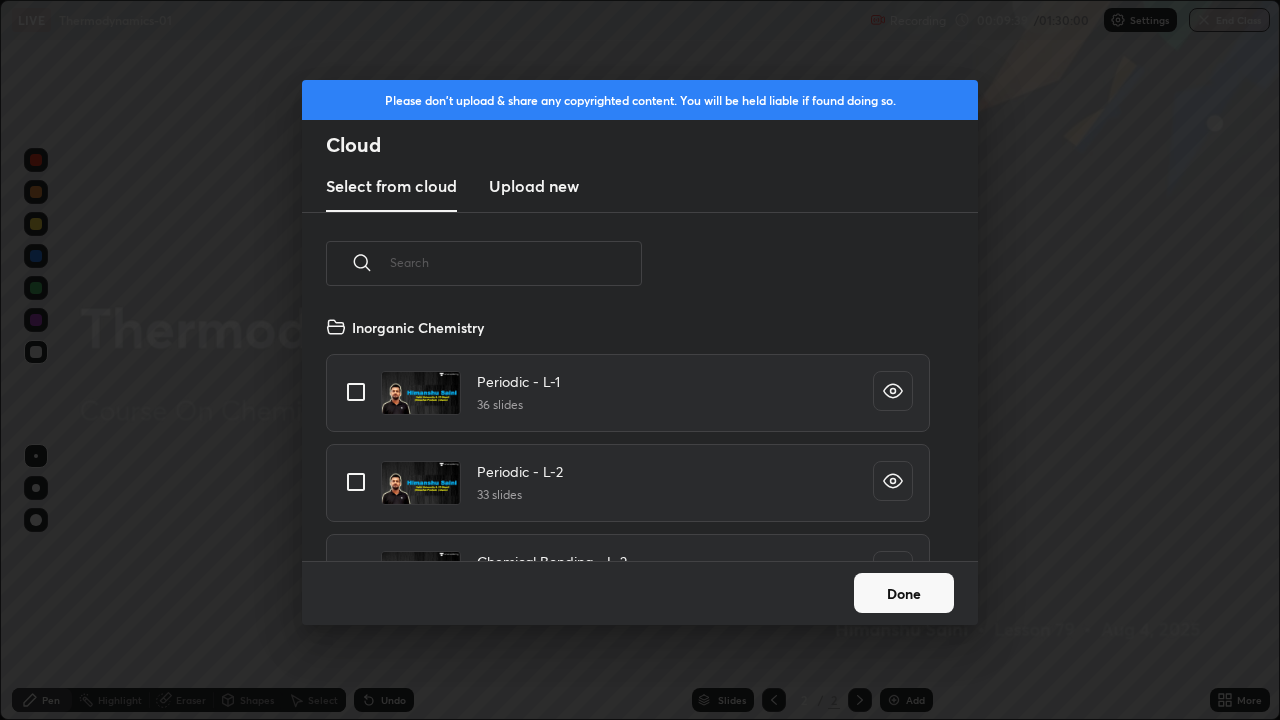 scroll, scrollTop: 7, scrollLeft: 11, axis: both 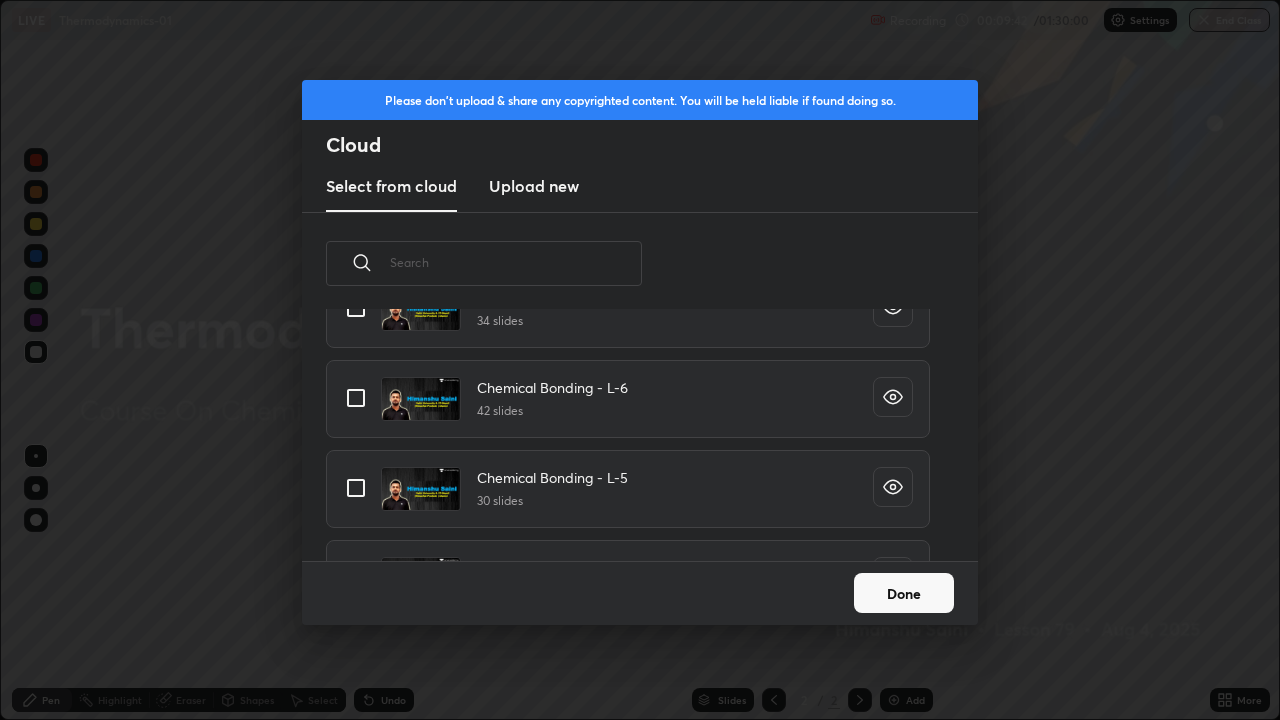 click at bounding box center [356, 398] 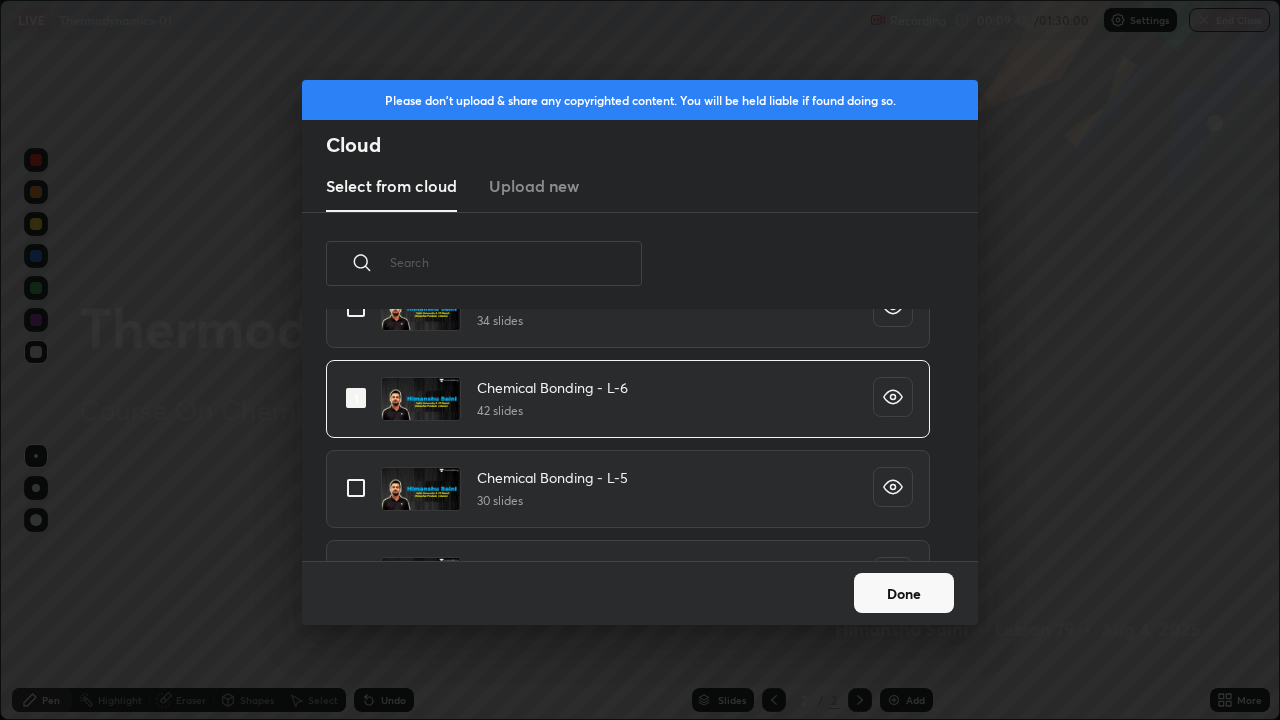 click on "Done" at bounding box center (904, 593) 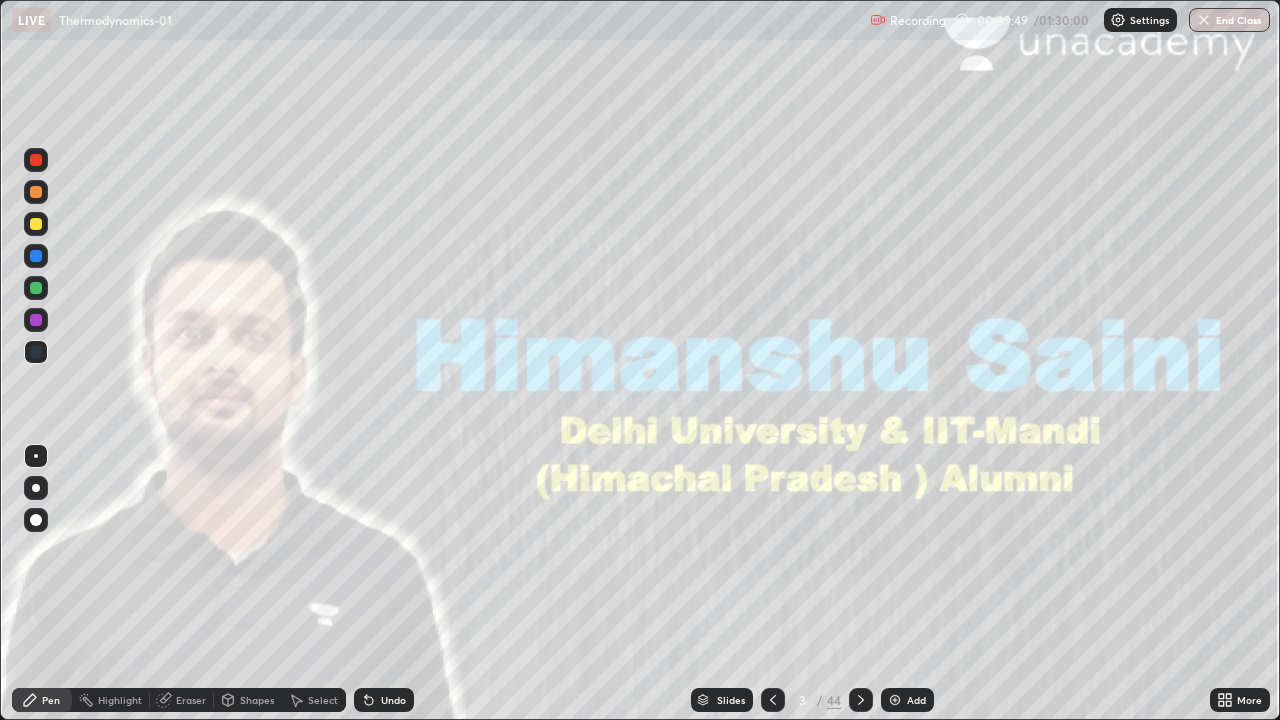 click on "Slides" at bounding box center (731, 700) 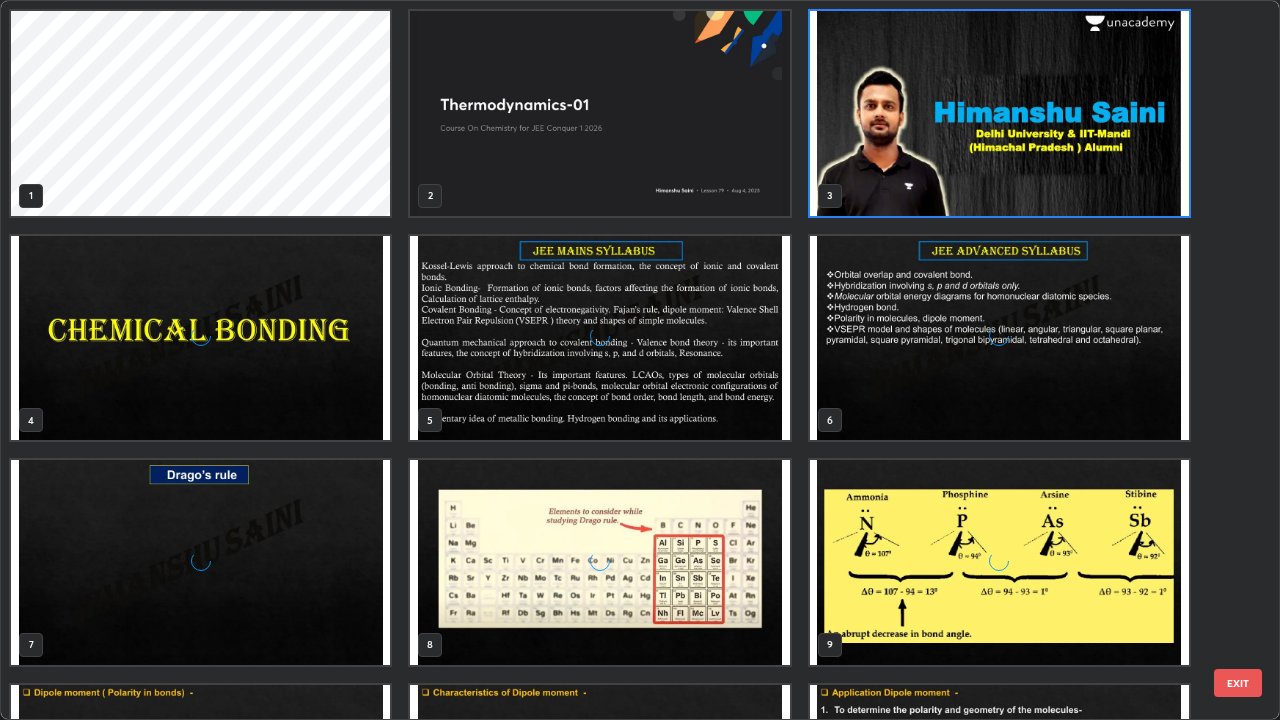 scroll, scrollTop: 7, scrollLeft: 11, axis: both 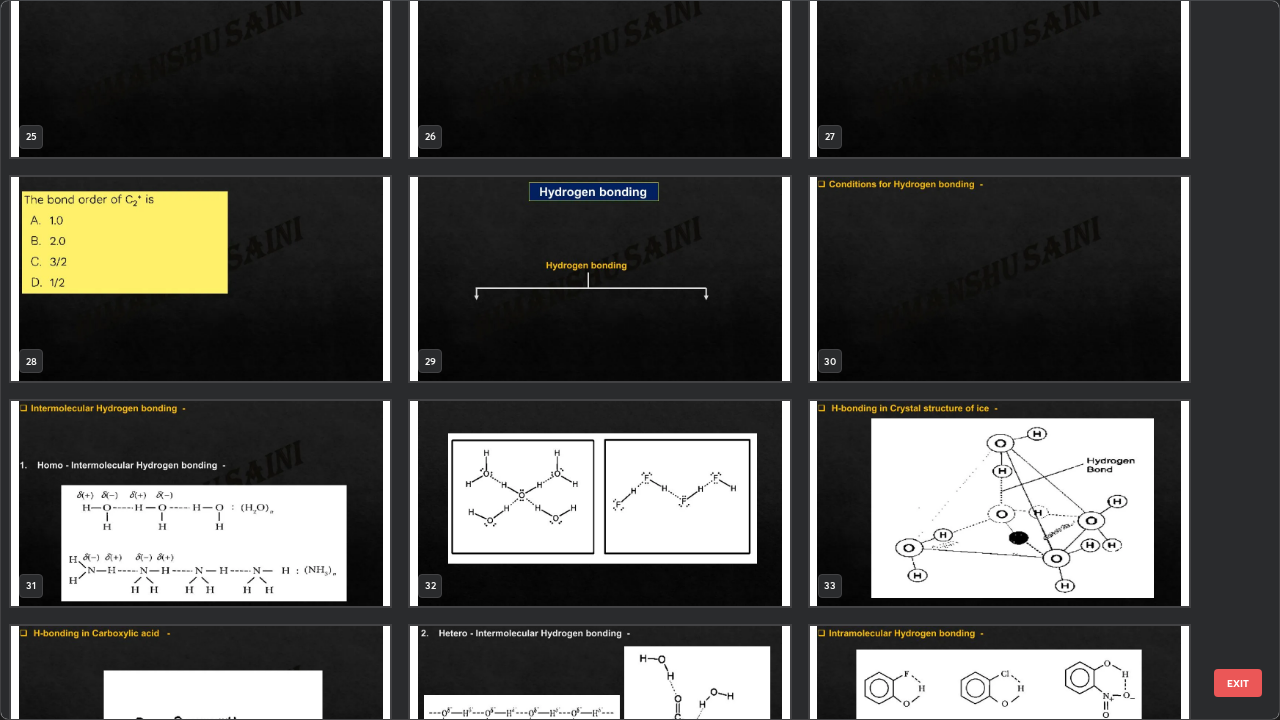 click at bounding box center (599, 279) 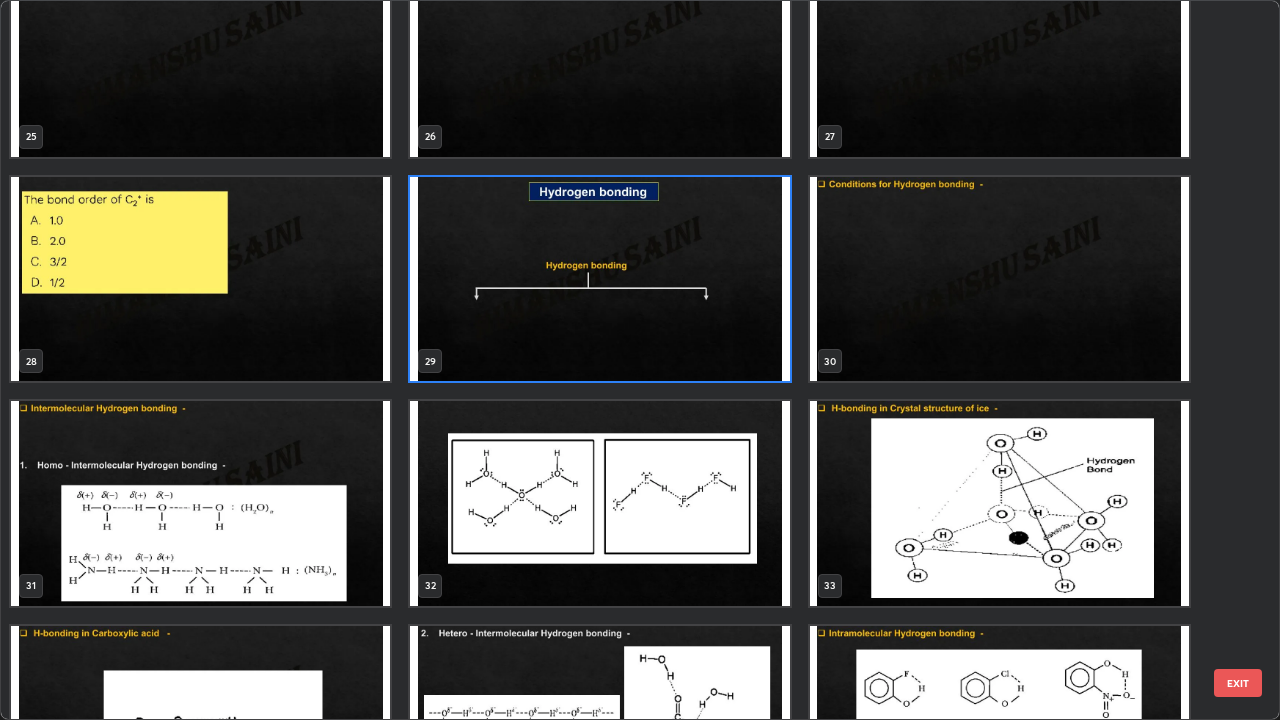 click at bounding box center (599, 279) 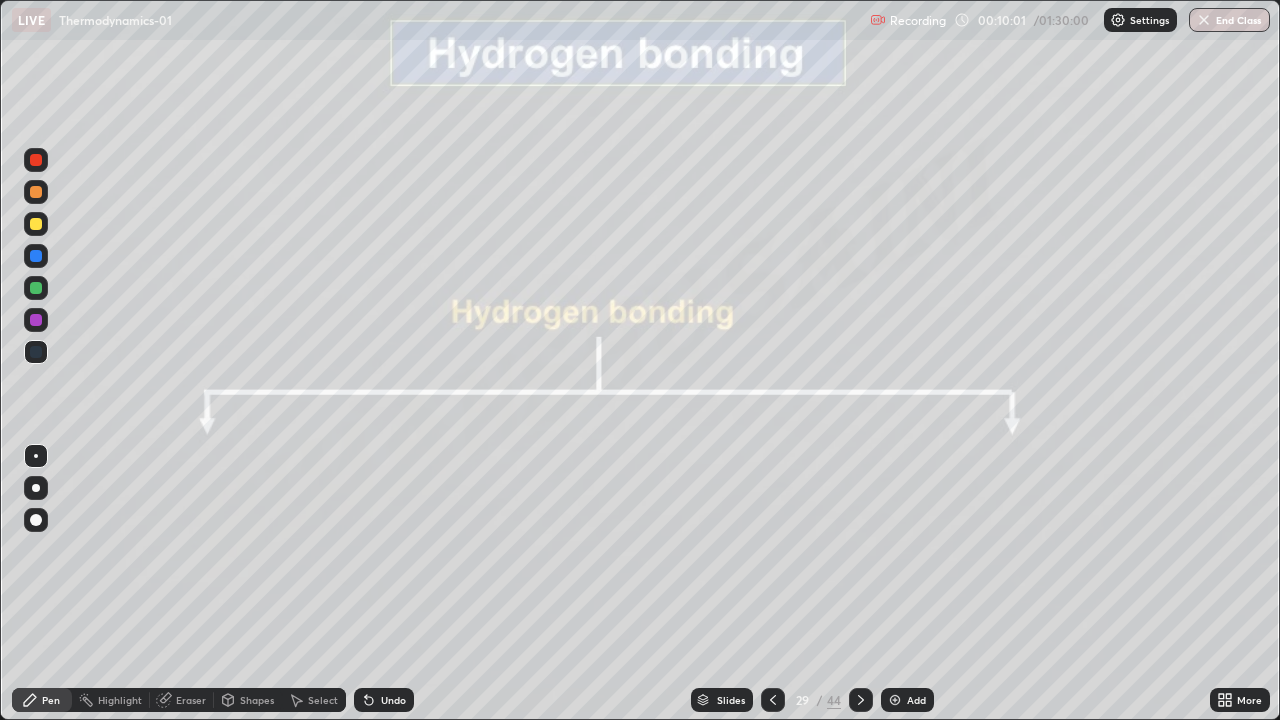 click at bounding box center [599, 279] 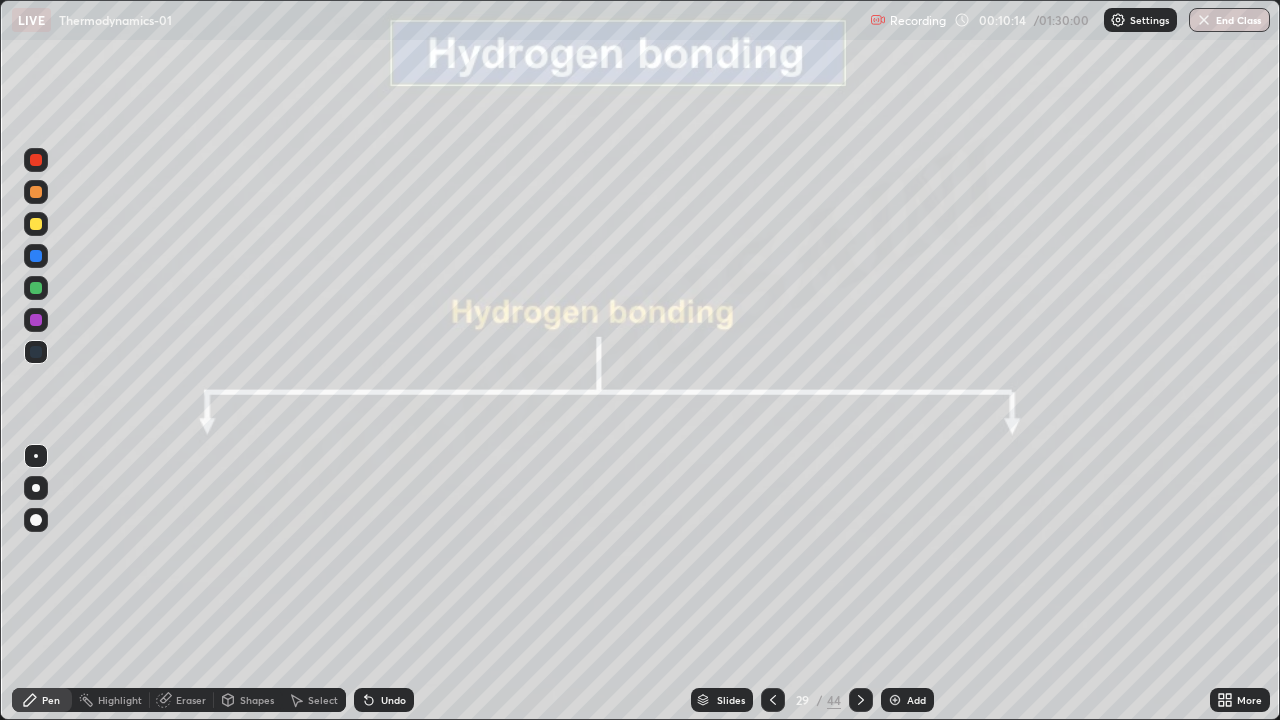click 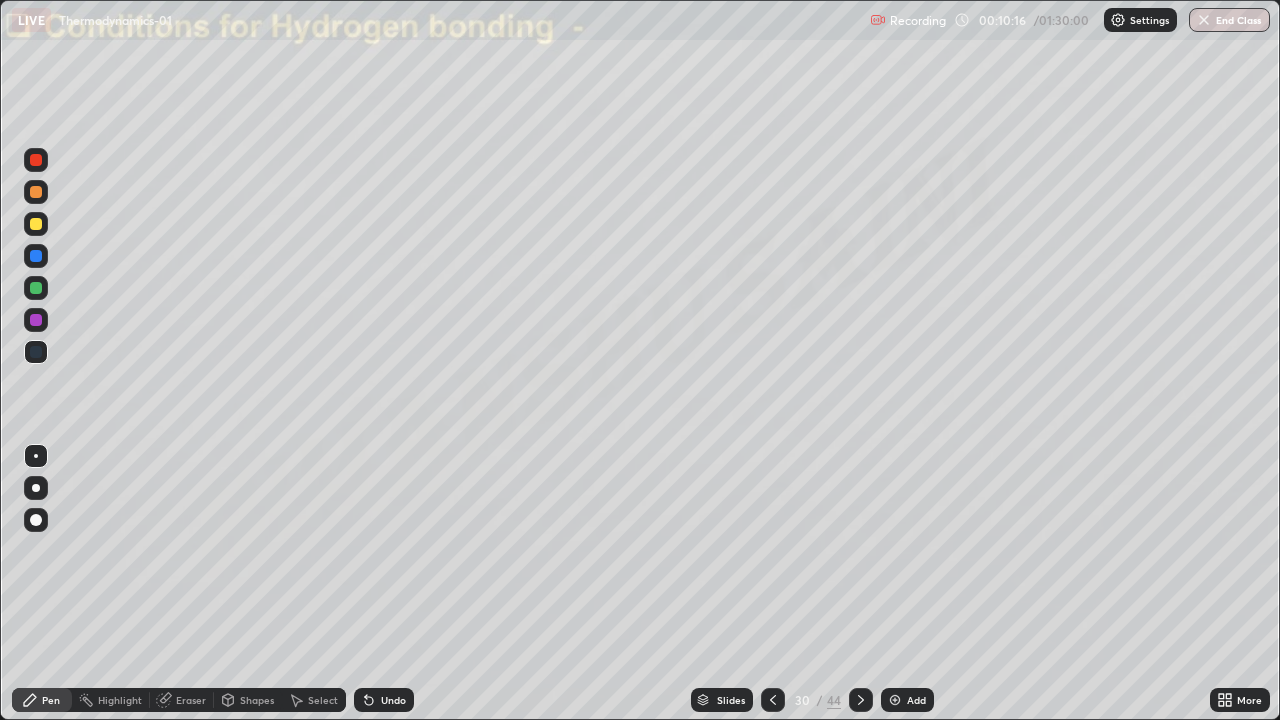 click on "Slides" at bounding box center (731, 700) 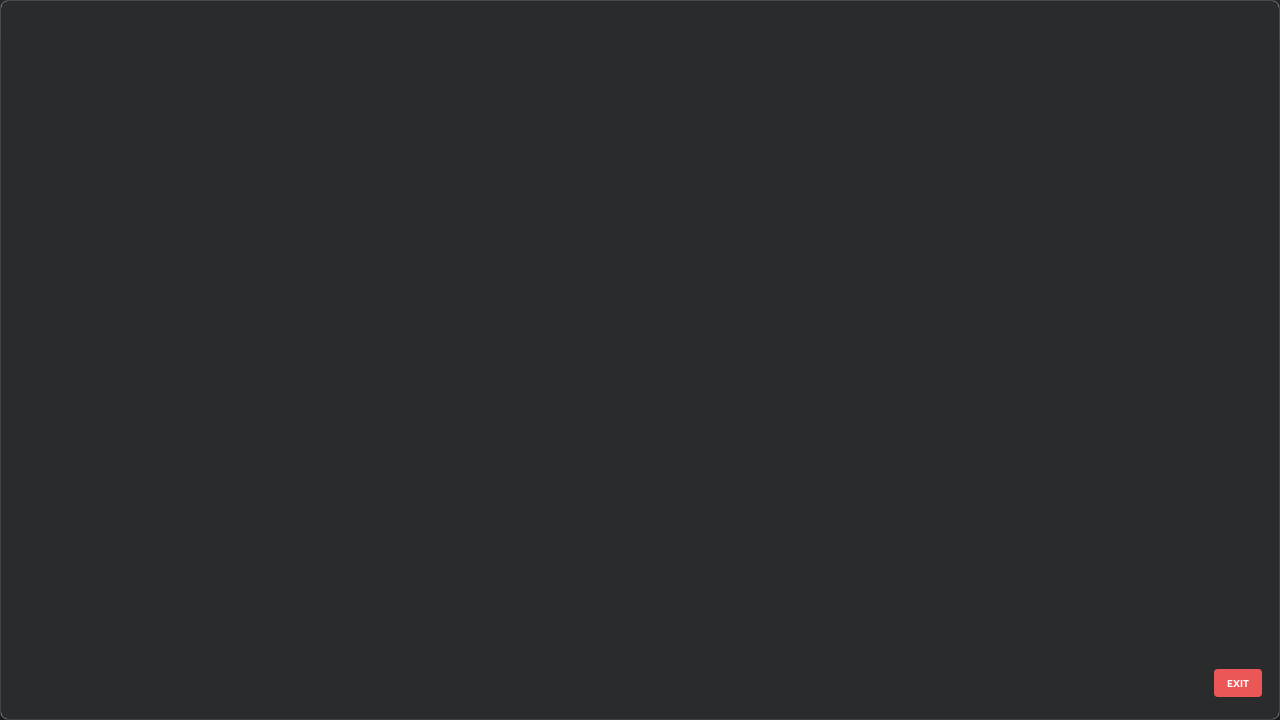 scroll, scrollTop: 1528, scrollLeft: 0, axis: vertical 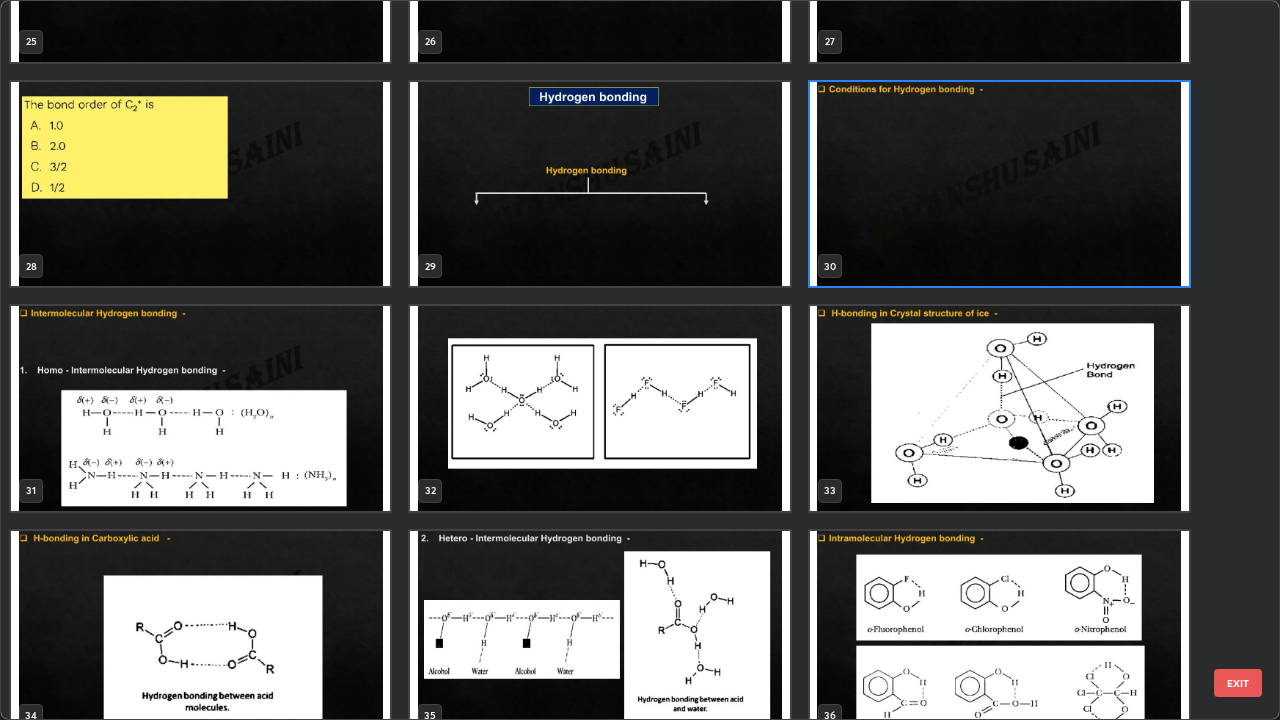 click at bounding box center [200, 408] 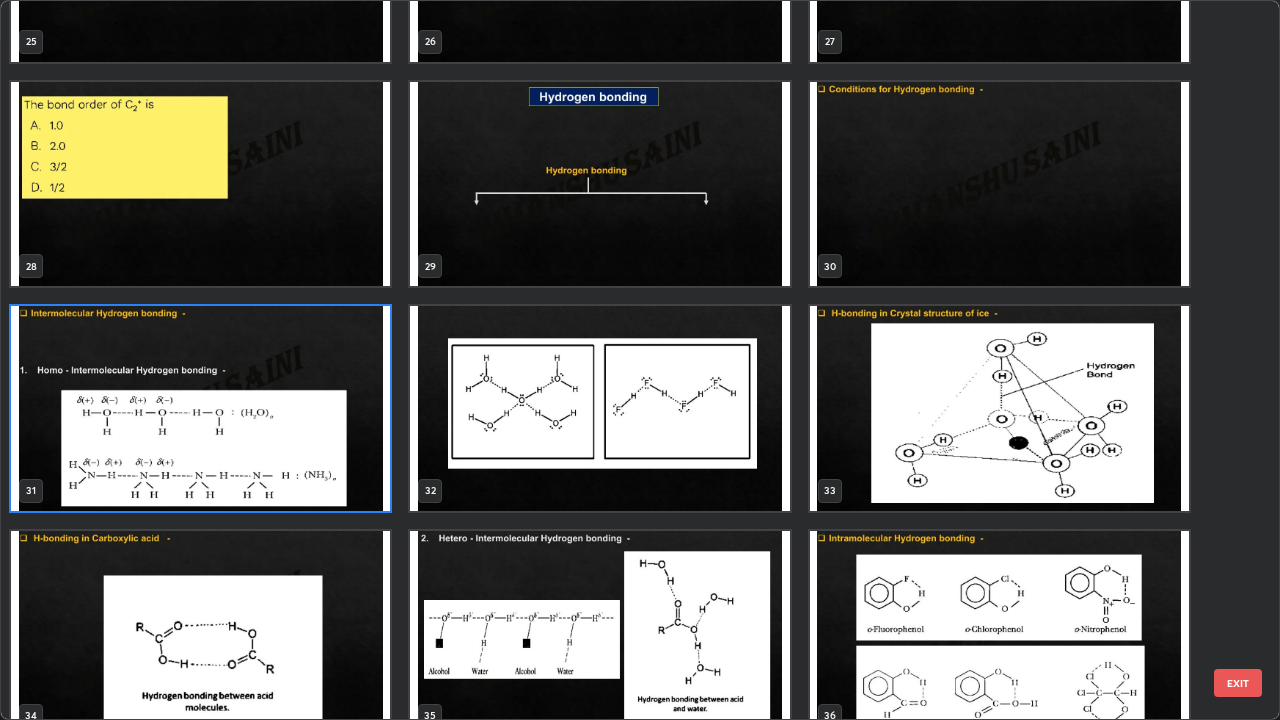 click at bounding box center (200, 408) 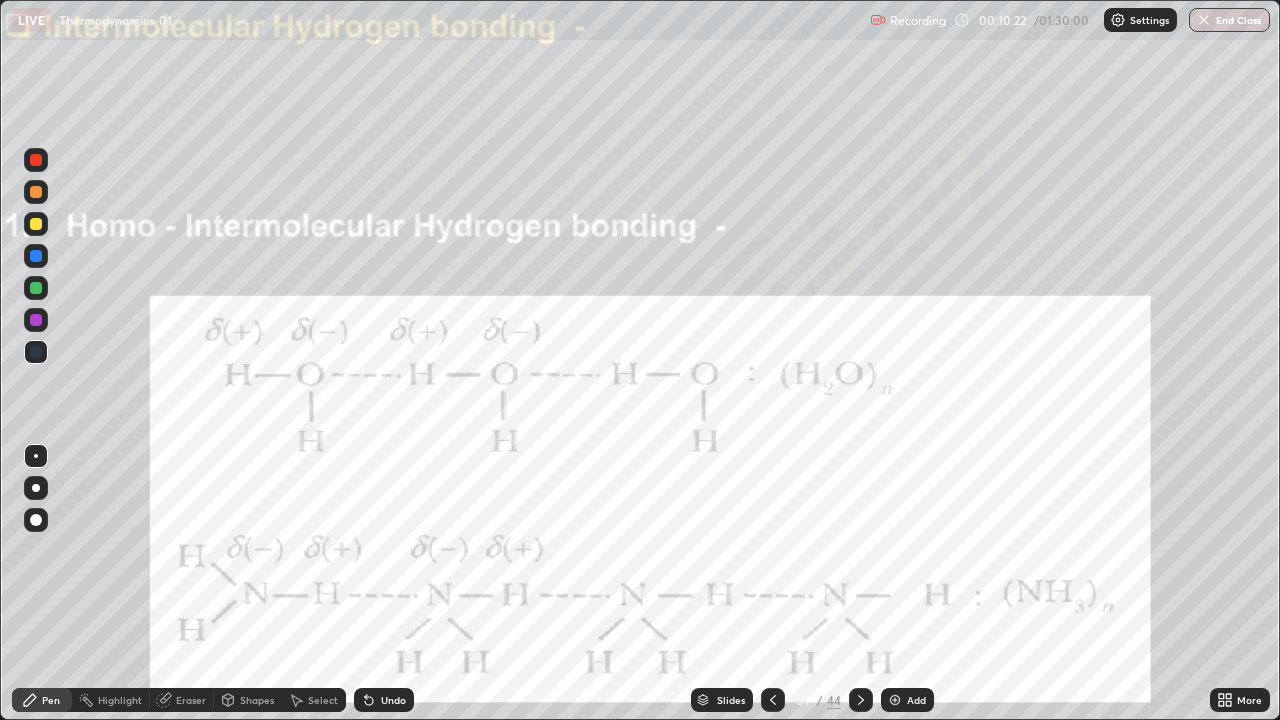 click on "Slides" at bounding box center (731, 700) 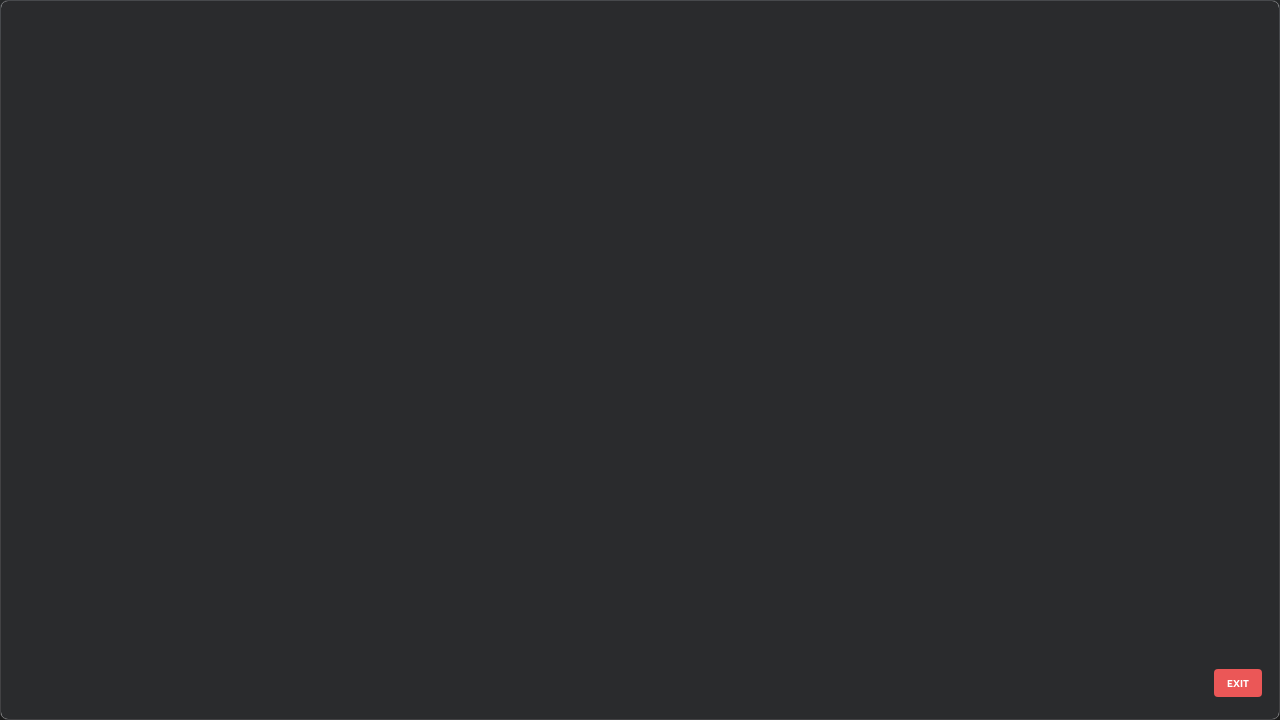 scroll, scrollTop: 1753, scrollLeft: 0, axis: vertical 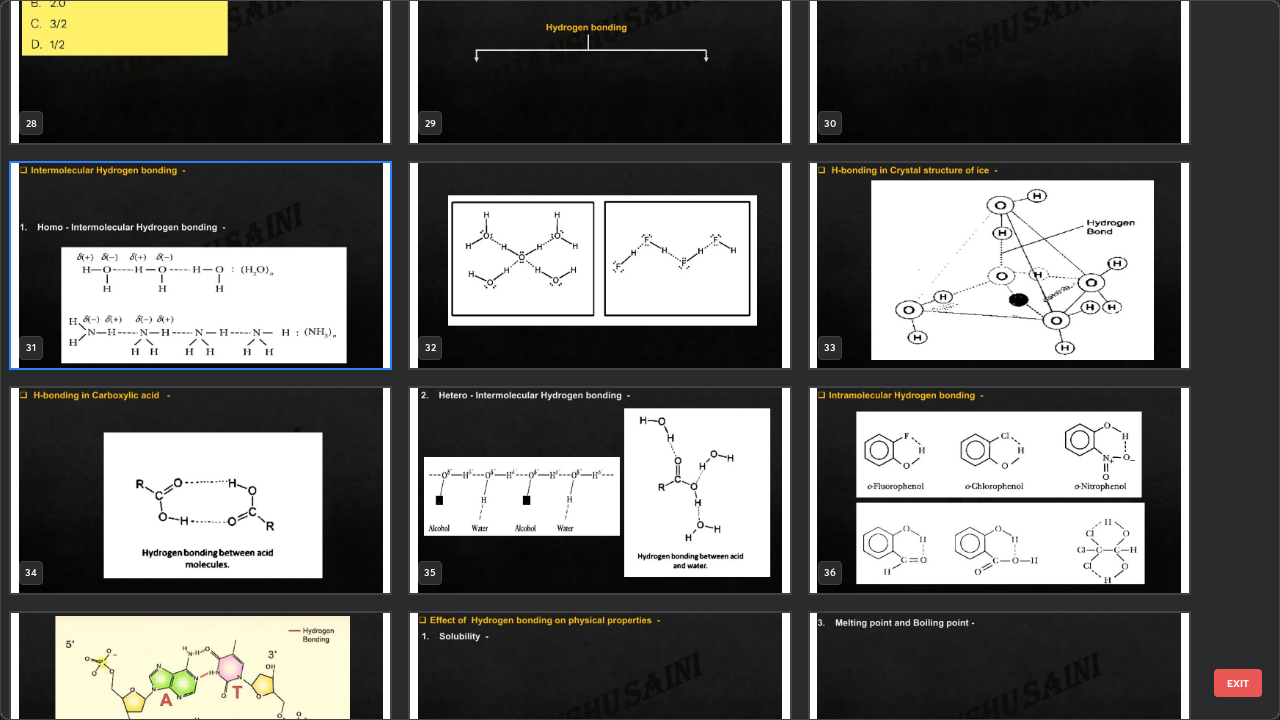 click at bounding box center (999, 490) 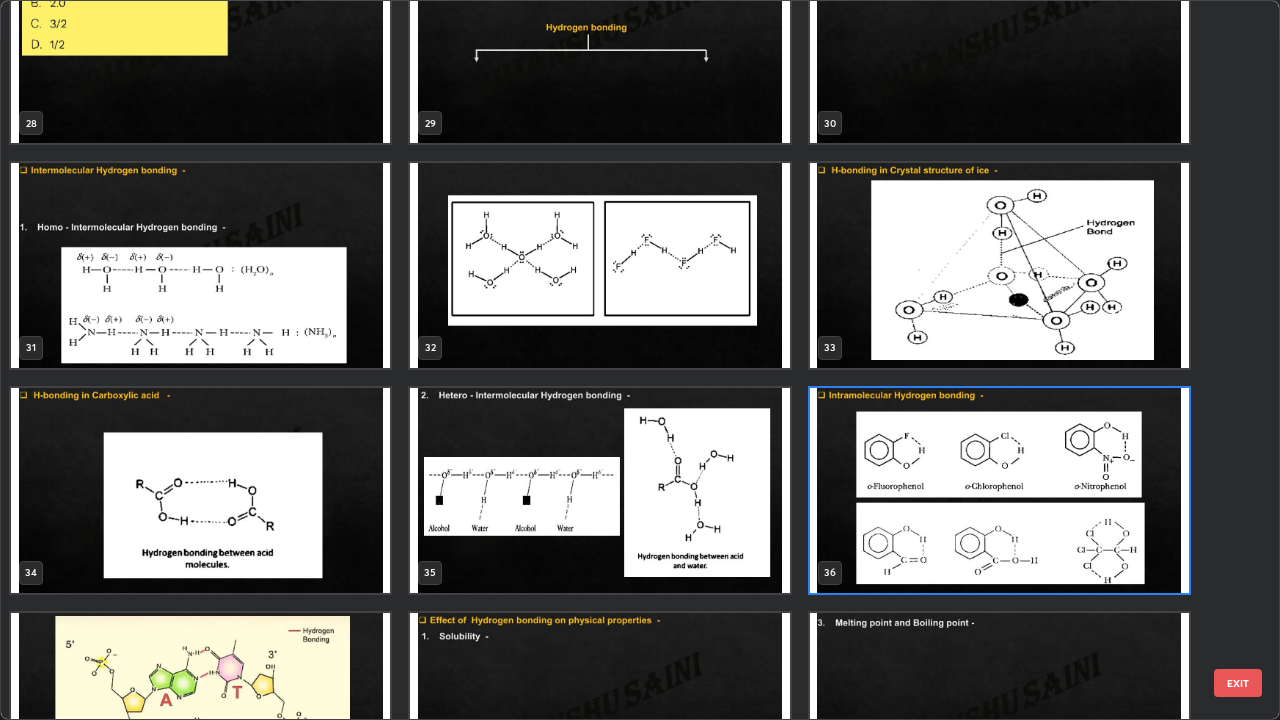 click at bounding box center [999, 490] 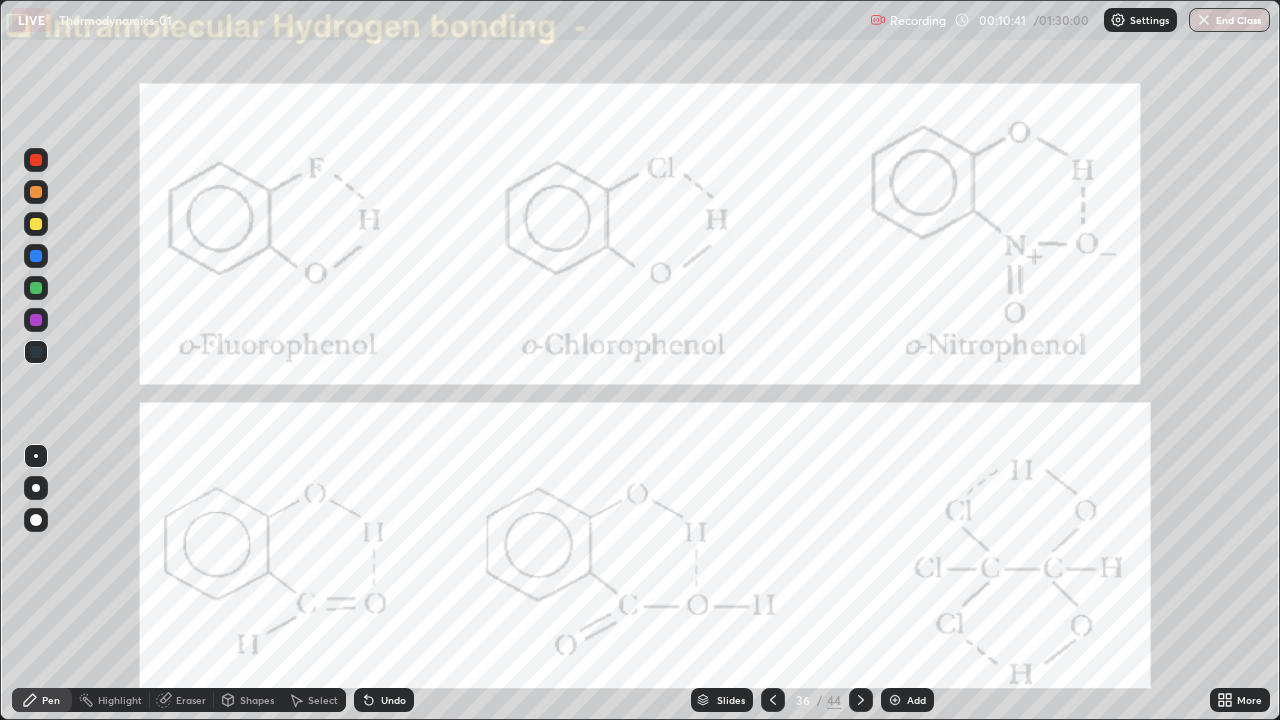 click on "Slides" at bounding box center [722, 700] 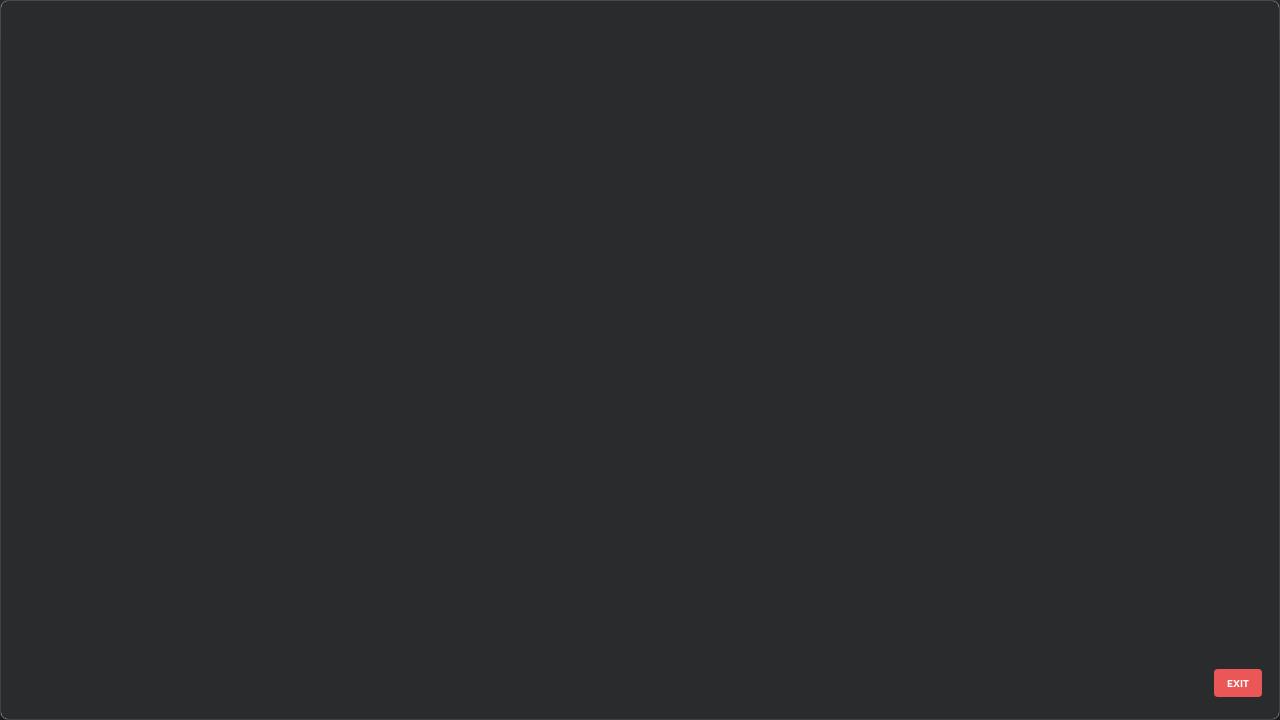 scroll, scrollTop: 1977, scrollLeft: 0, axis: vertical 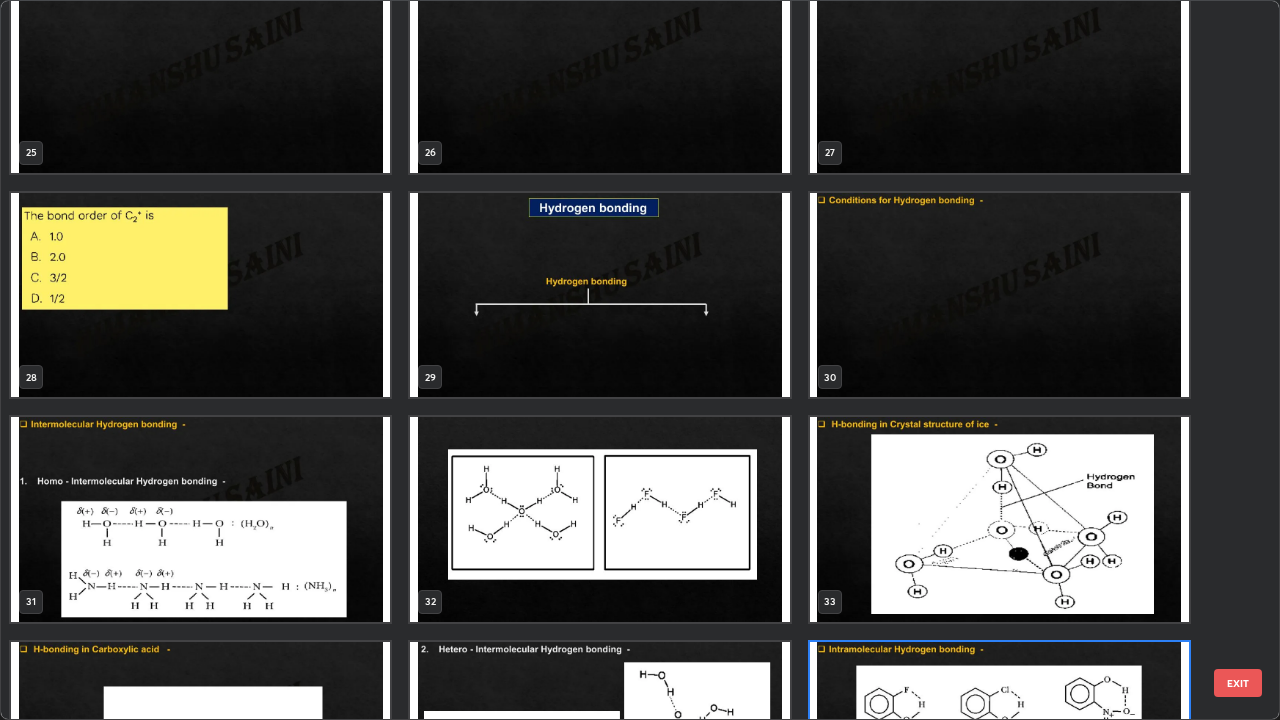 click at bounding box center [599, 519] 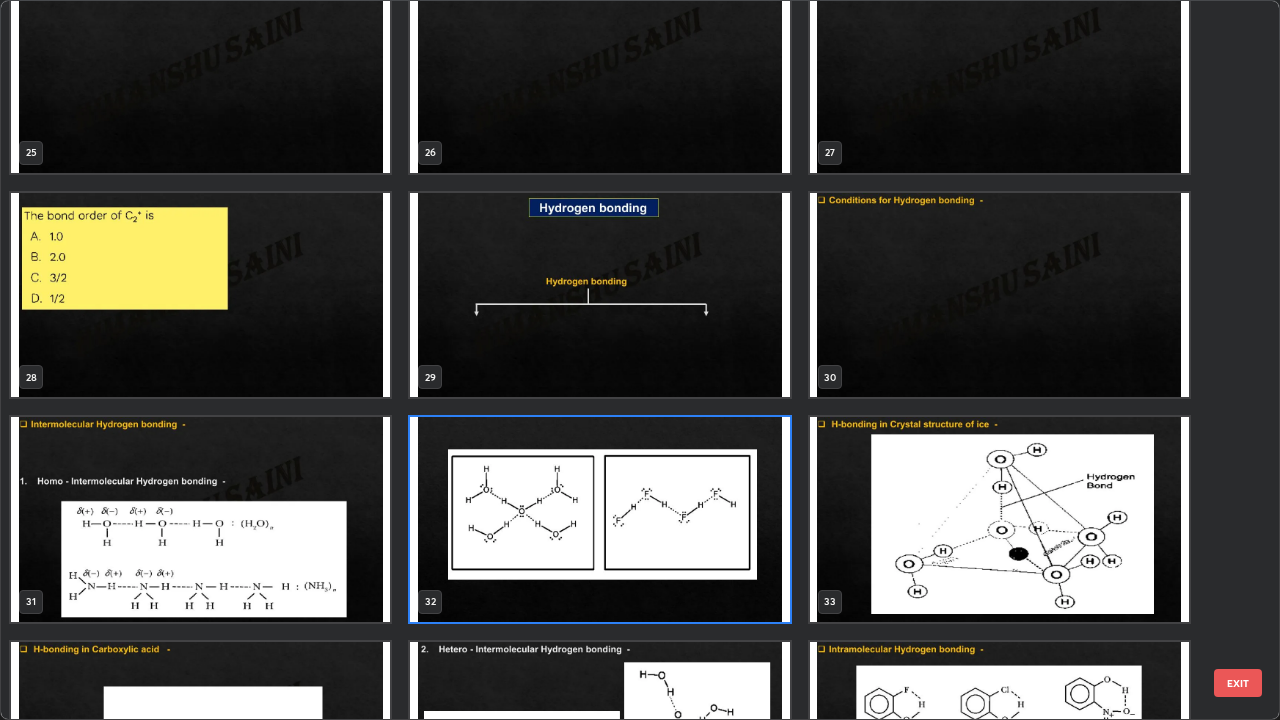 click at bounding box center [599, 519] 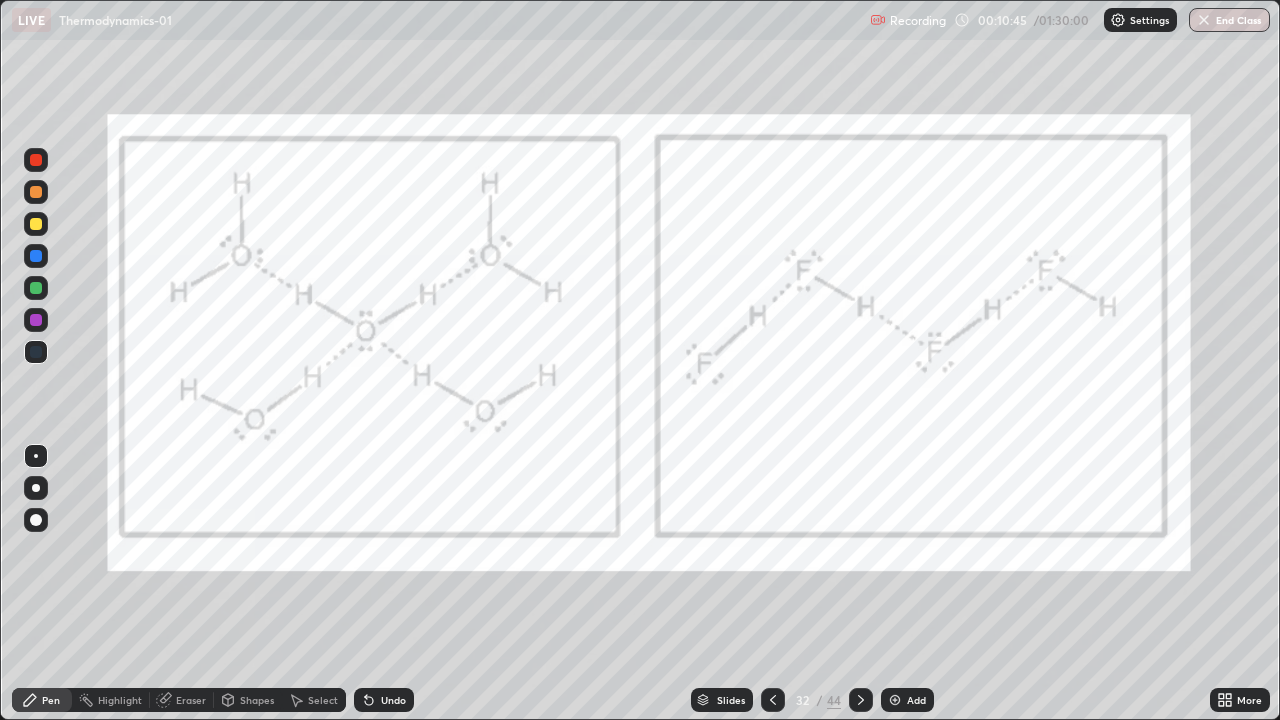 click at bounding box center (599, 519) 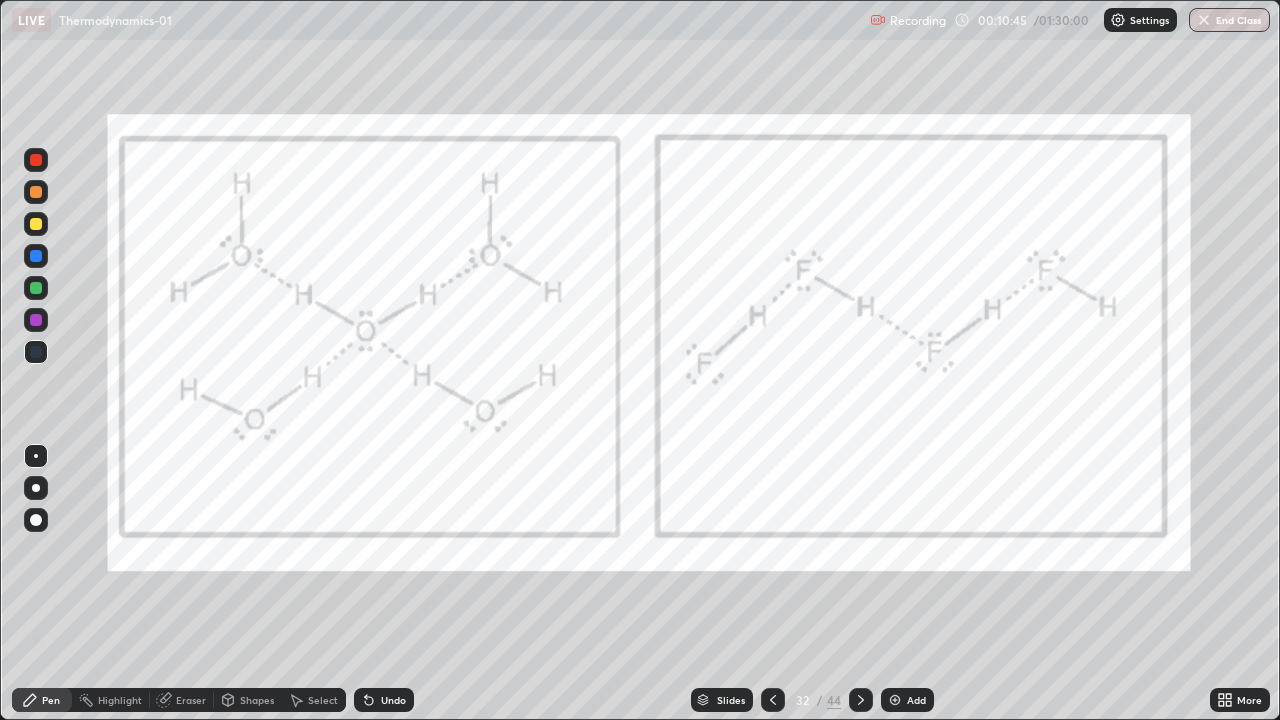 click at bounding box center [599, 519] 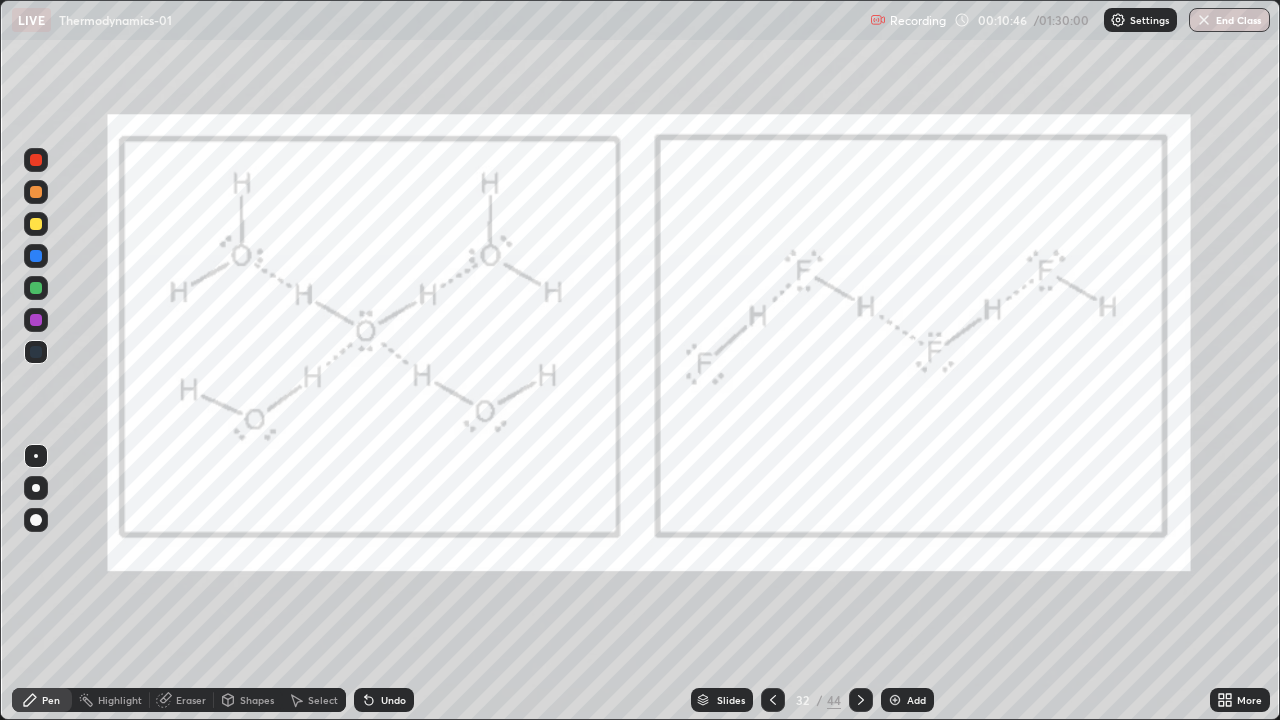 click 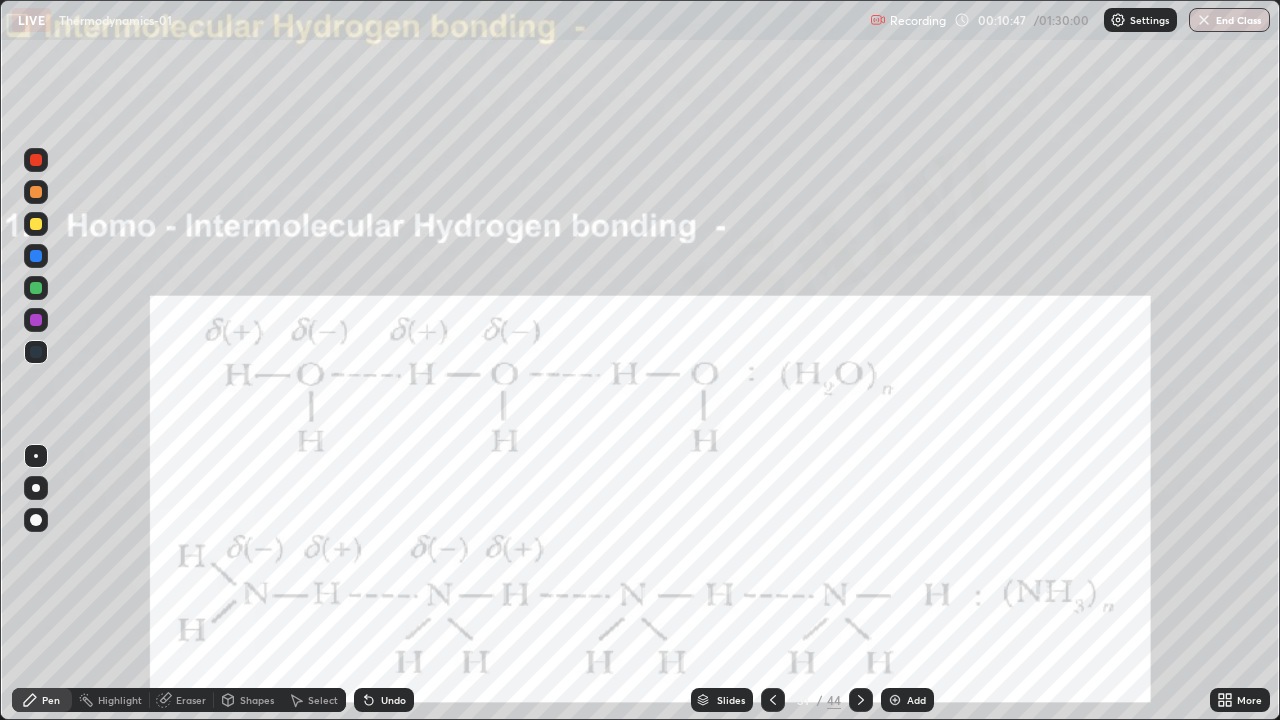click 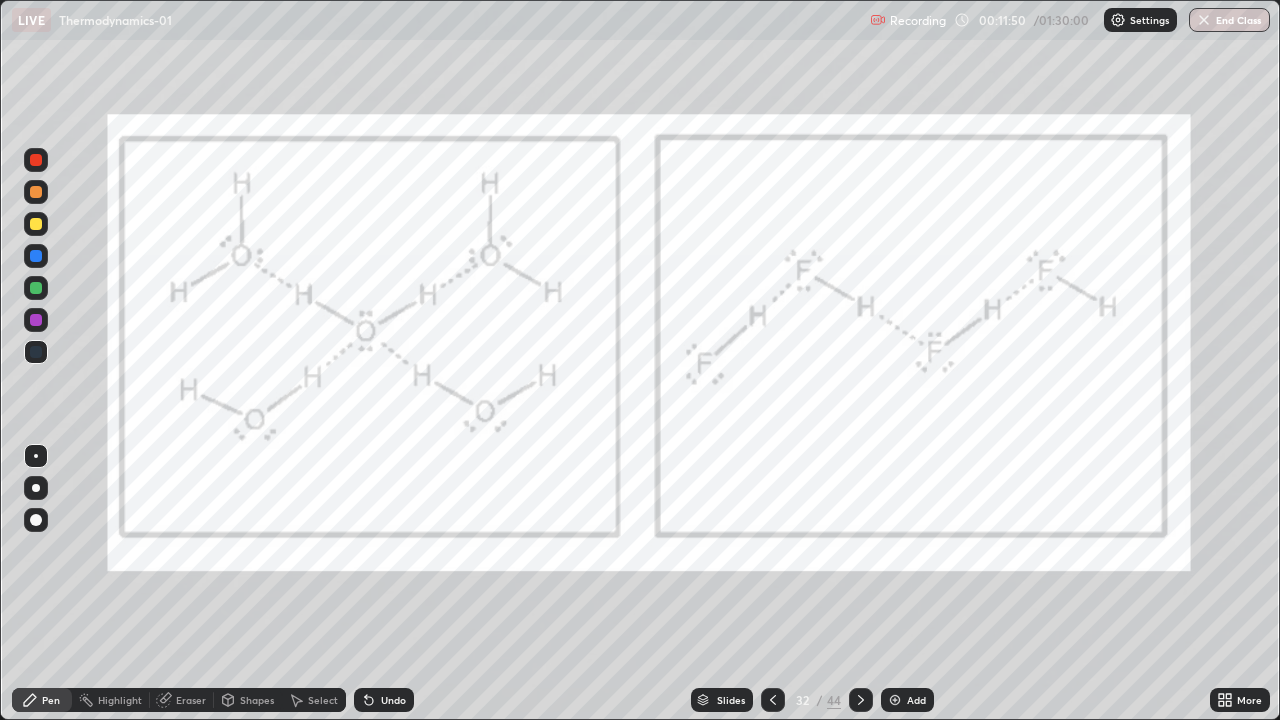 click at bounding box center (36, 224) 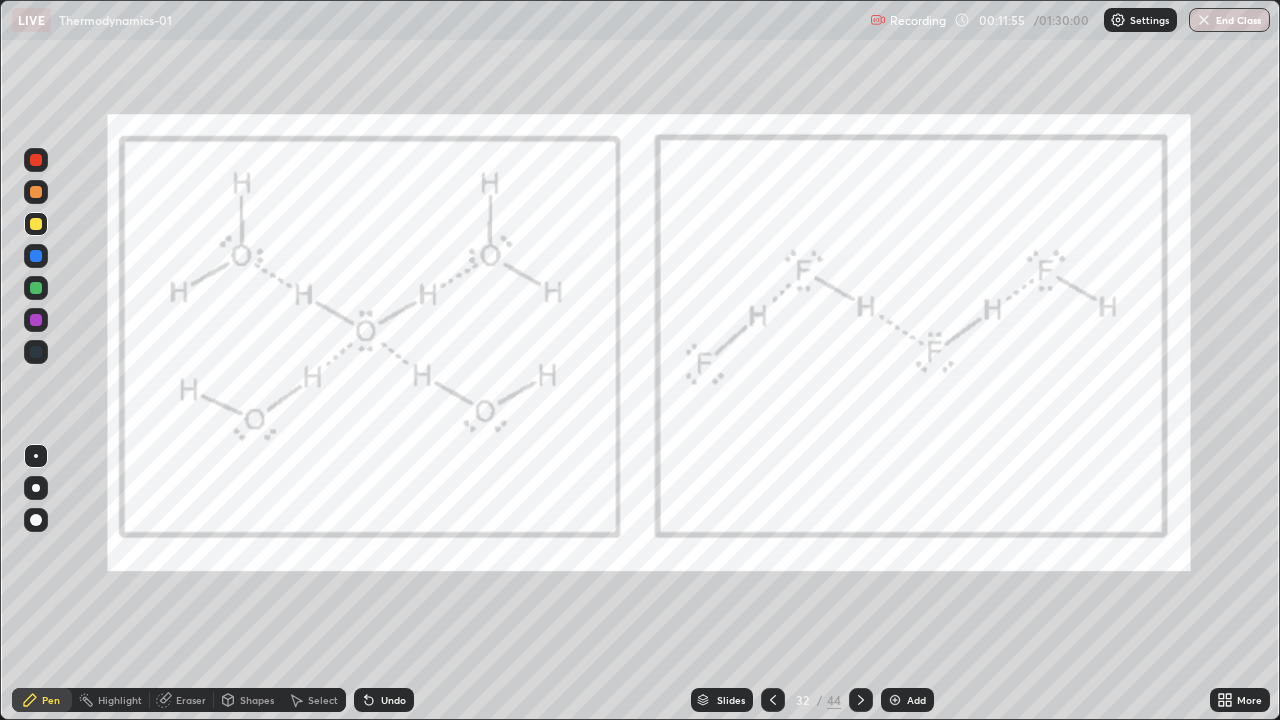 click at bounding box center [36, 520] 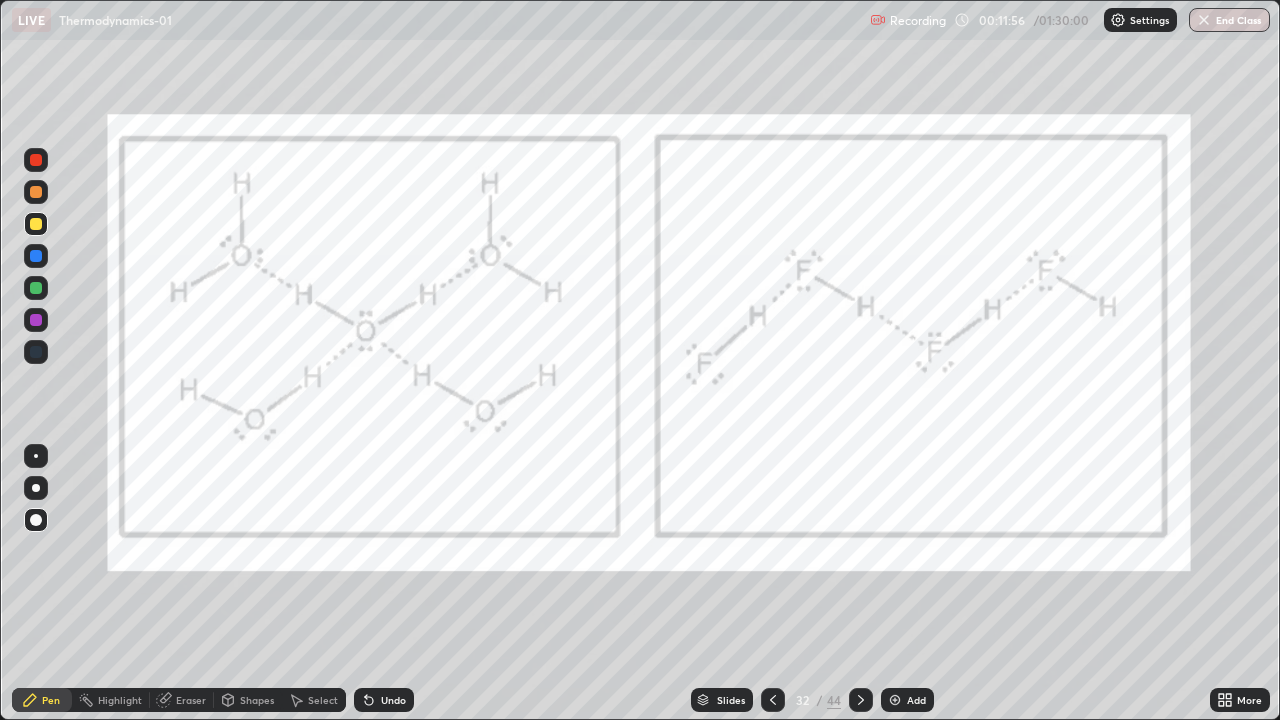 click at bounding box center (36, 320) 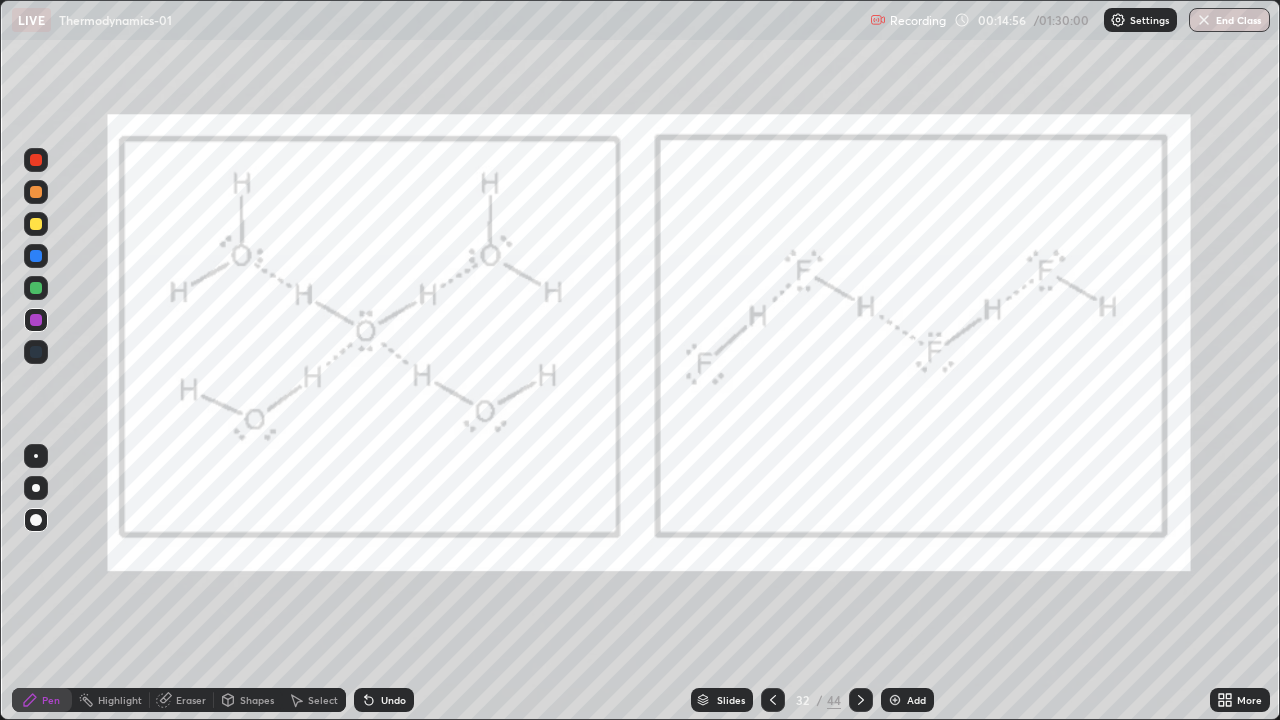 click 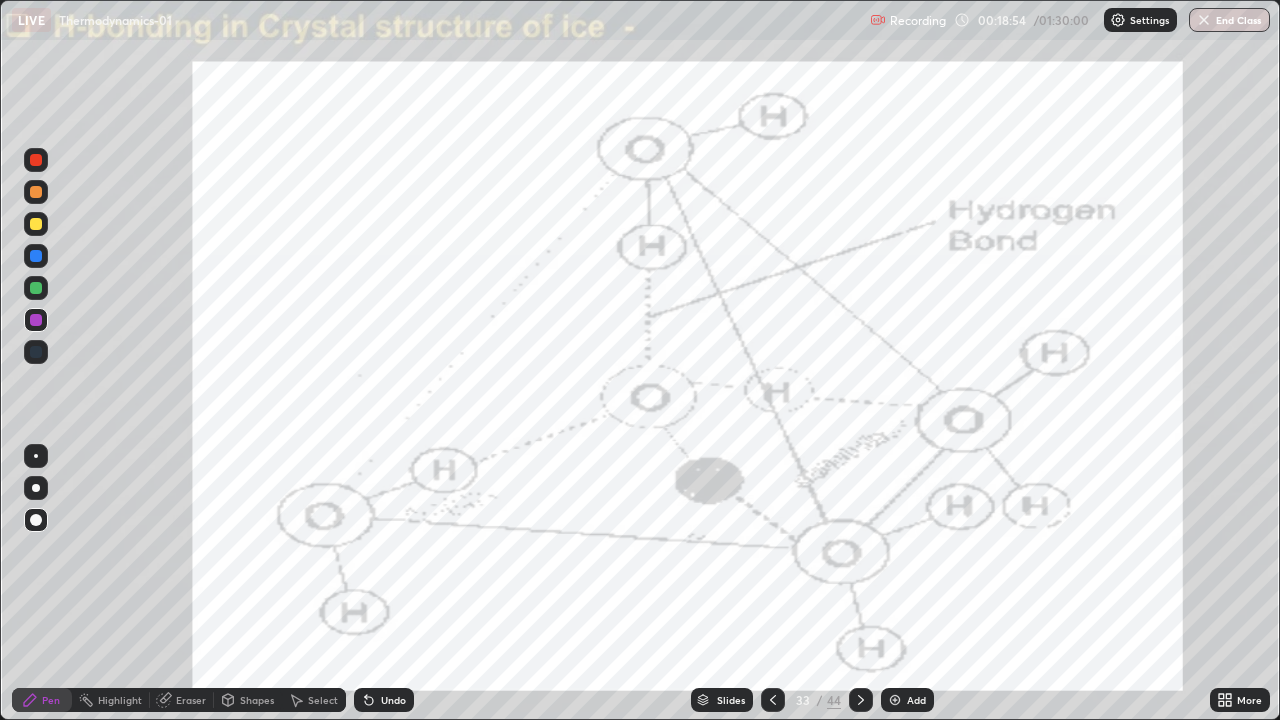 click at bounding box center (36, 224) 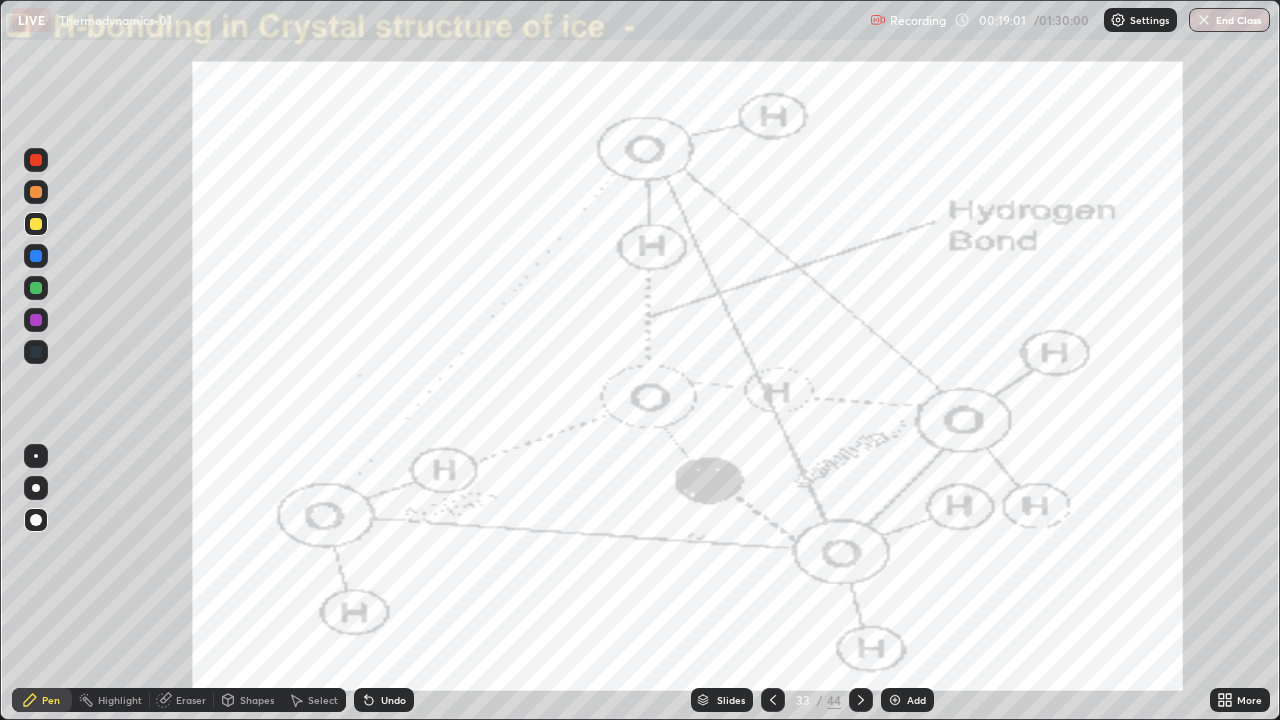 click on "Undo" at bounding box center [393, 700] 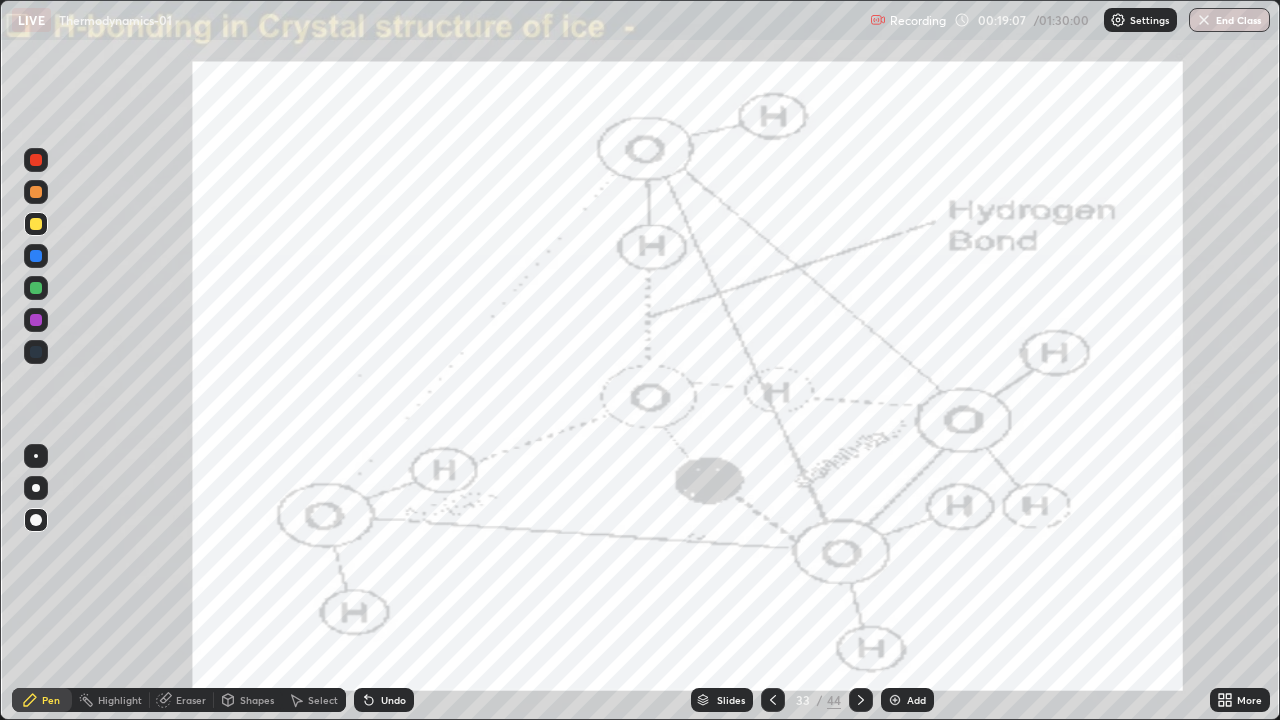 click on "Undo" at bounding box center [384, 700] 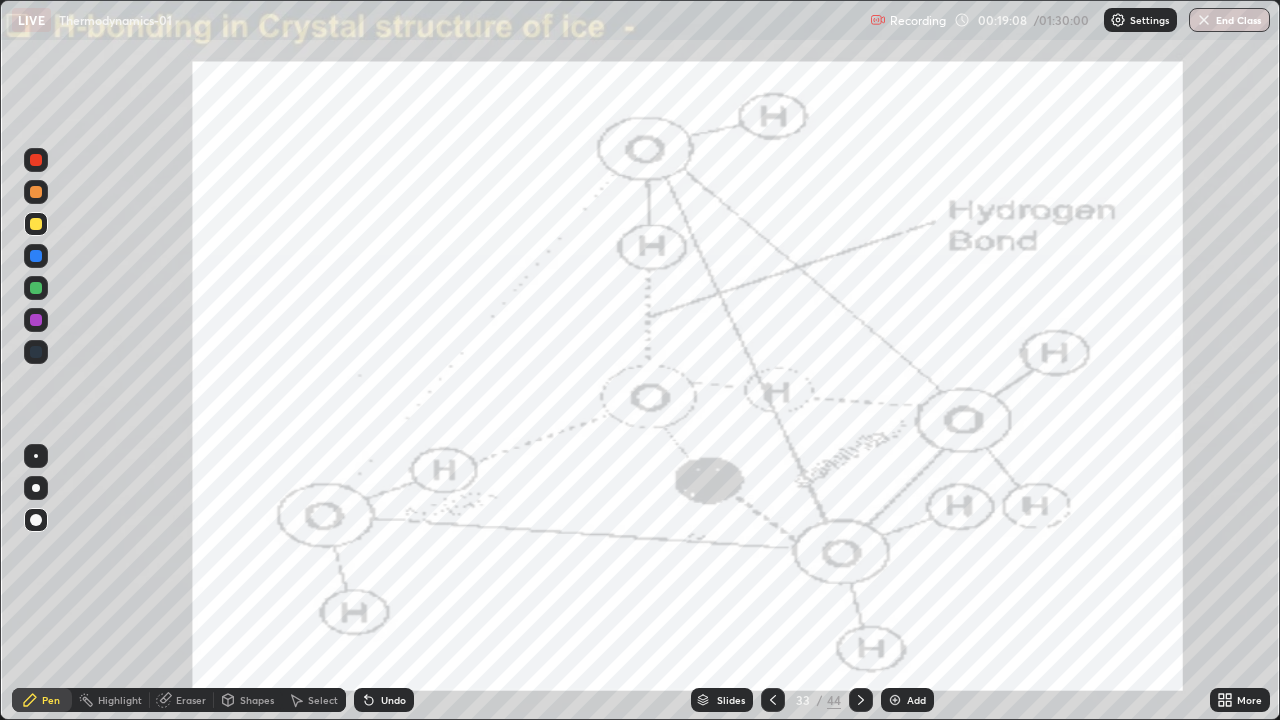 click on "Undo" at bounding box center [393, 700] 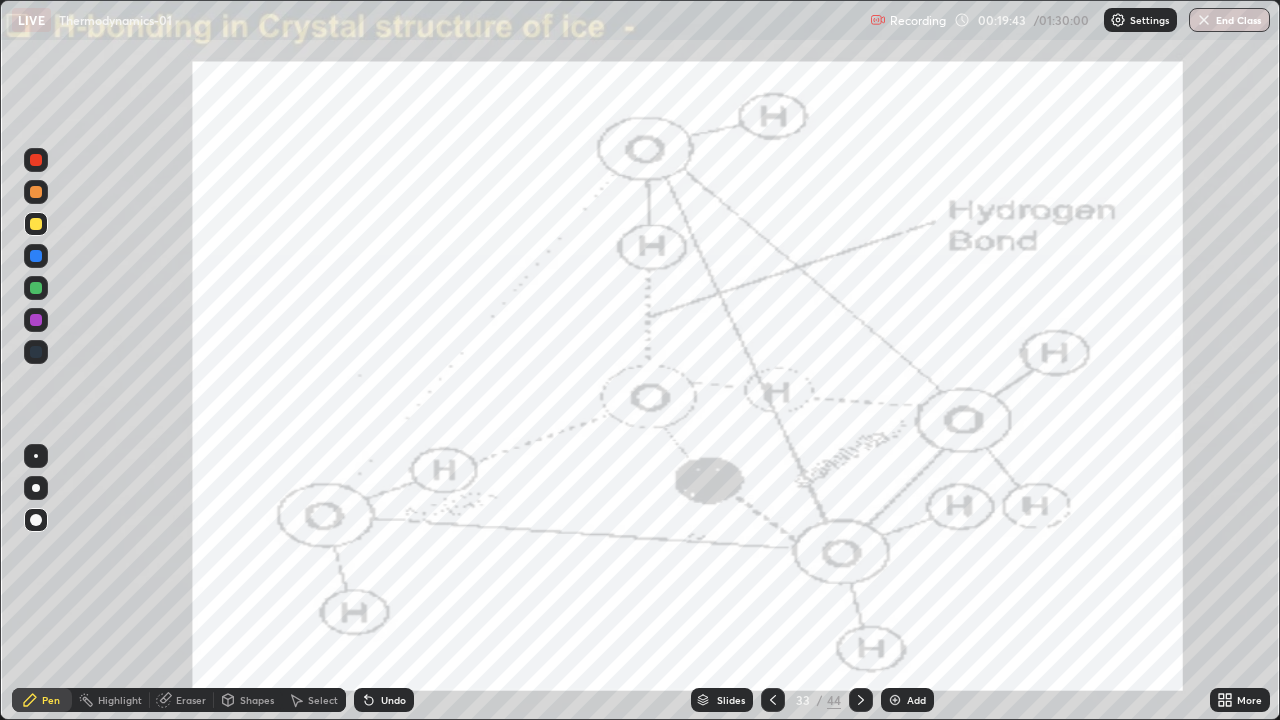 click 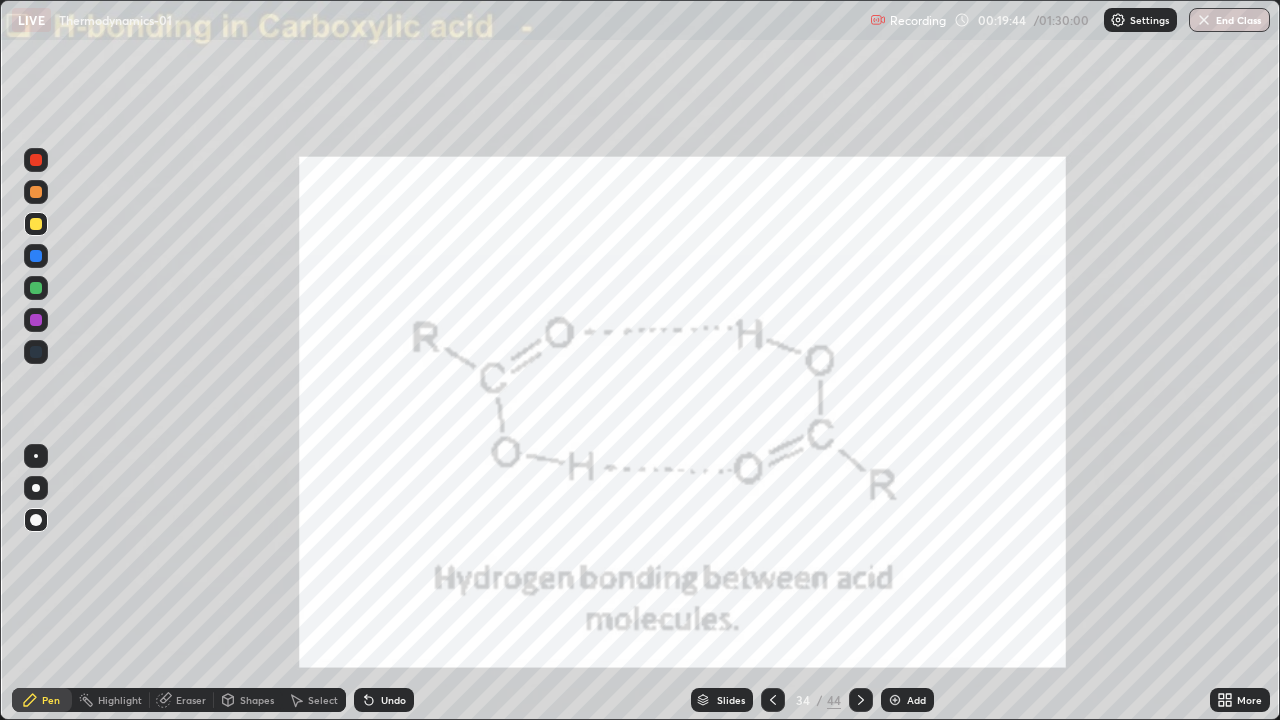 click at bounding box center [773, 700] 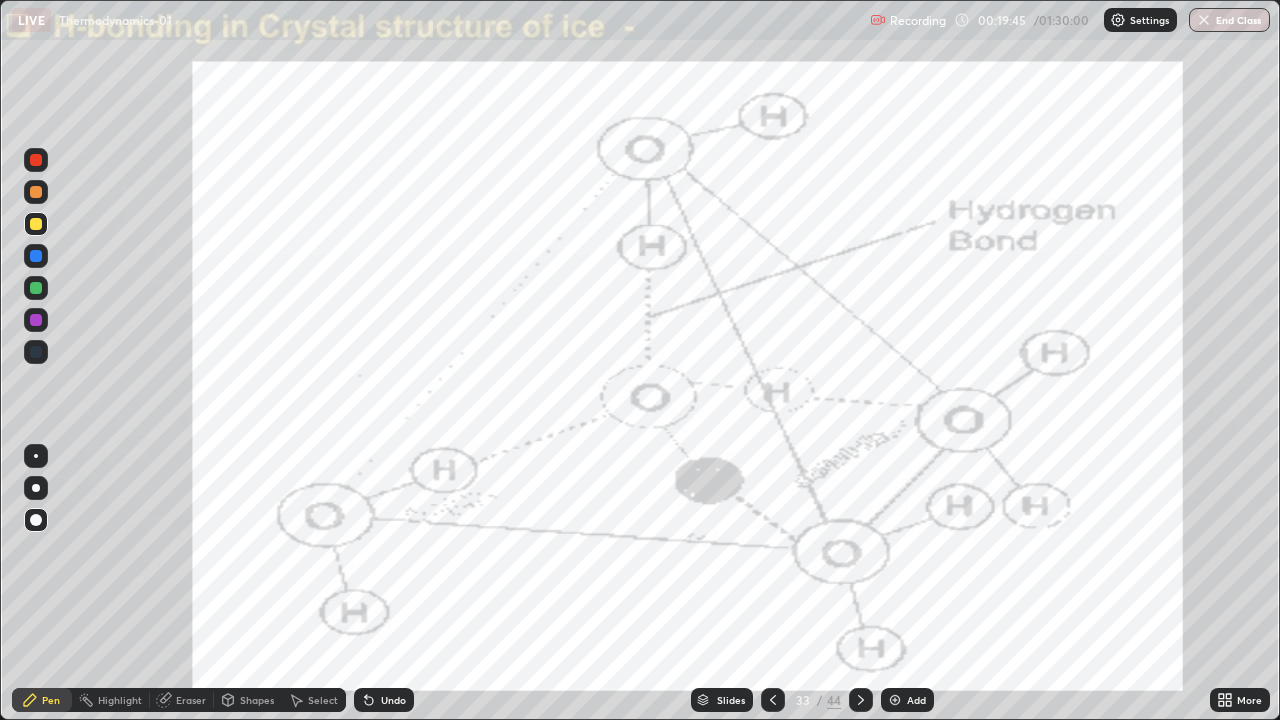 click on "Add" at bounding box center [916, 700] 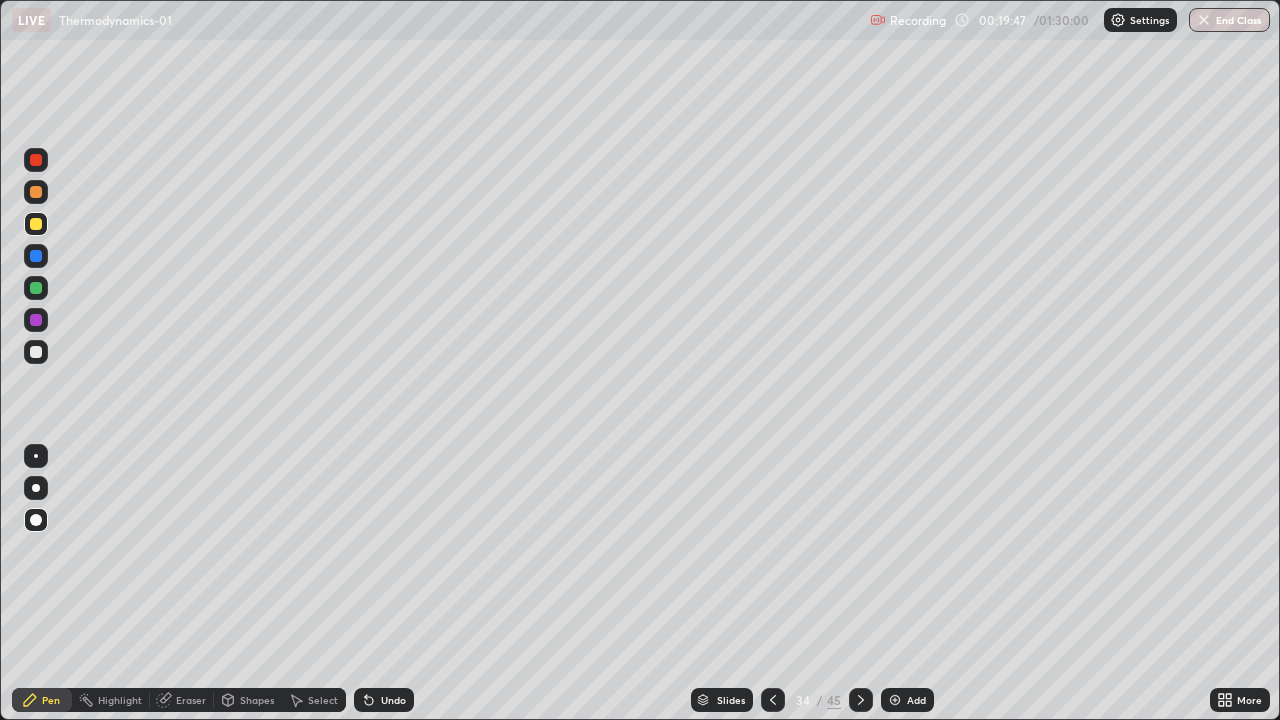 click at bounding box center (36, 256) 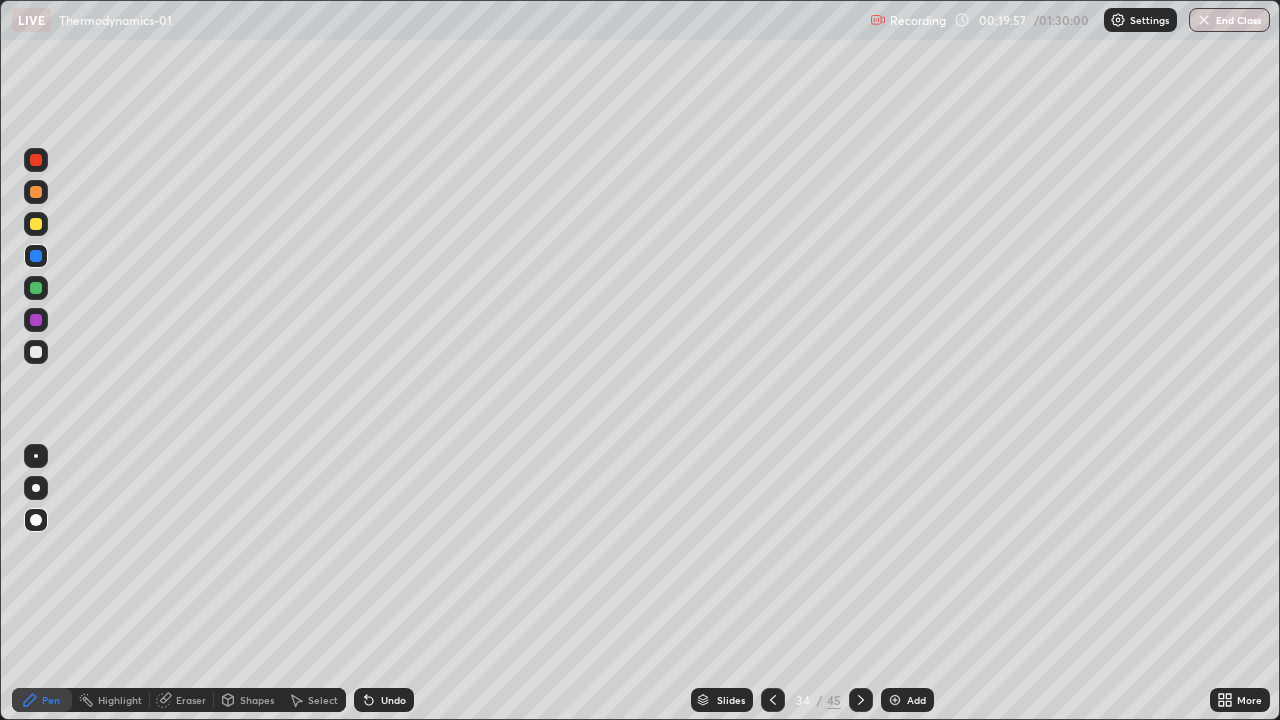 click 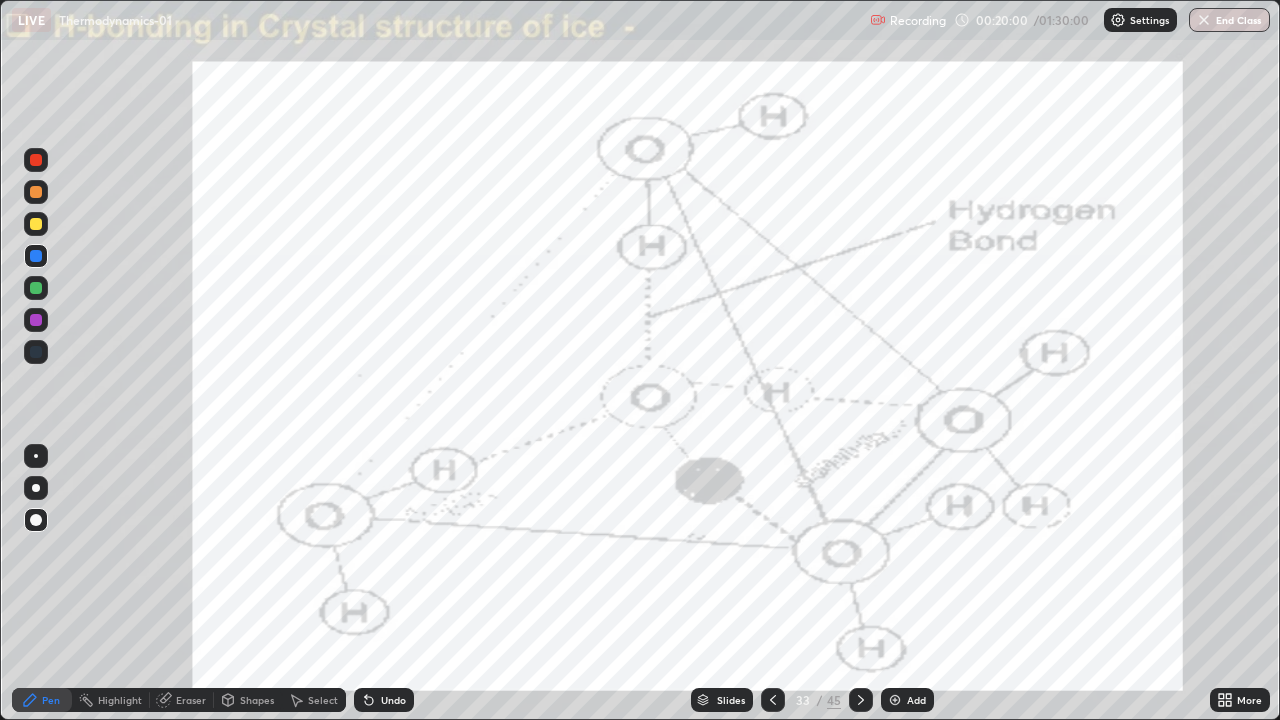 click at bounding box center (861, 700) 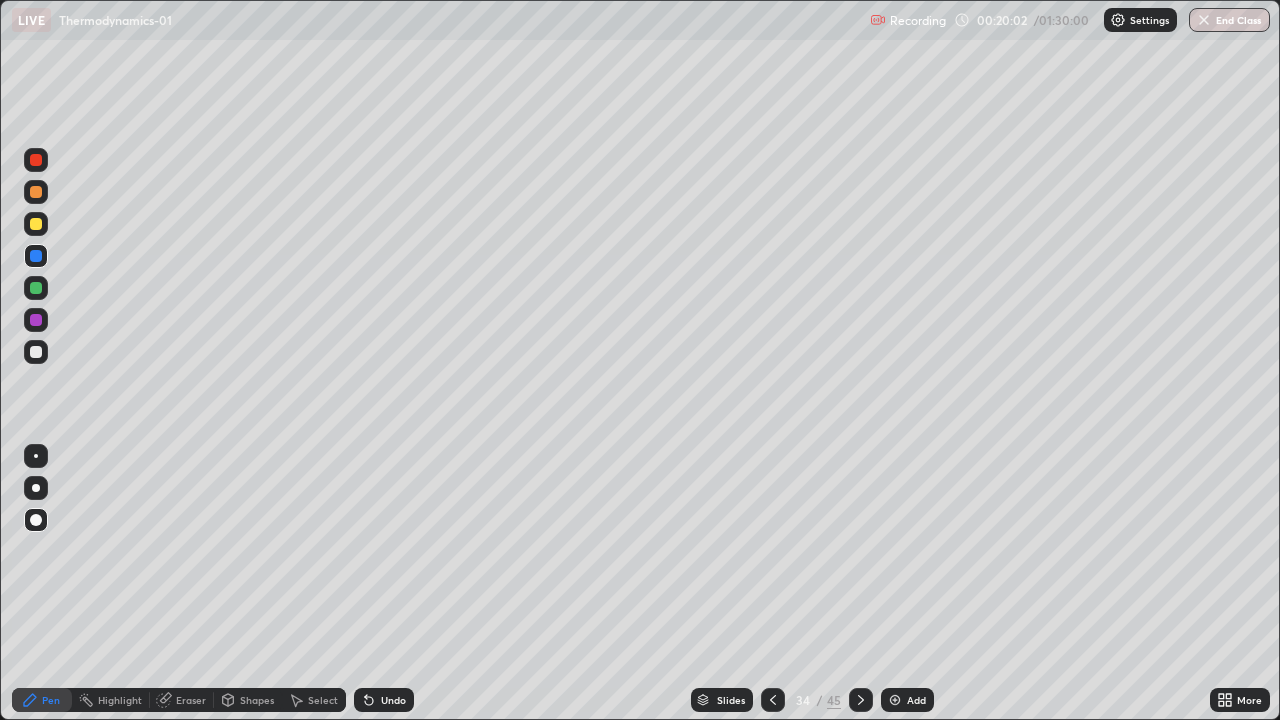 click on "Eraser" at bounding box center (191, 700) 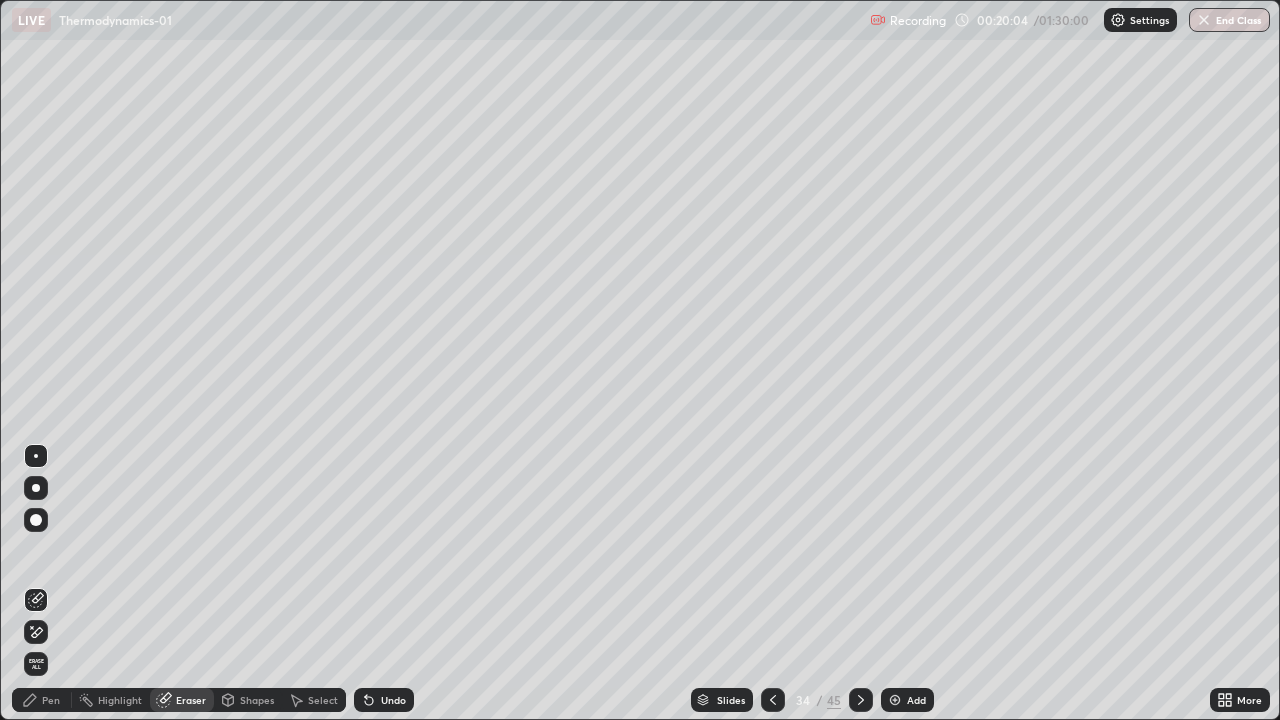 click on "Pen" at bounding box center (51, 700) 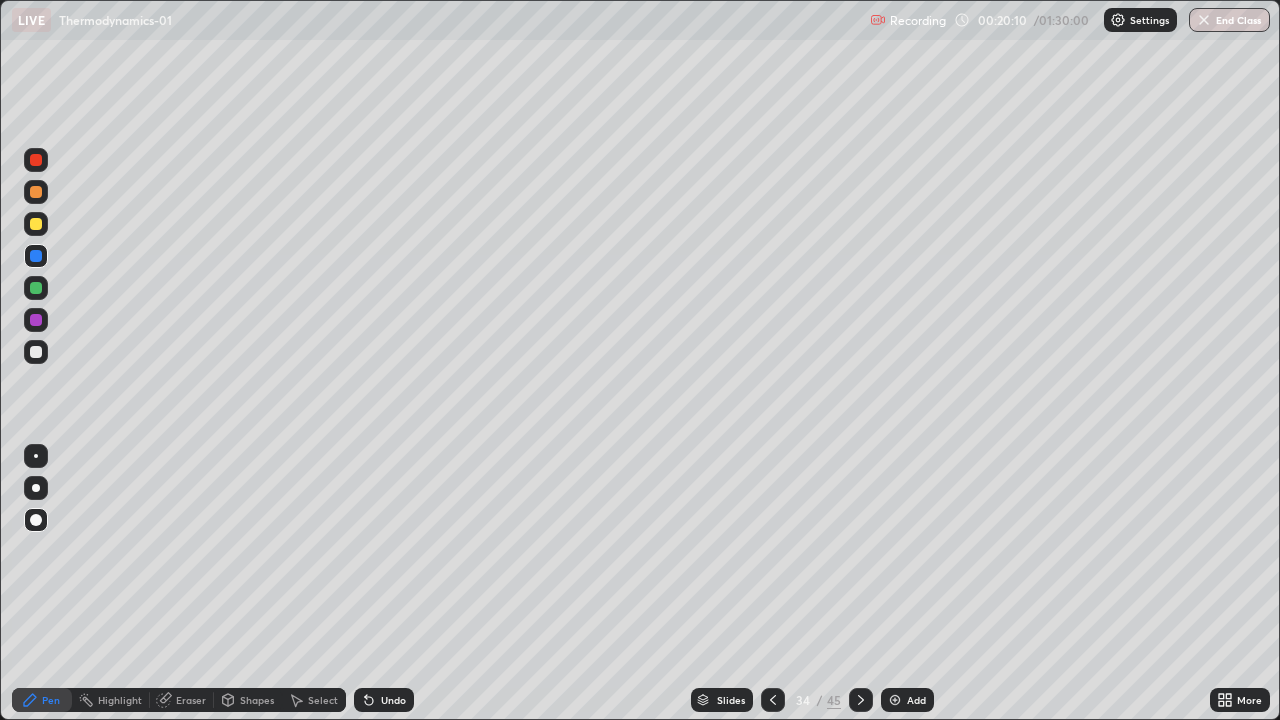 click on "Undo" at bounding box center [384, 700] 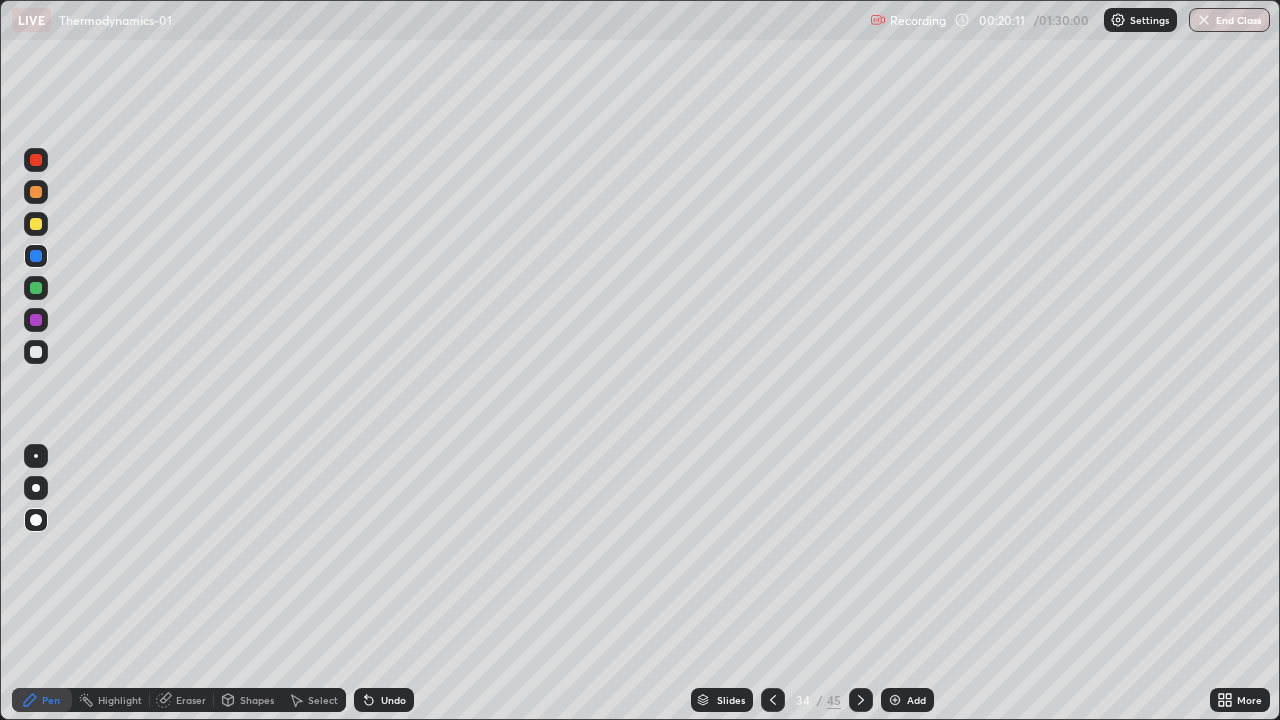 click on "Undo" at bounding box center [384, 700] 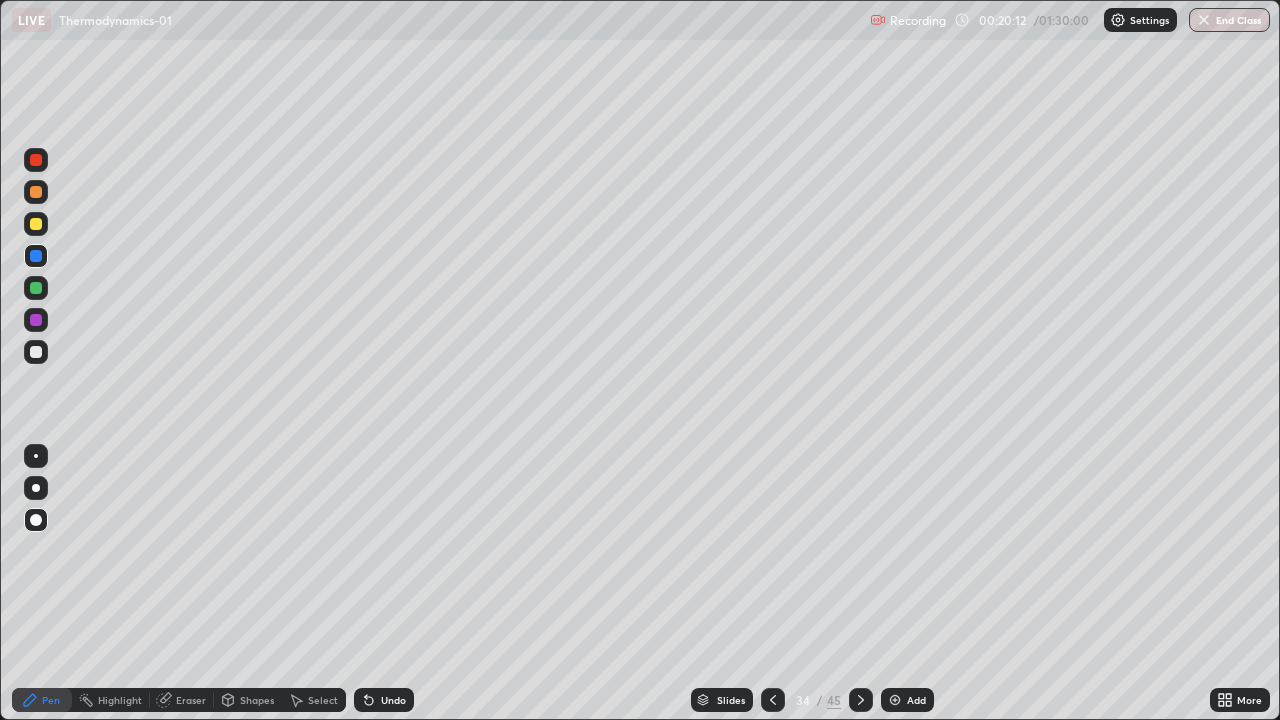 click on "Undo" at bounding box center [384, 700] 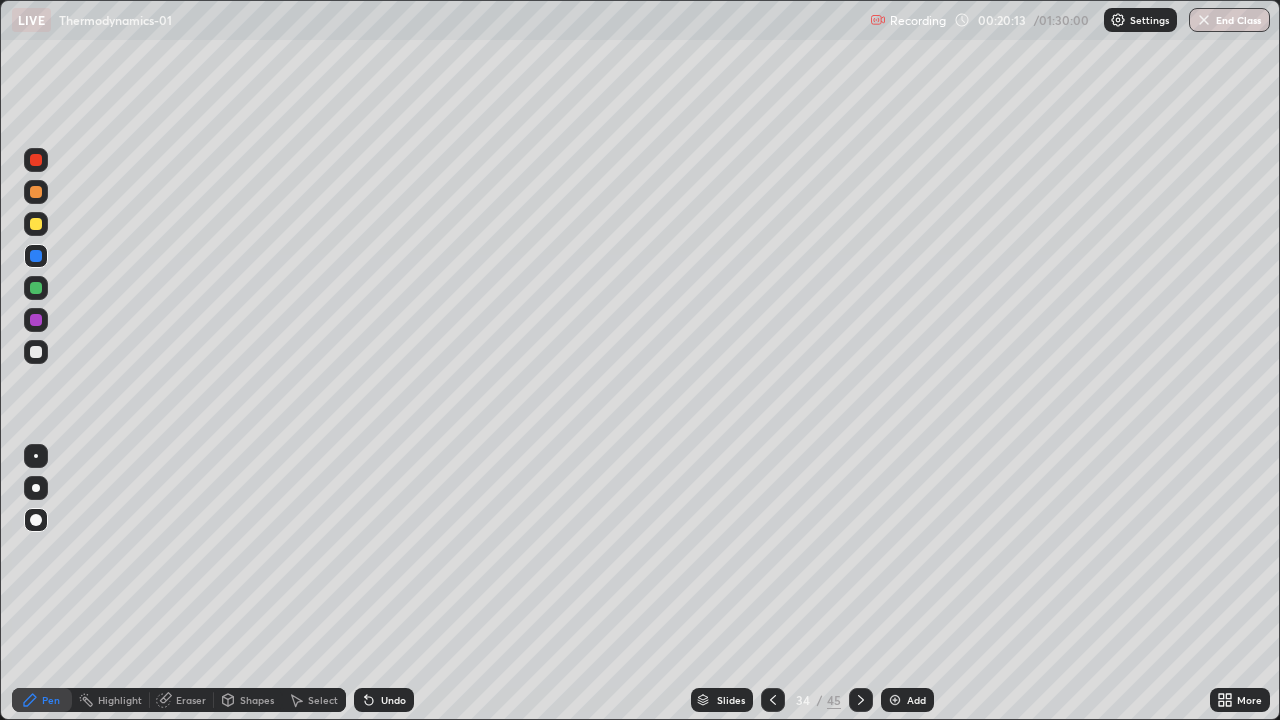 click on "Undo" at bounding box center (384, 700) 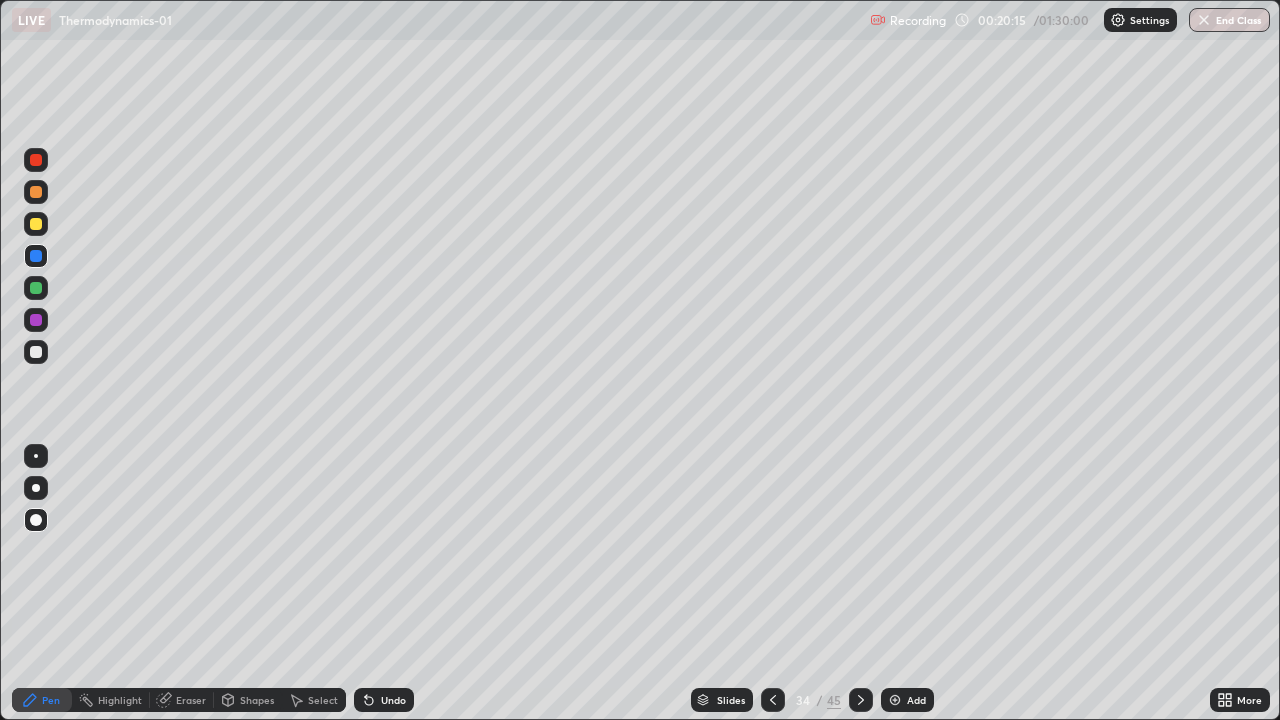 click on "Undo" at bounding box center [393, 700] 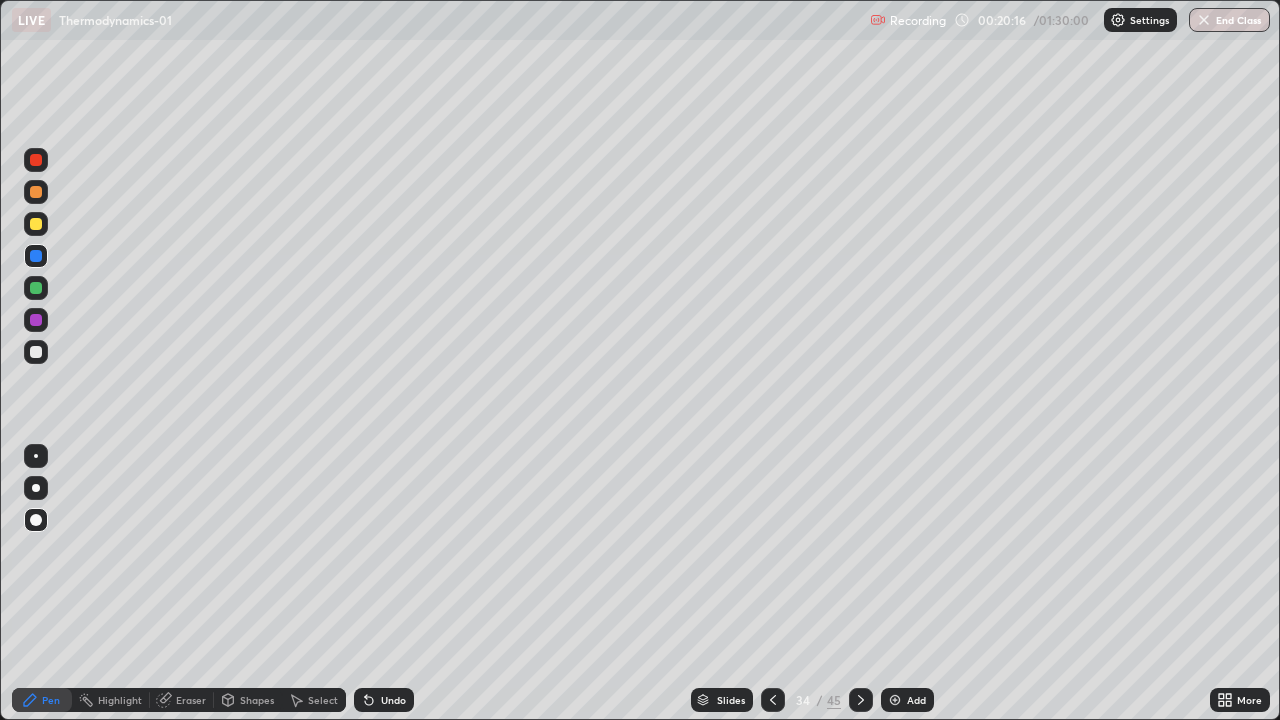 click 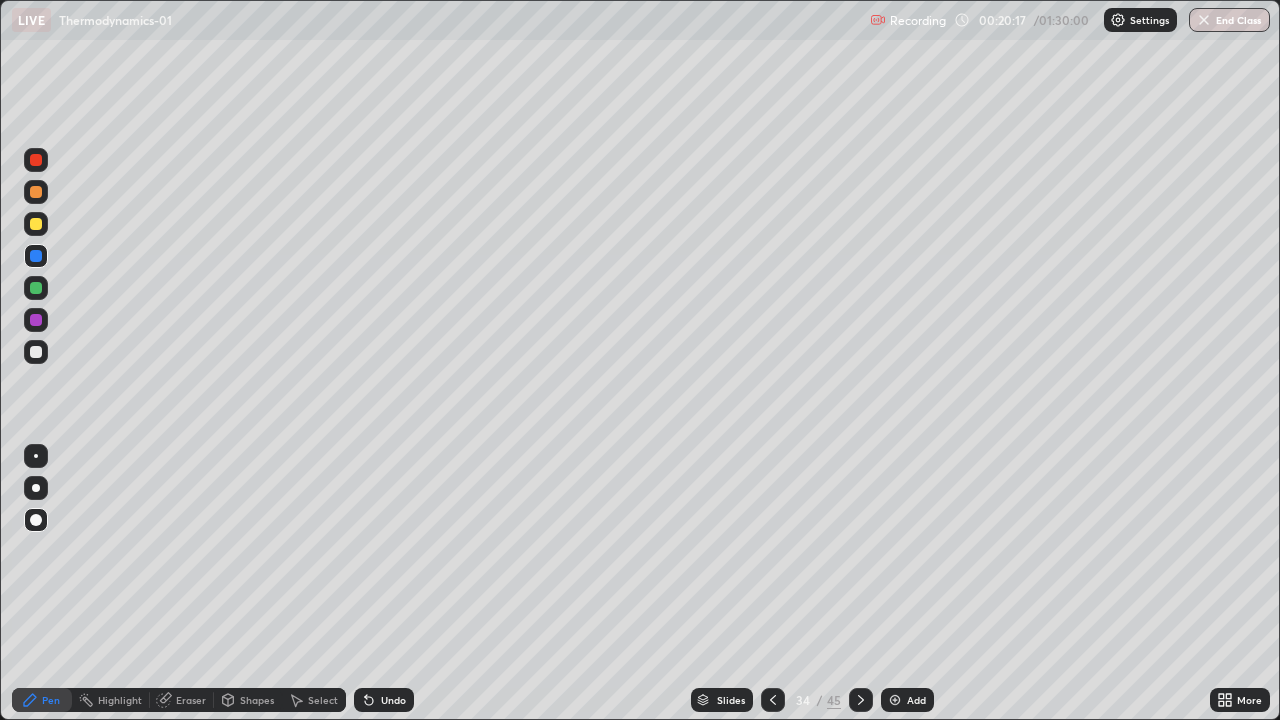 click on "Undo" at bounding box center (384, 700) 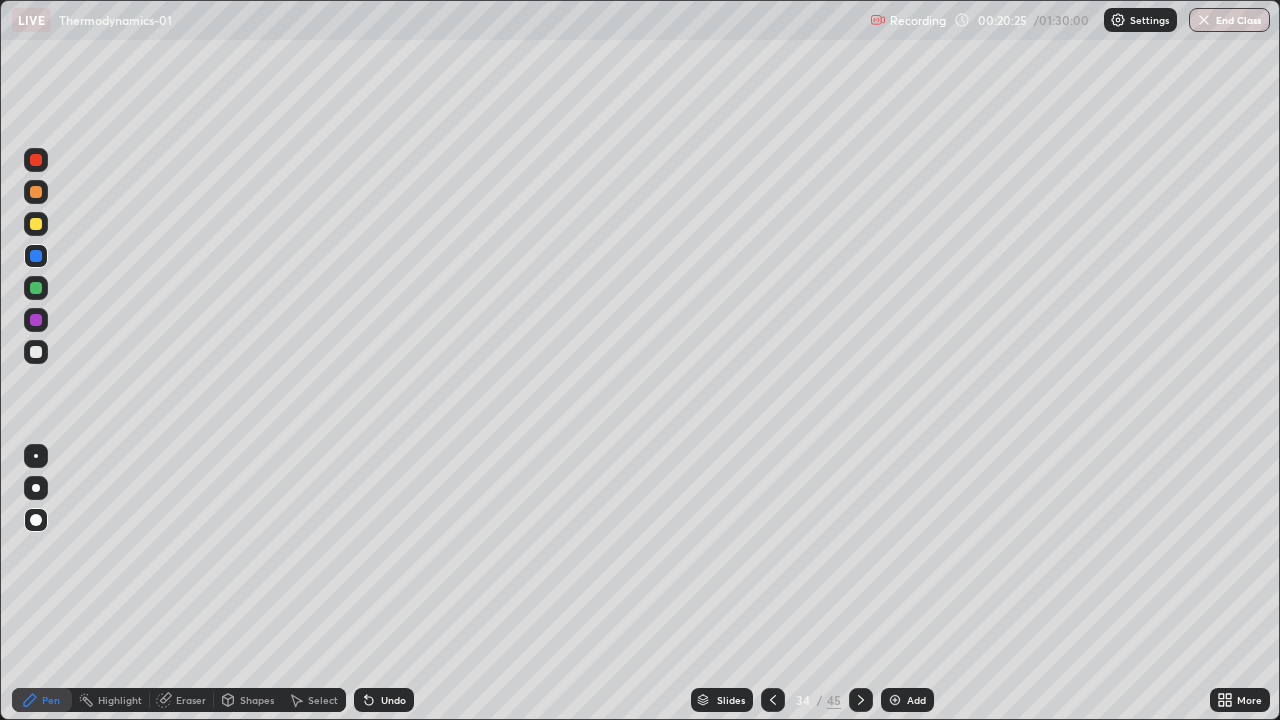 click at bounding box center (36, 352) 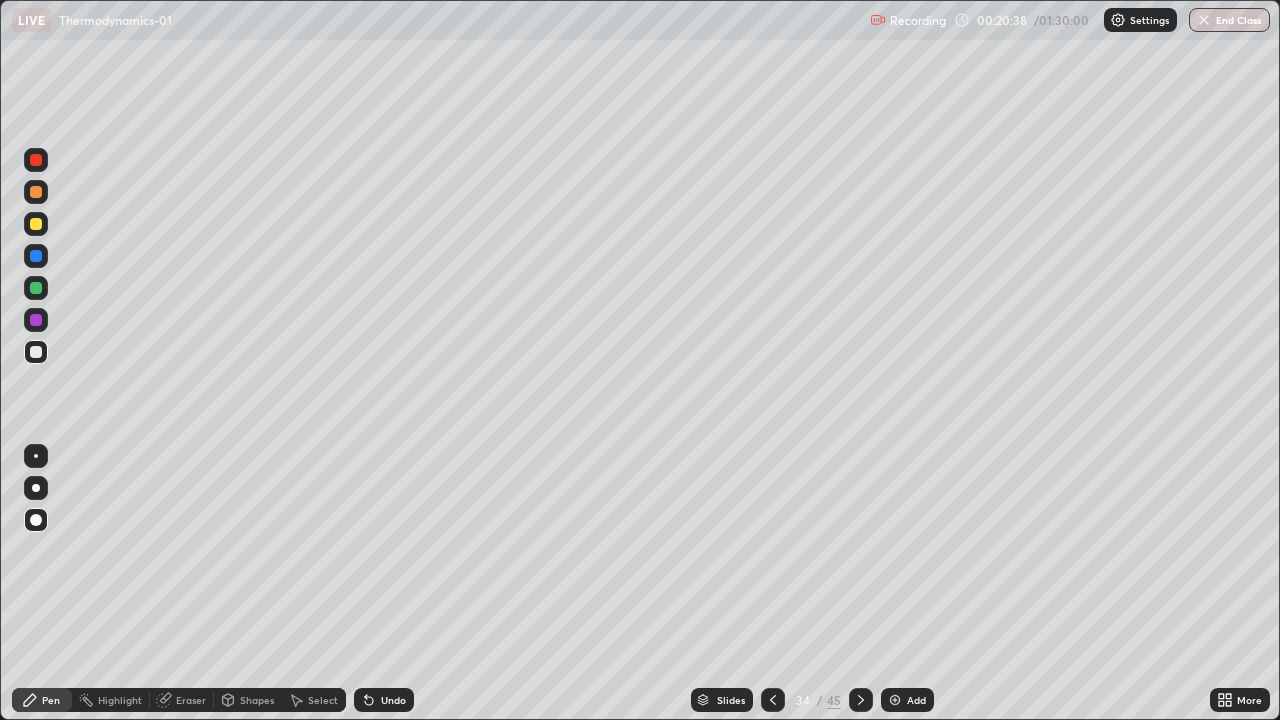 click 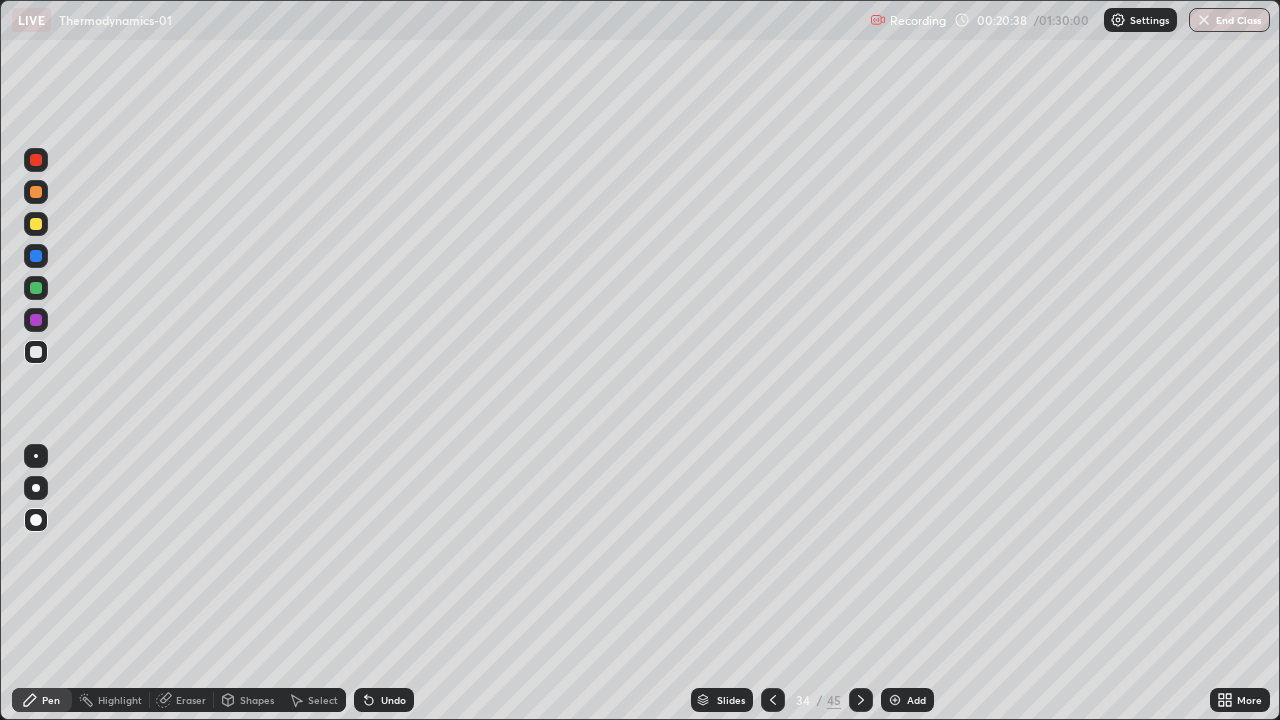 click 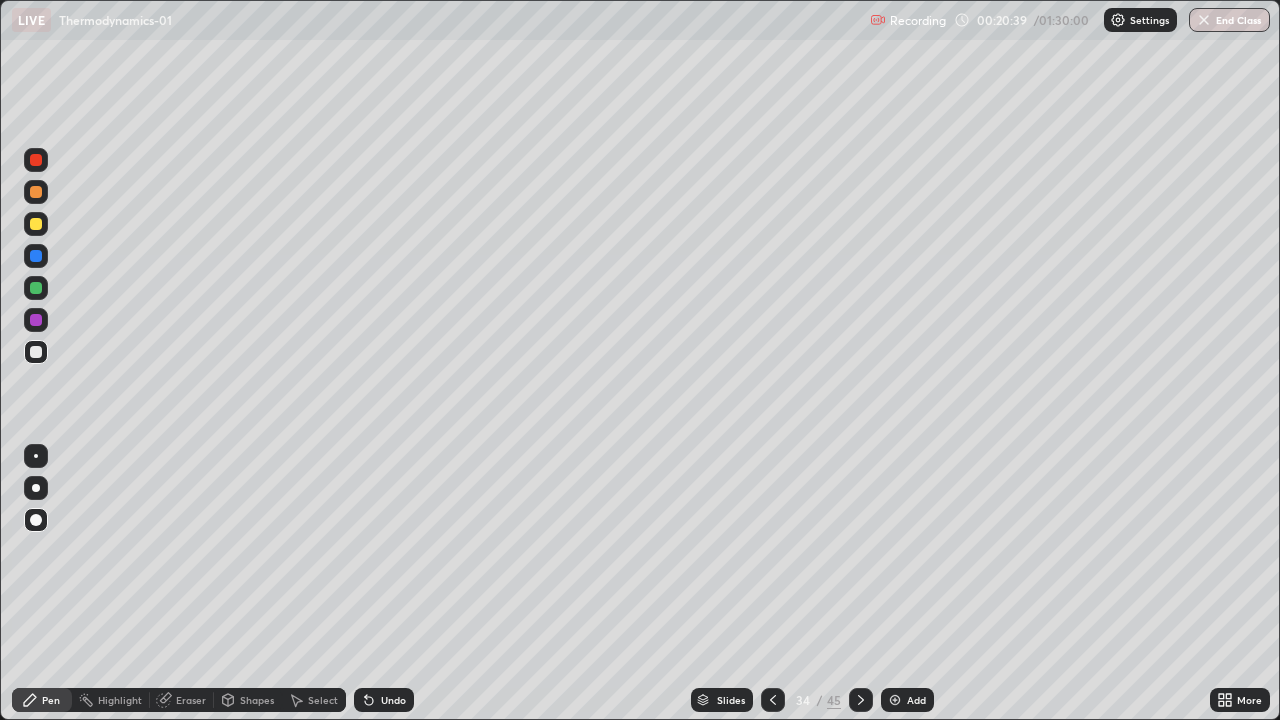 click on "Undo" at bounding box center [384, 700] 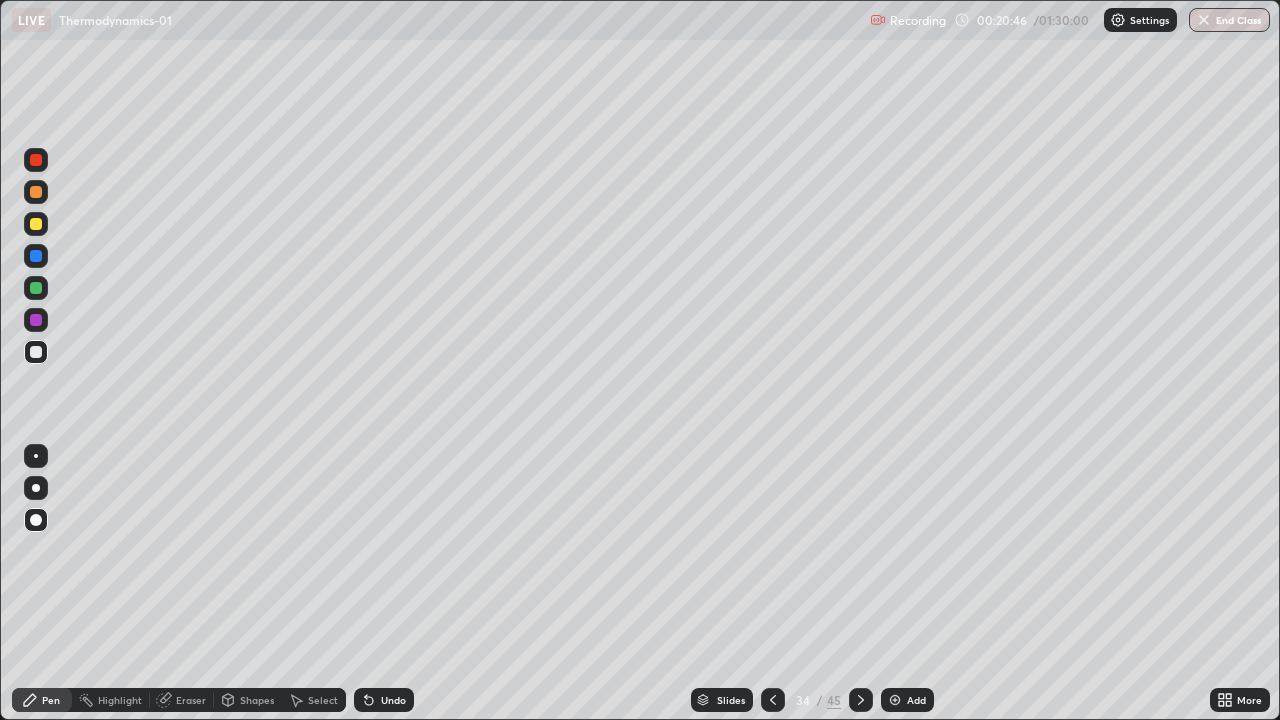 click on "Undo" at bounding box center [393, 700] 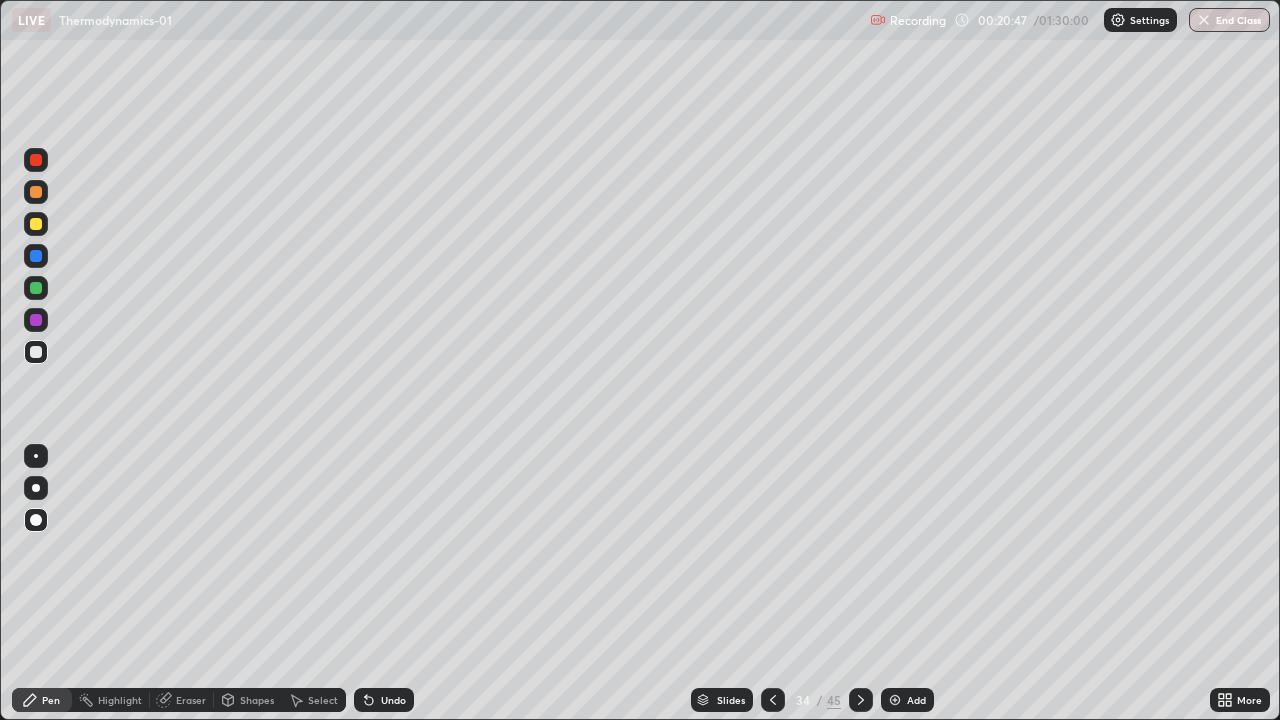 click on "Undo" at bounding box center [393, 700] 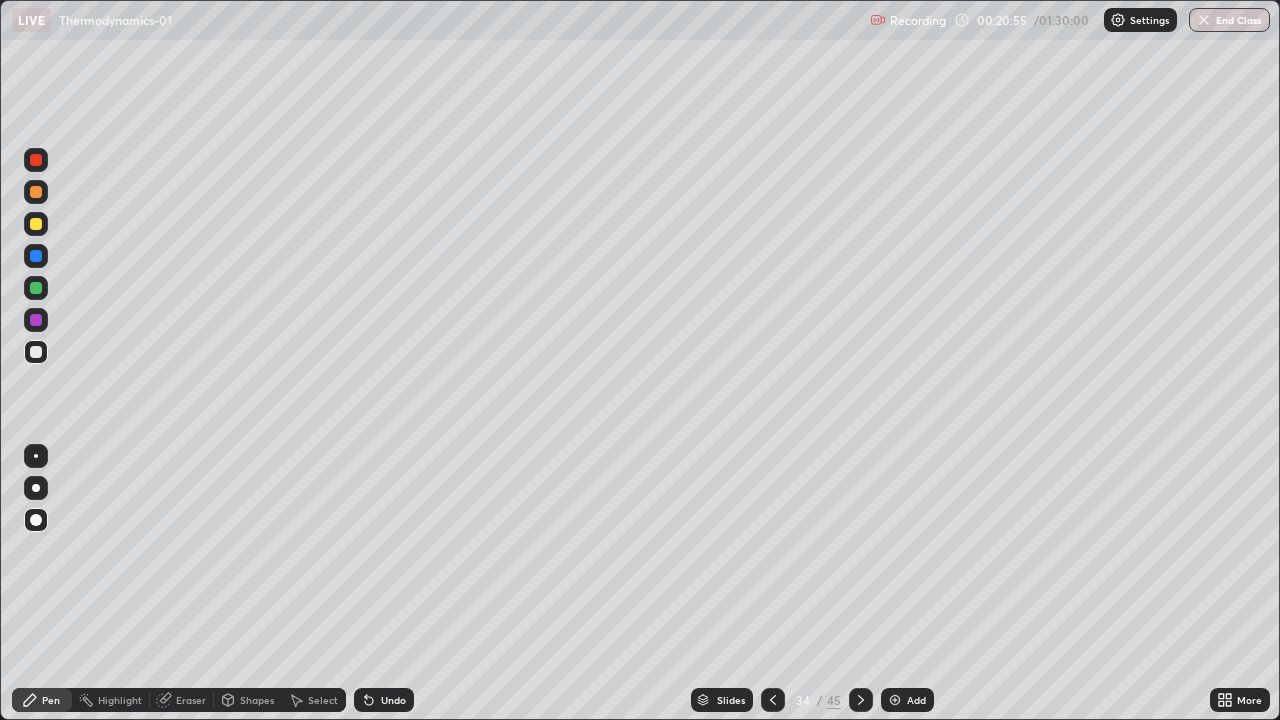 click on "Undo" at bounding box center [384, 700] 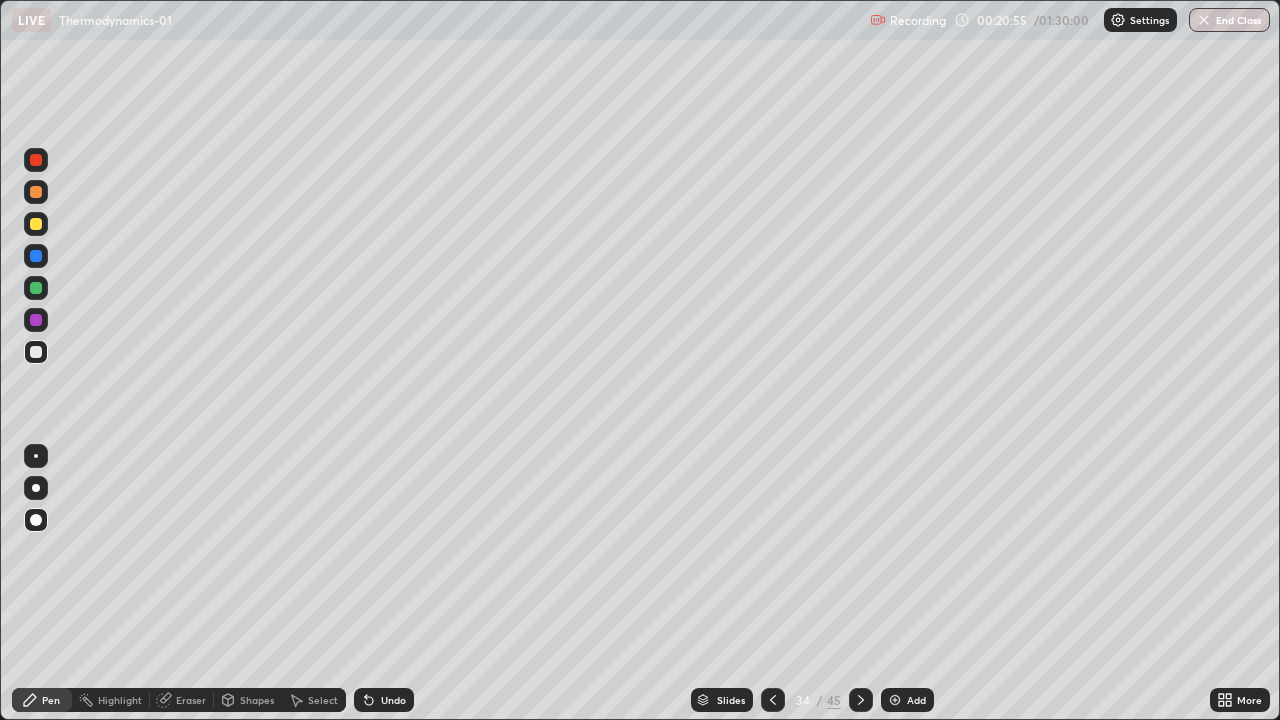 click 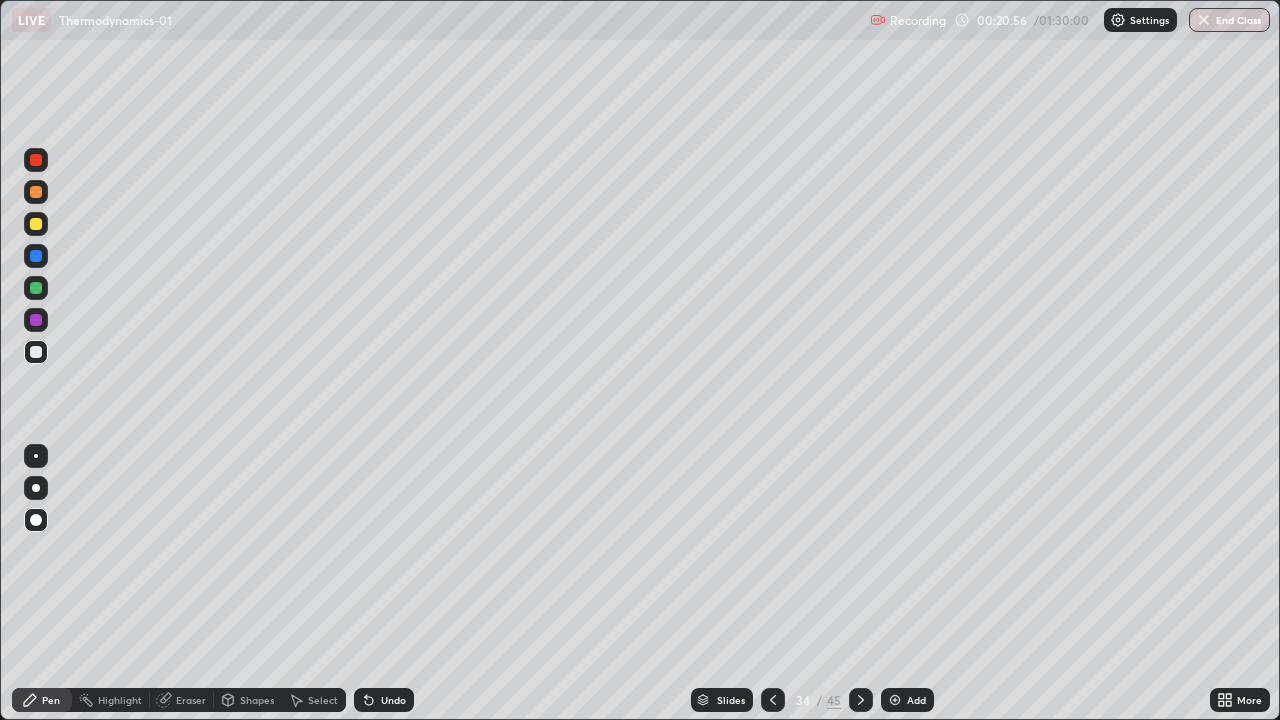click on "Undo" at bounding box center [384, 700] 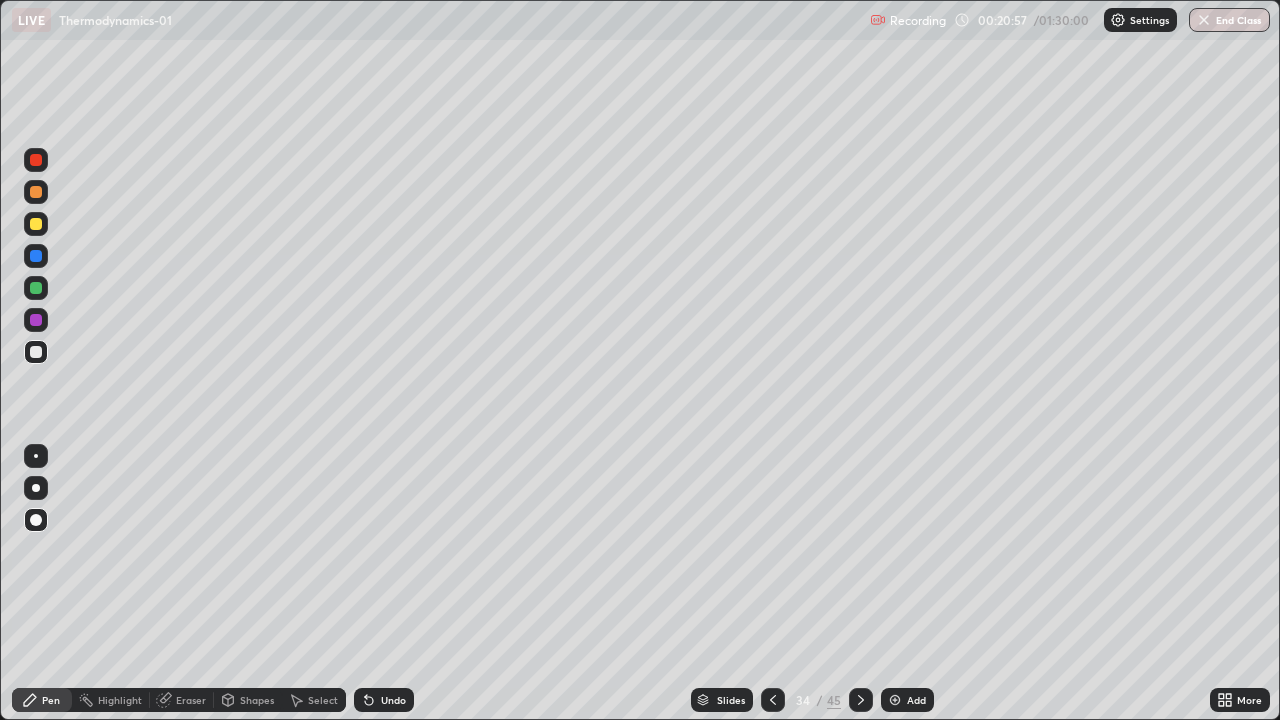 click on "Undo" at bounding box center [384, 700] 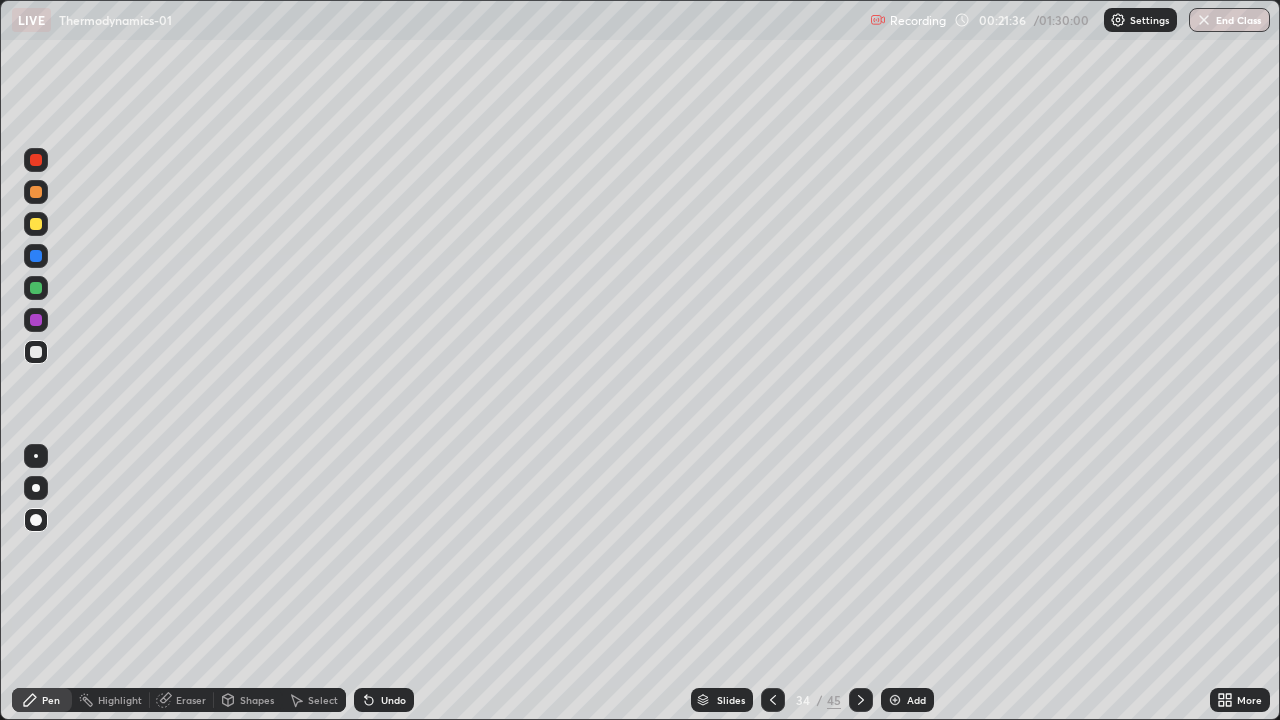 click 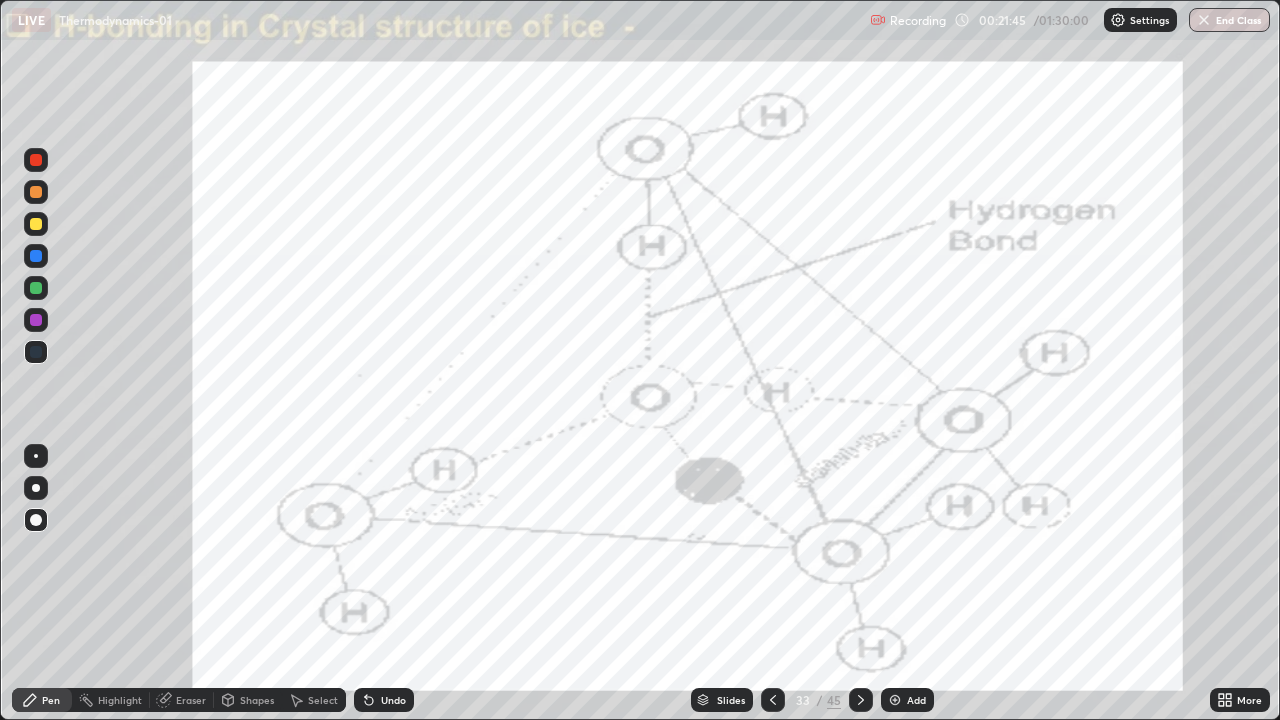 click 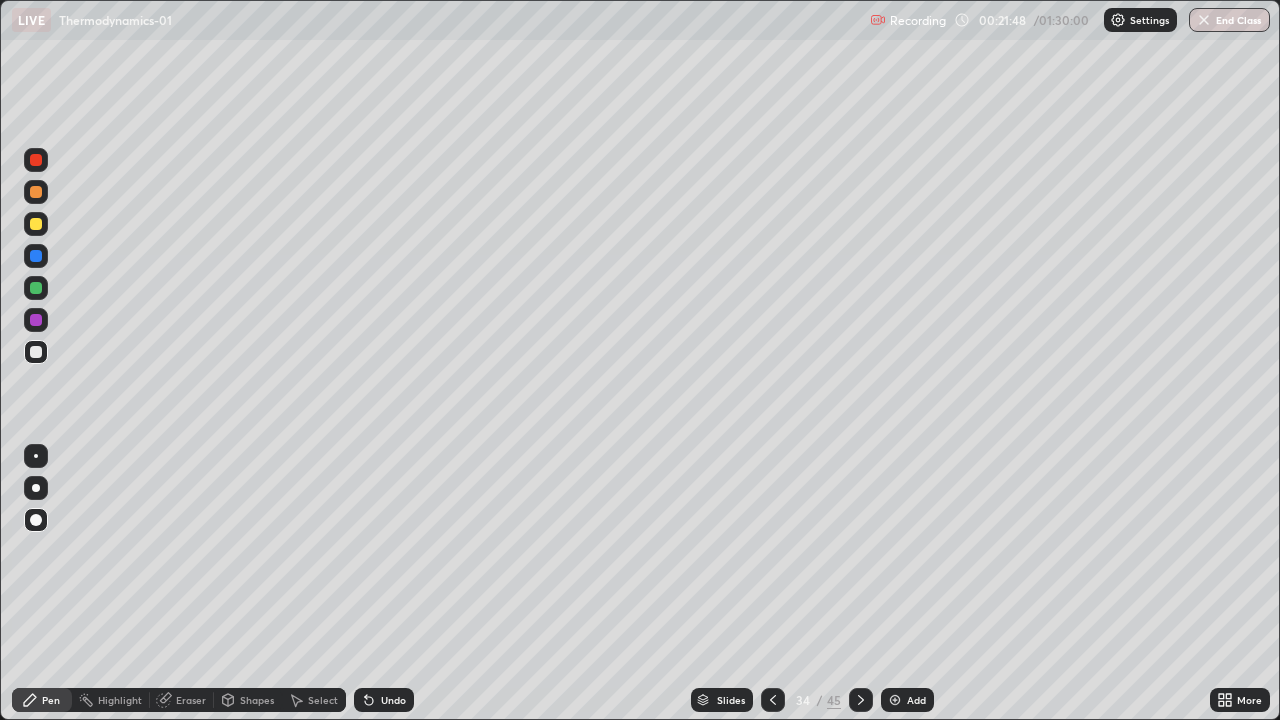 click at bounding box center (36, 256) 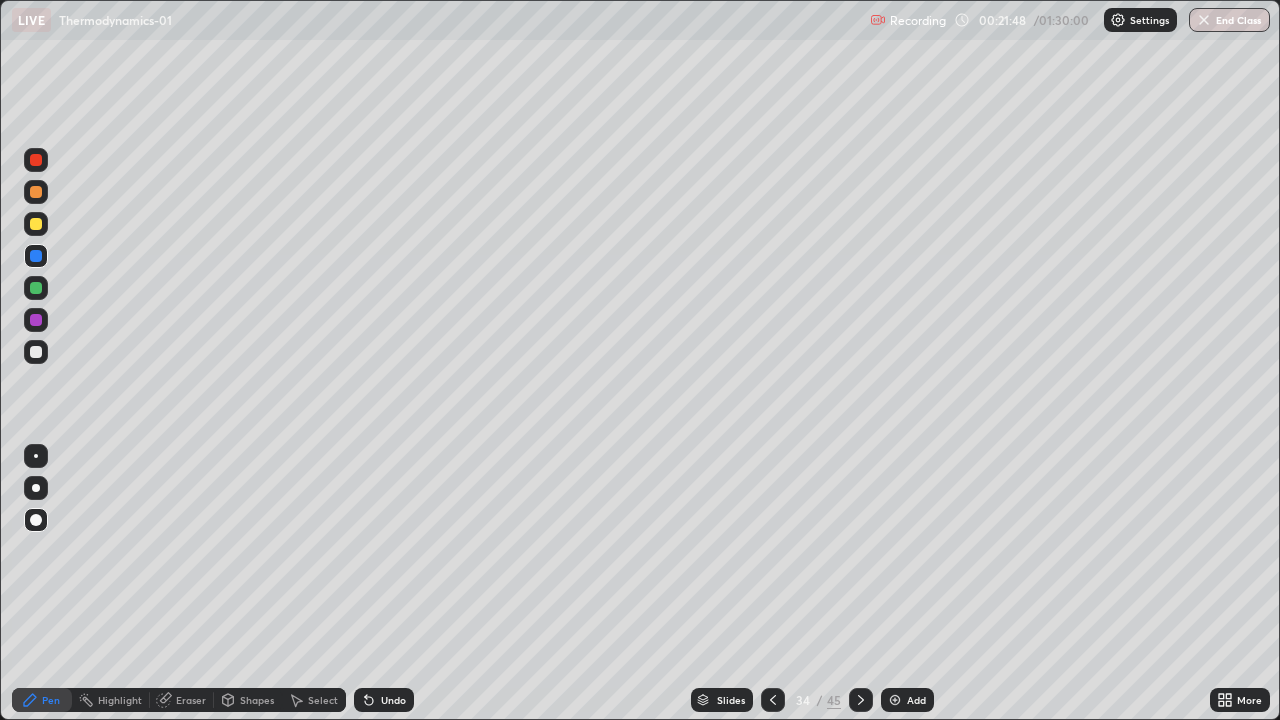 click at bounding box center (36, 288) 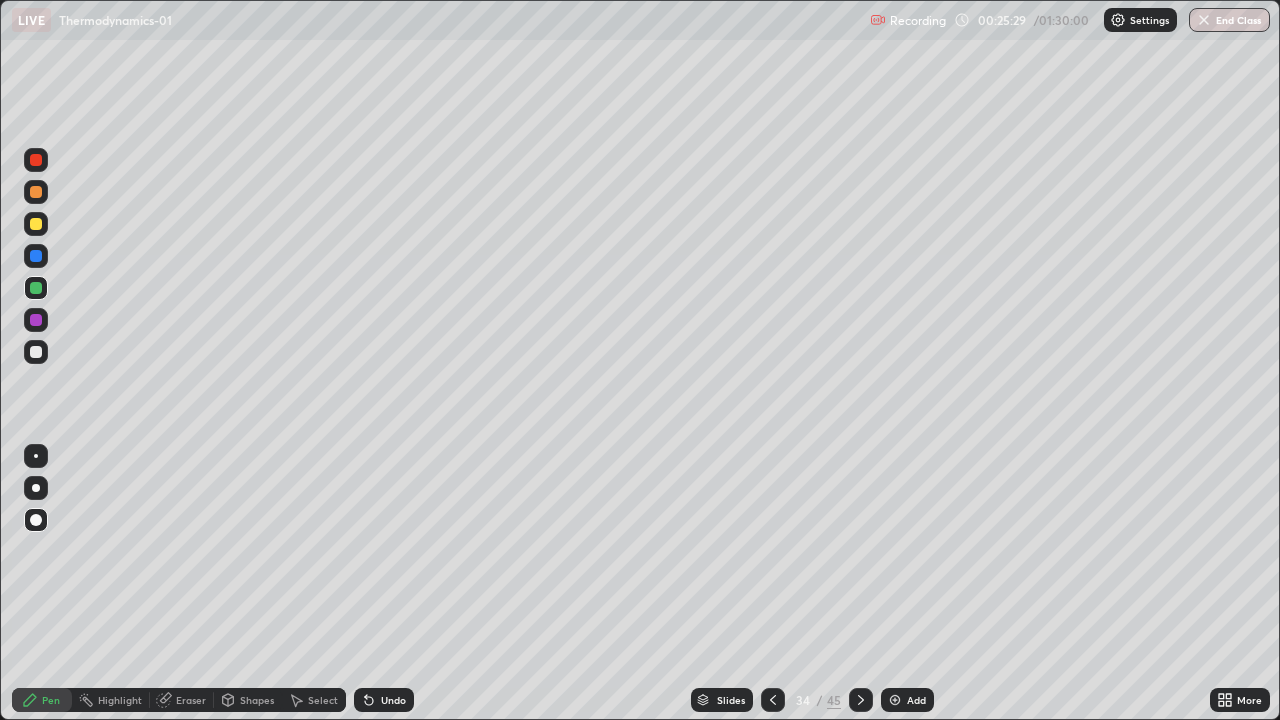 click 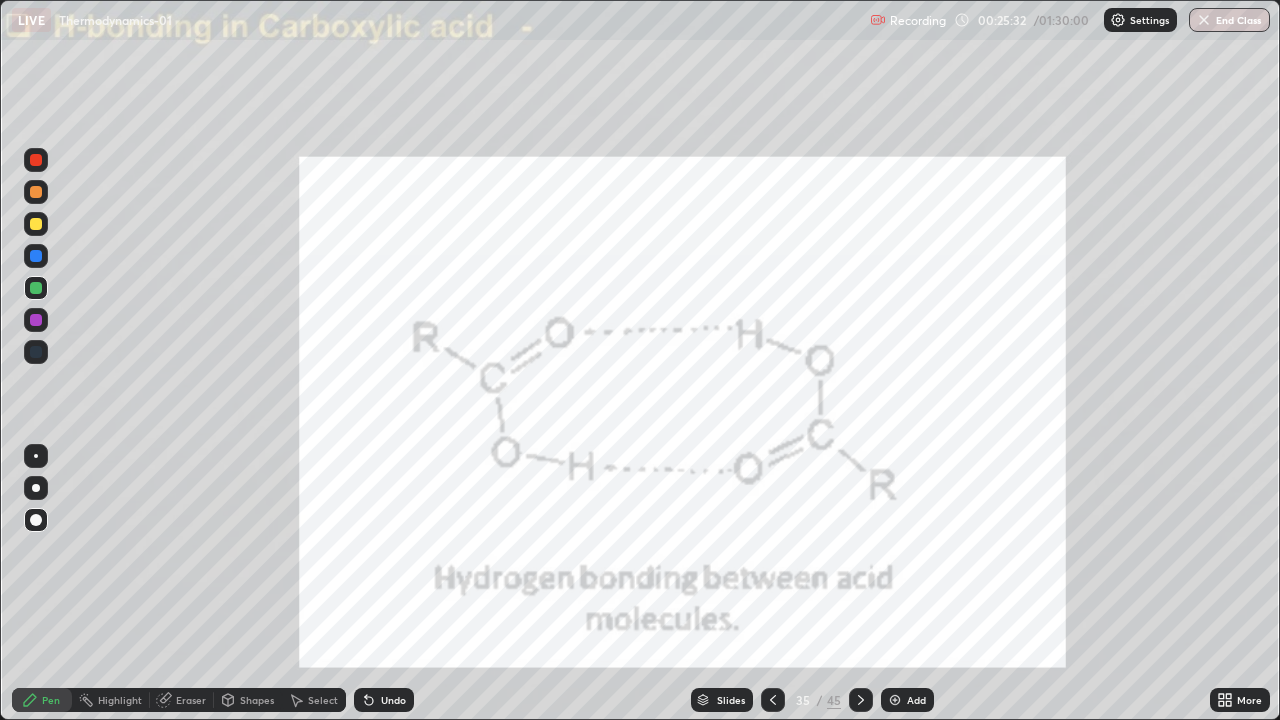 click on "Eraser" at bounding box center (191, 700) 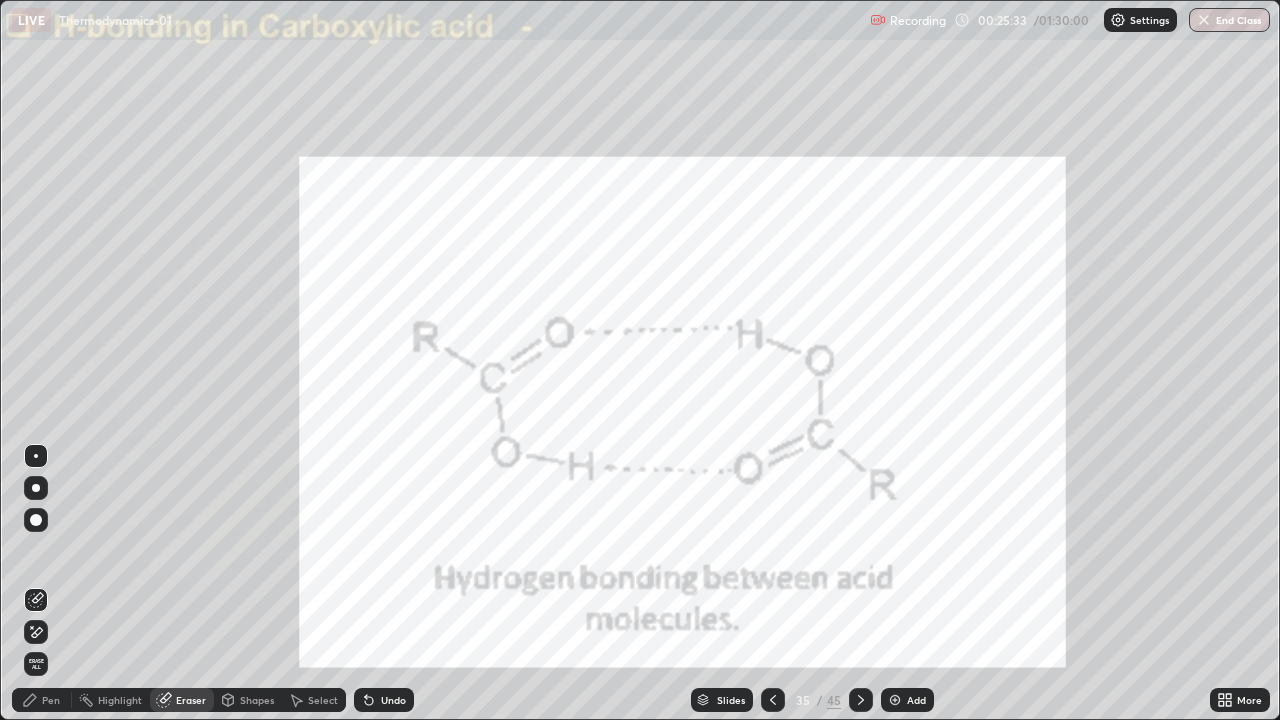 click 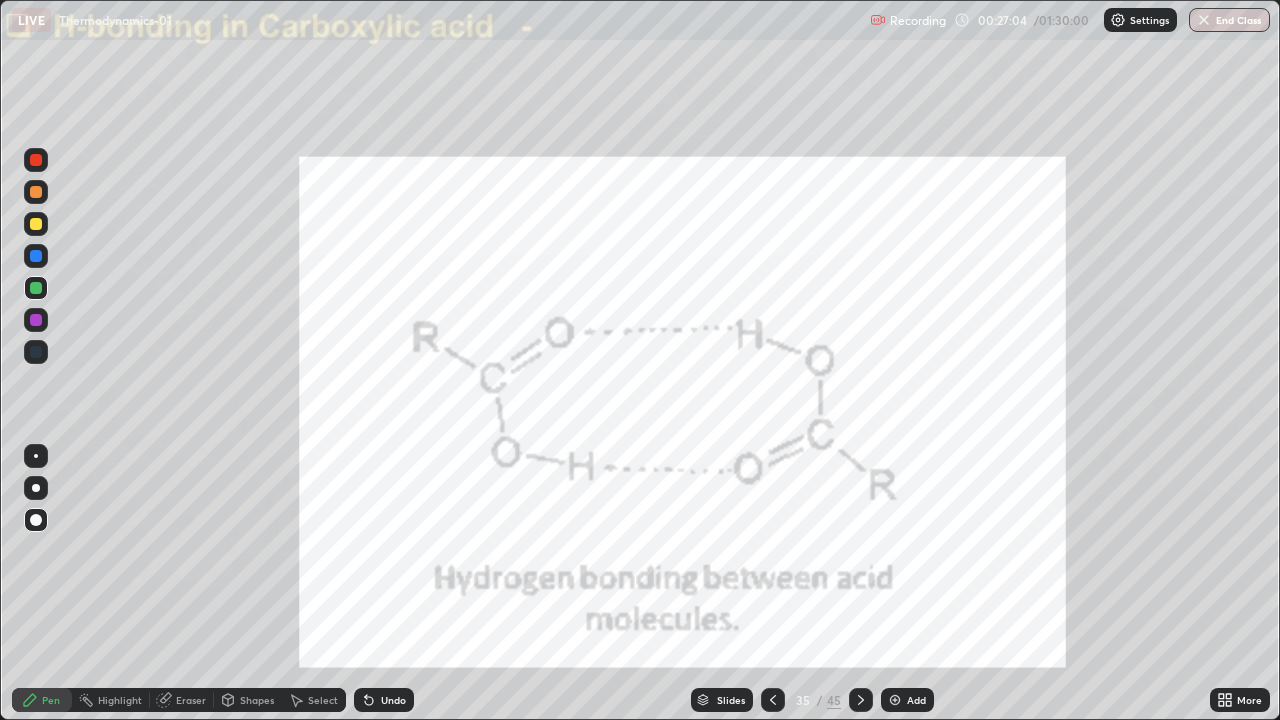 click at bounding box center [36, 224] 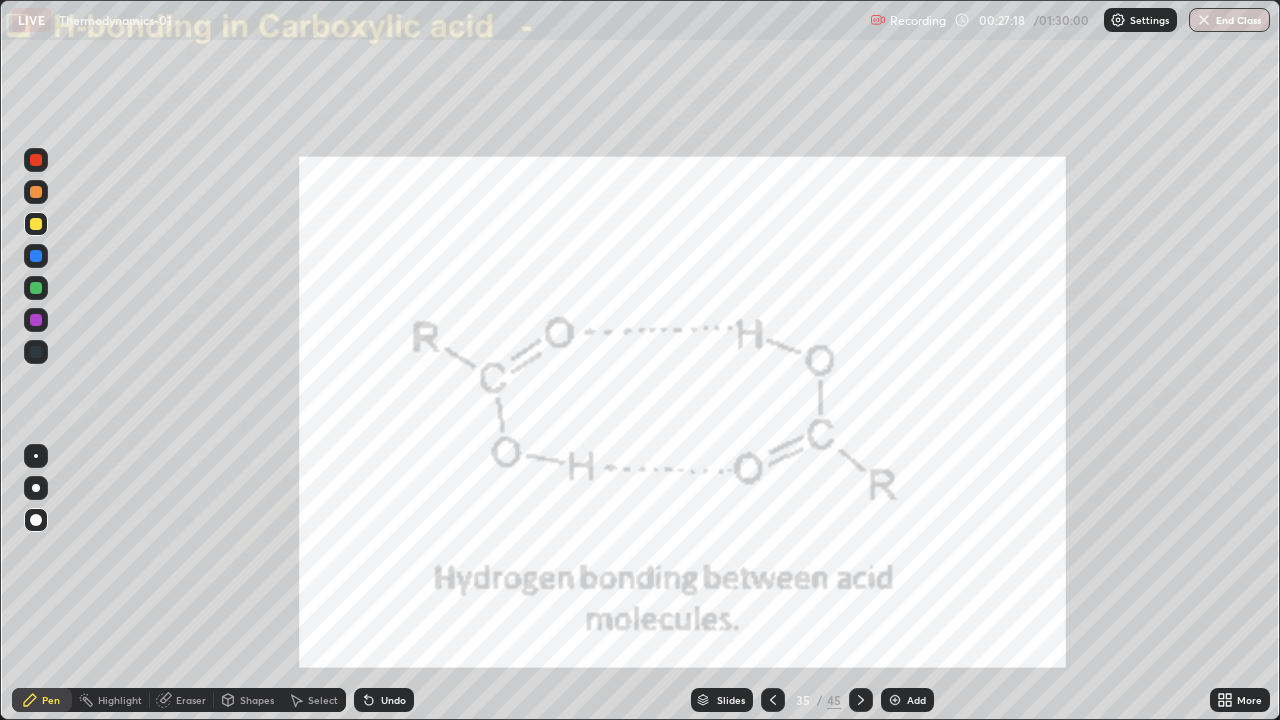 click on "Undo" at bounding box center [393, 700] 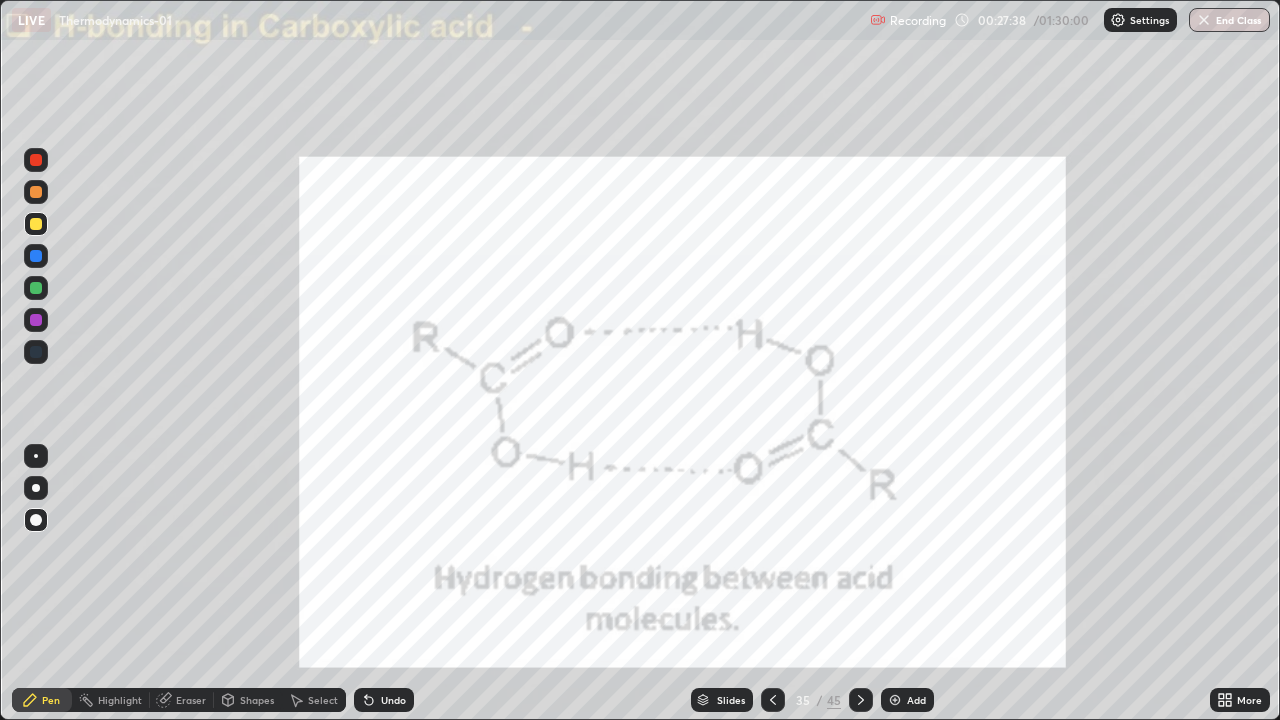 click at bounding box center (36, 256) 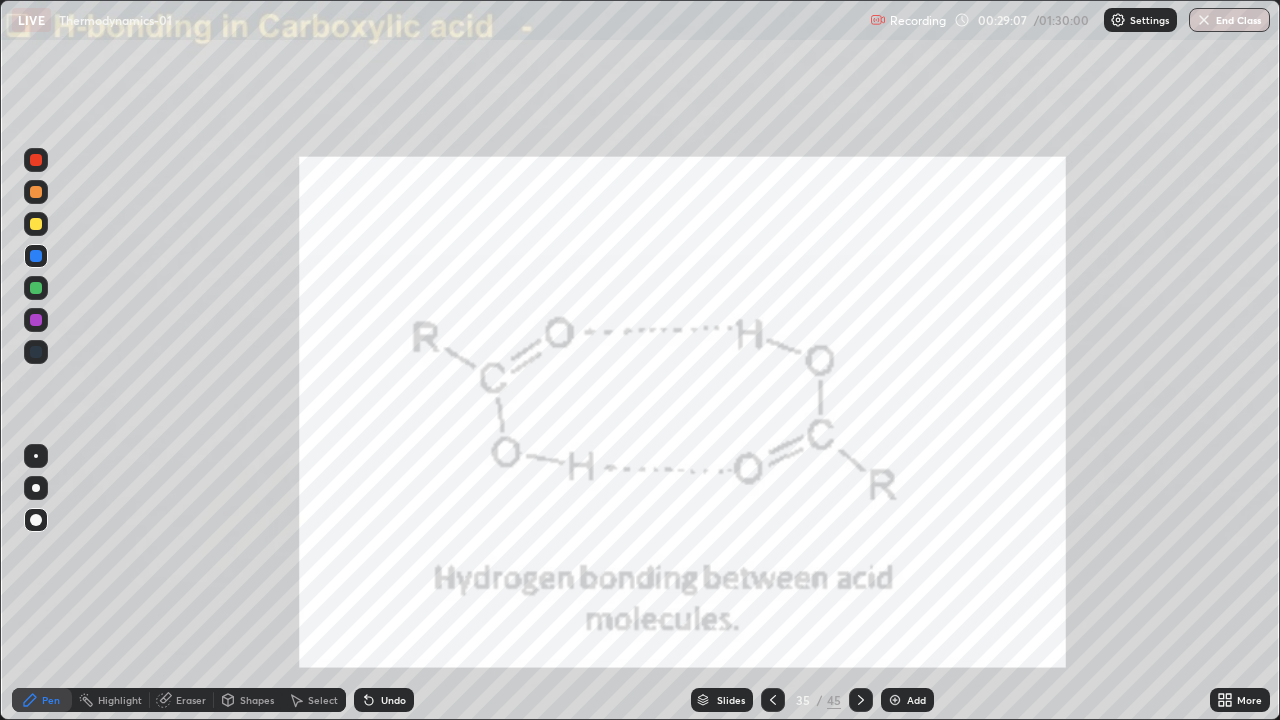 click at bounding box center [36, 224] 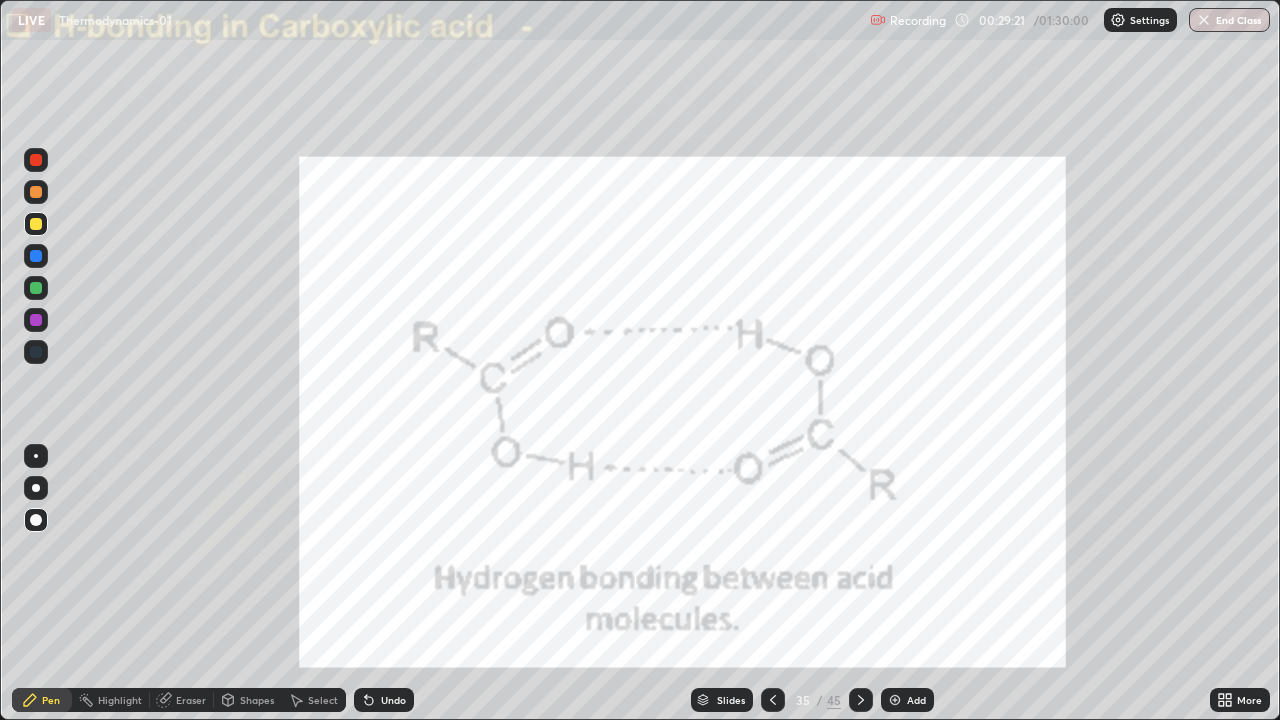 click 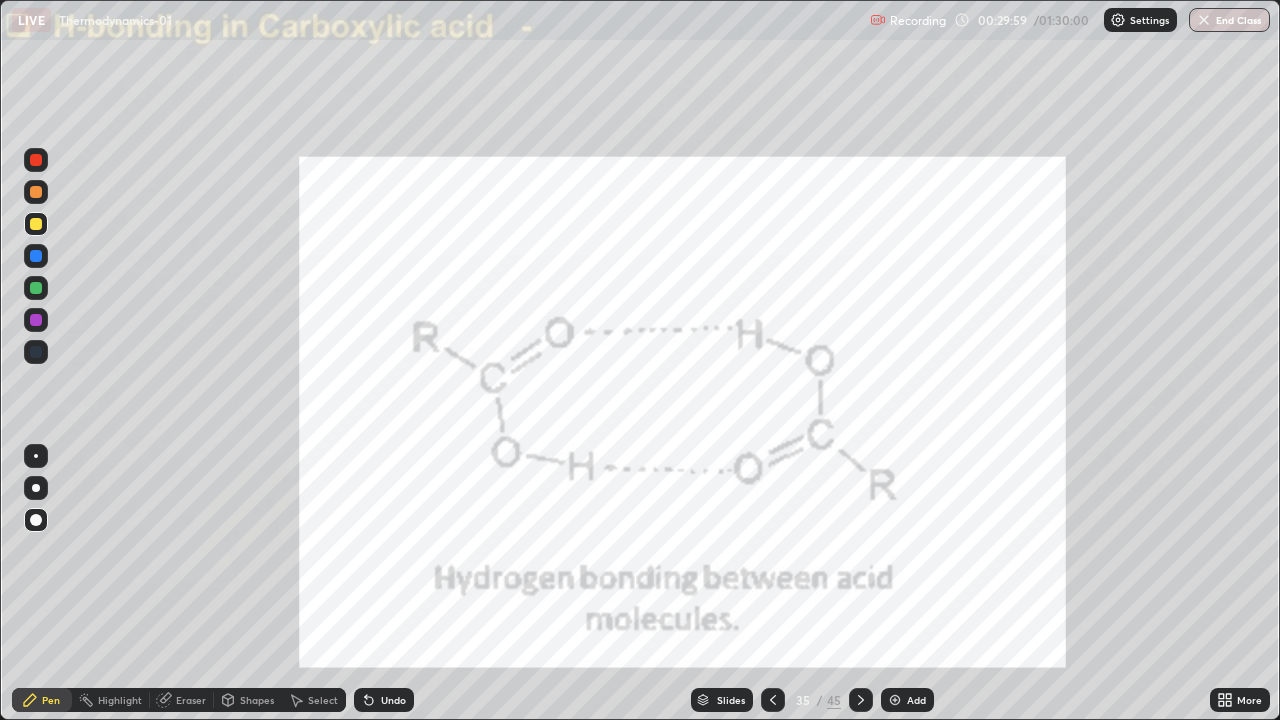 click on "Slides" at bounding box center [731, 700] 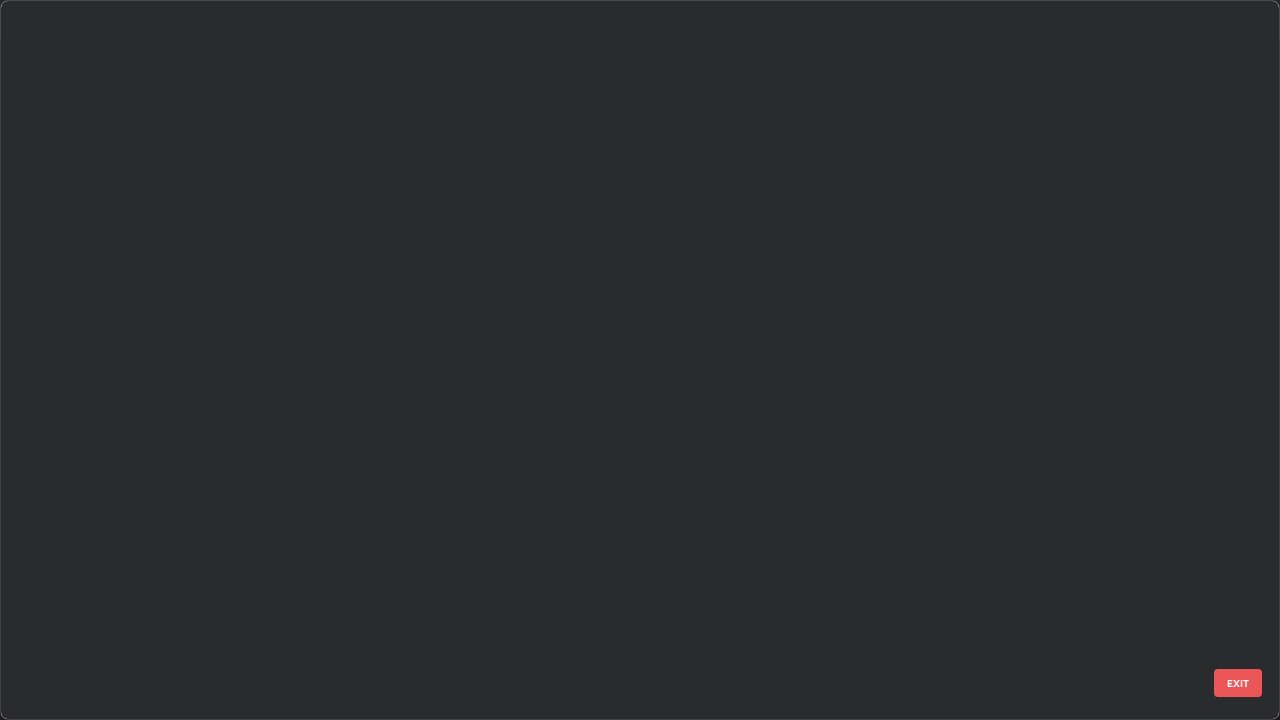 scroll, scrollTop: 1977, scrollLeft: 0, axis: vertical 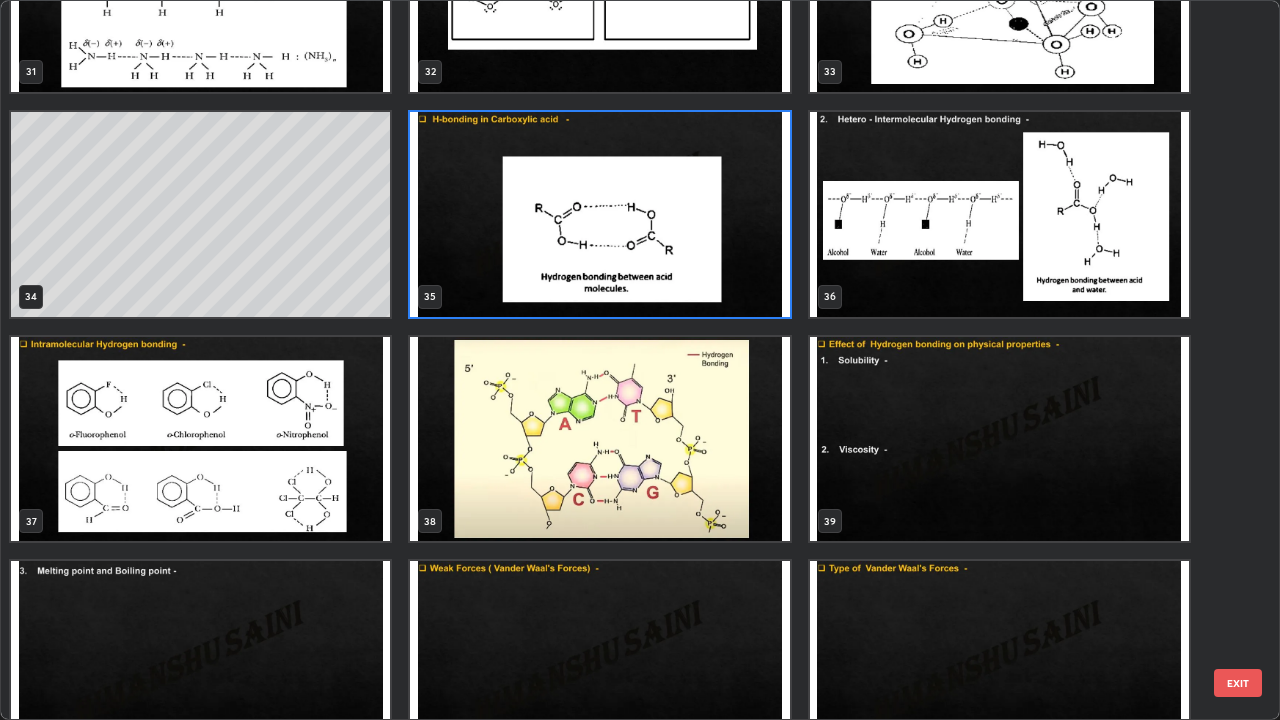 click at bounding box center [999, 214] 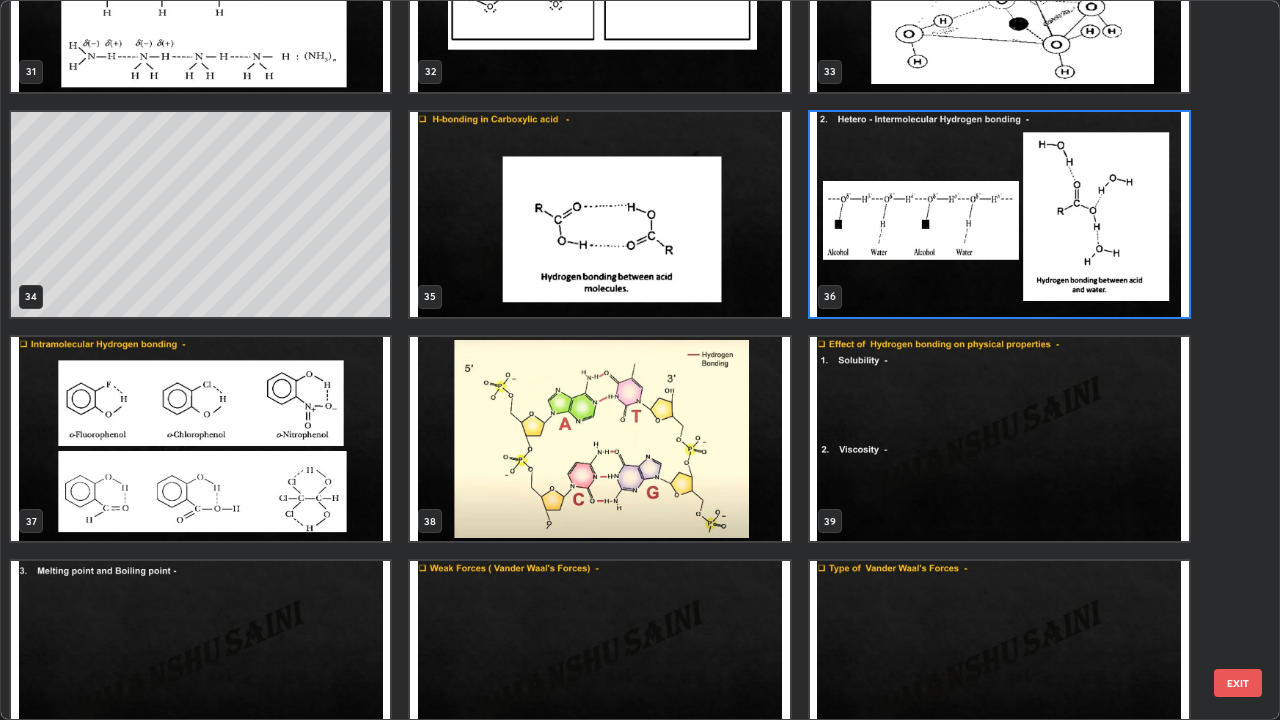 click at bounding box center [999, 214] 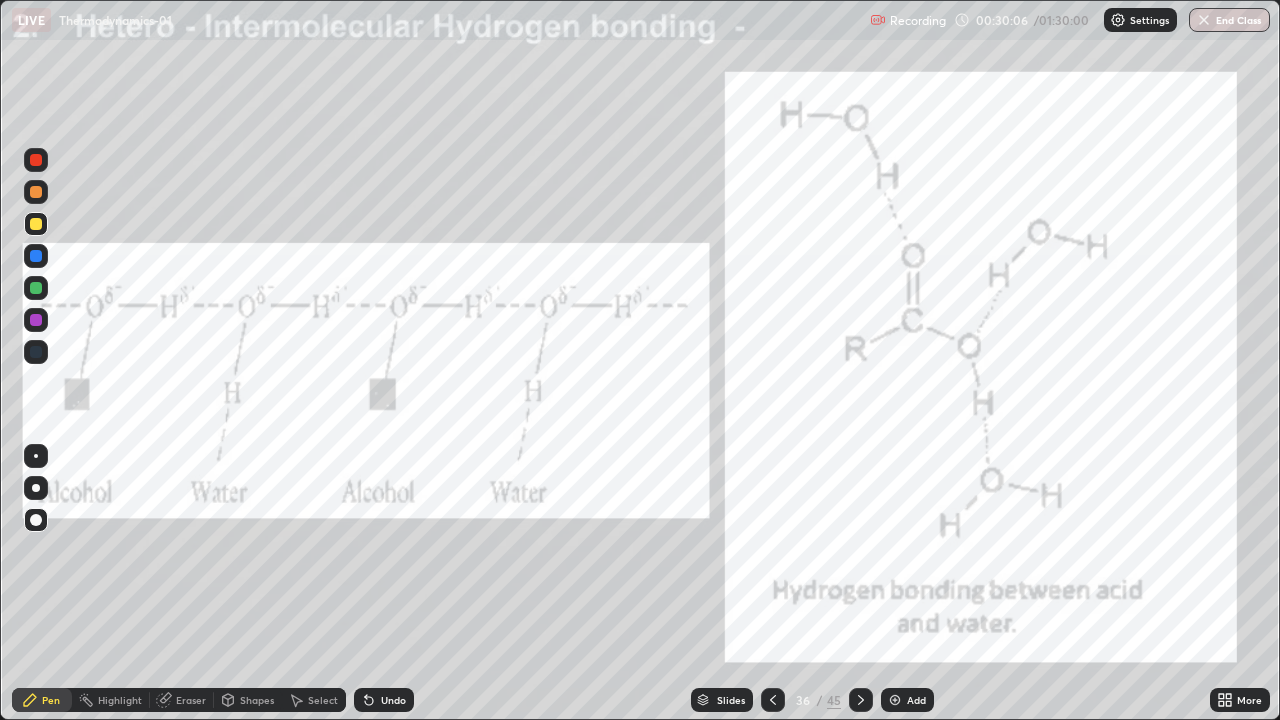 click at bounding box center [999, 214] 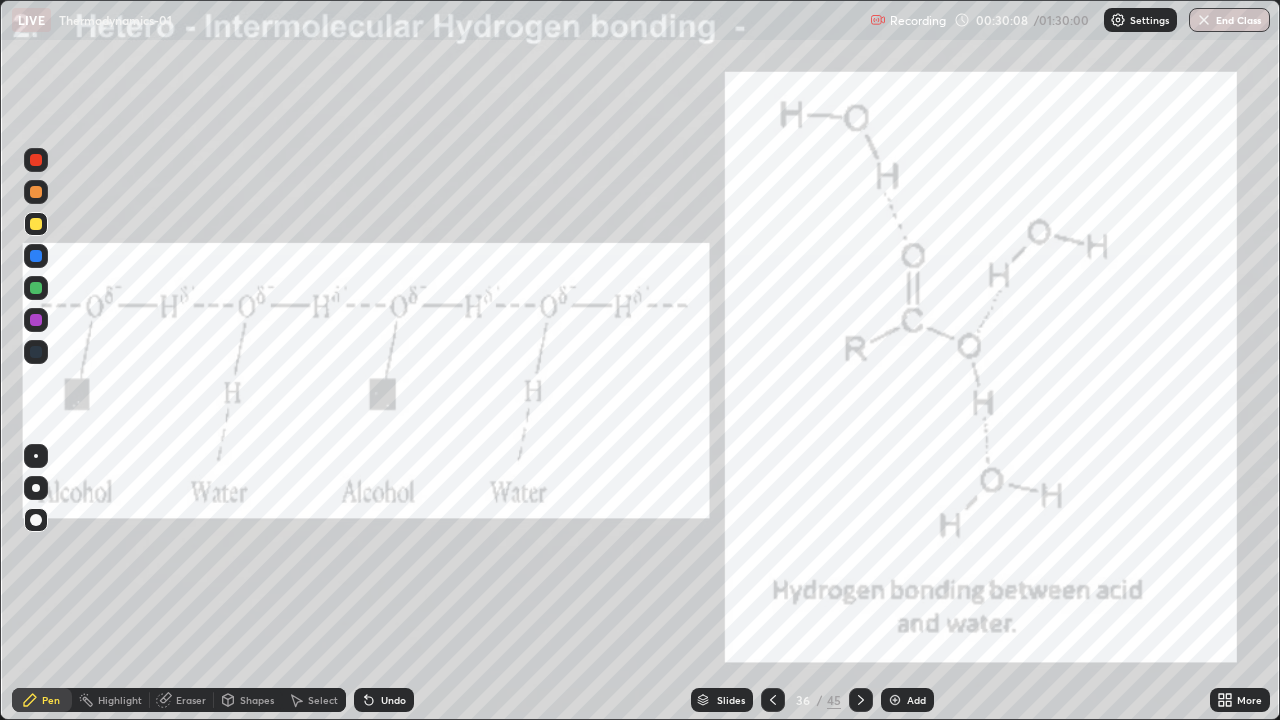click 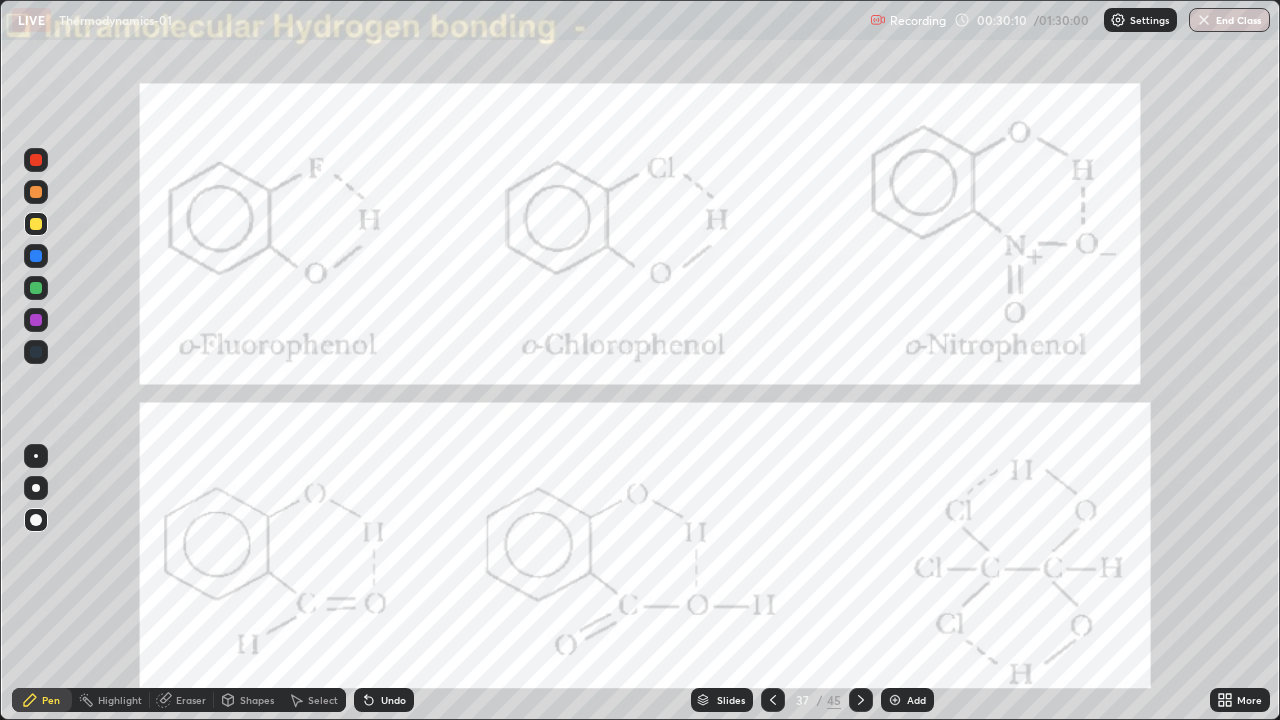 click 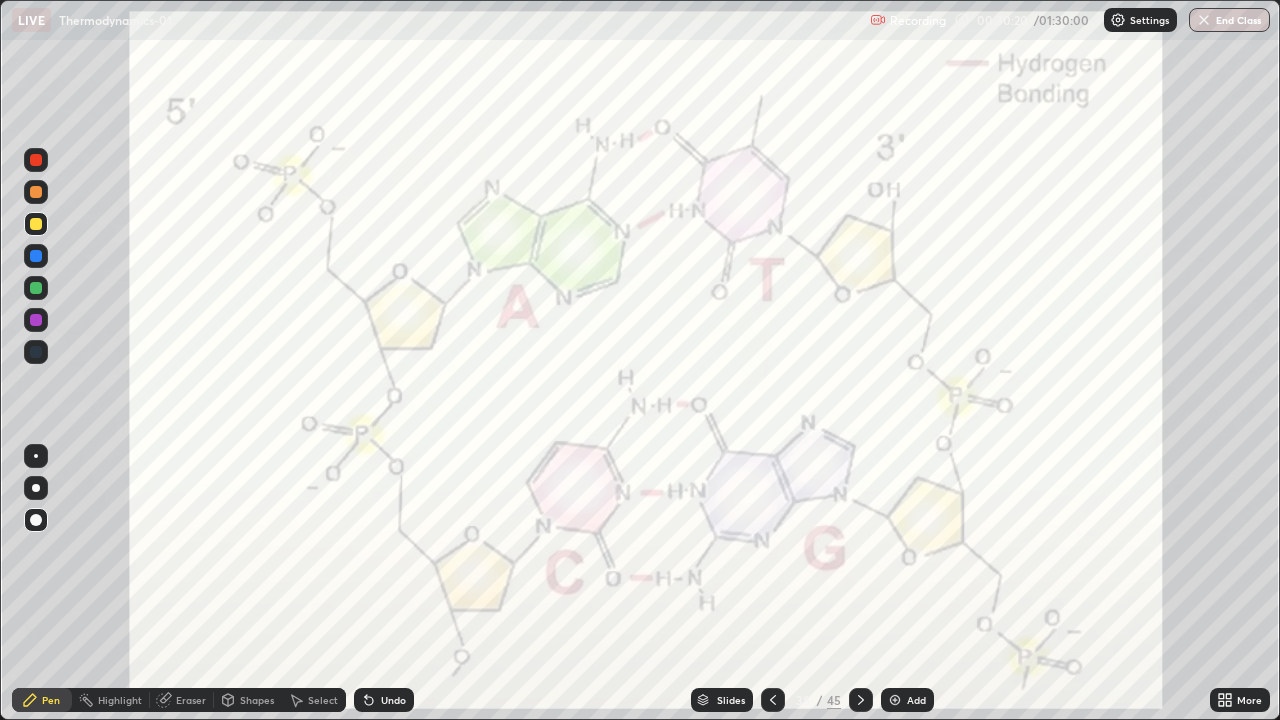 click 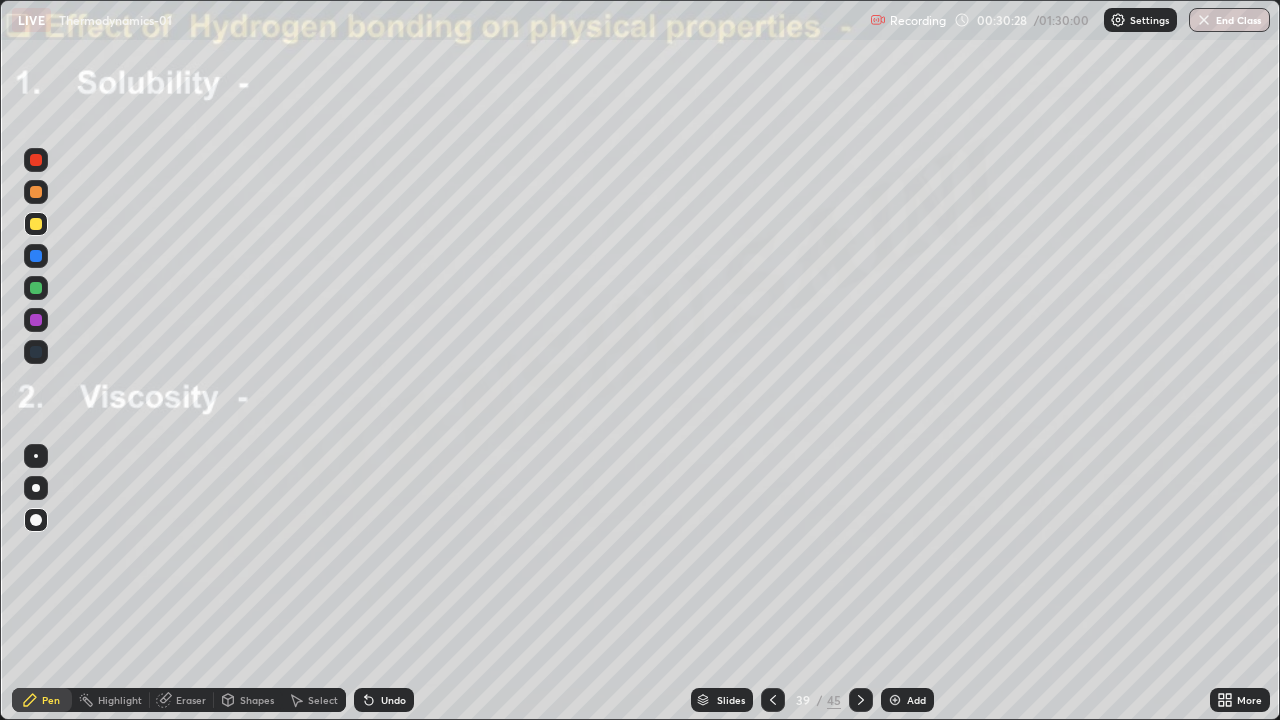 click on "Slides" at bounding box center [731, 700] 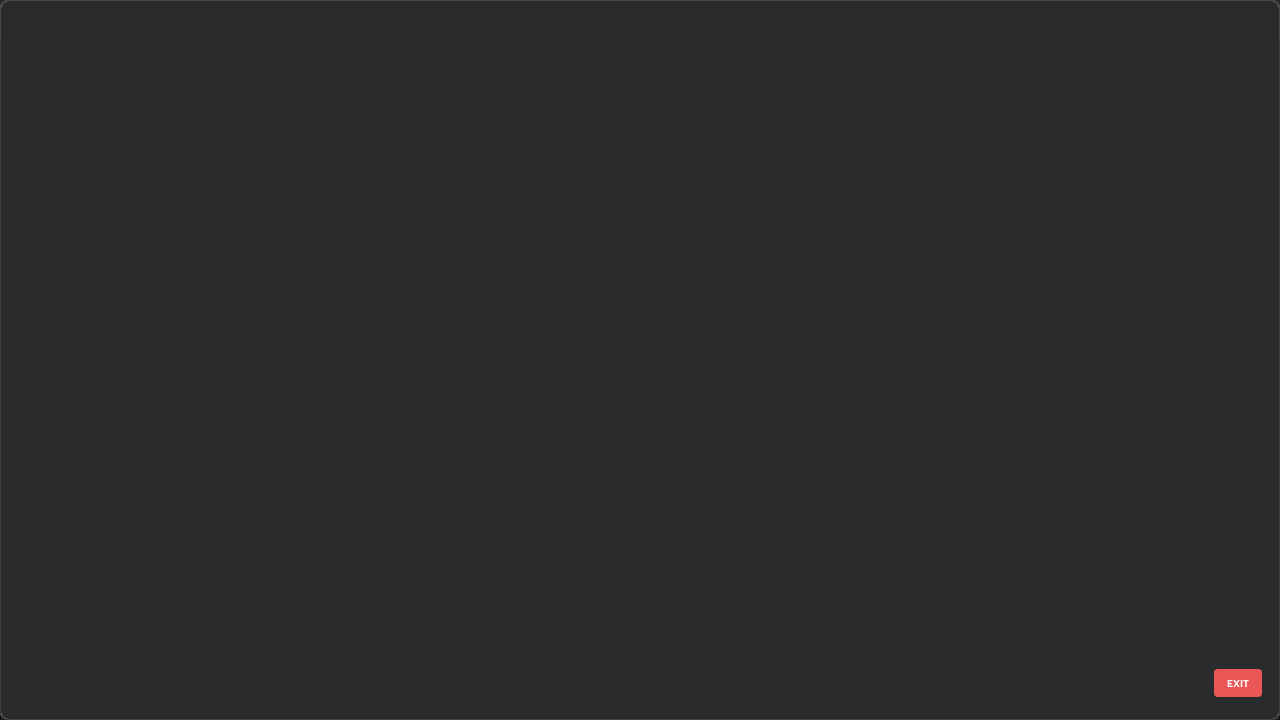 scroll, scrollTop: 2202, scrollLeft: 0, axis: vertical 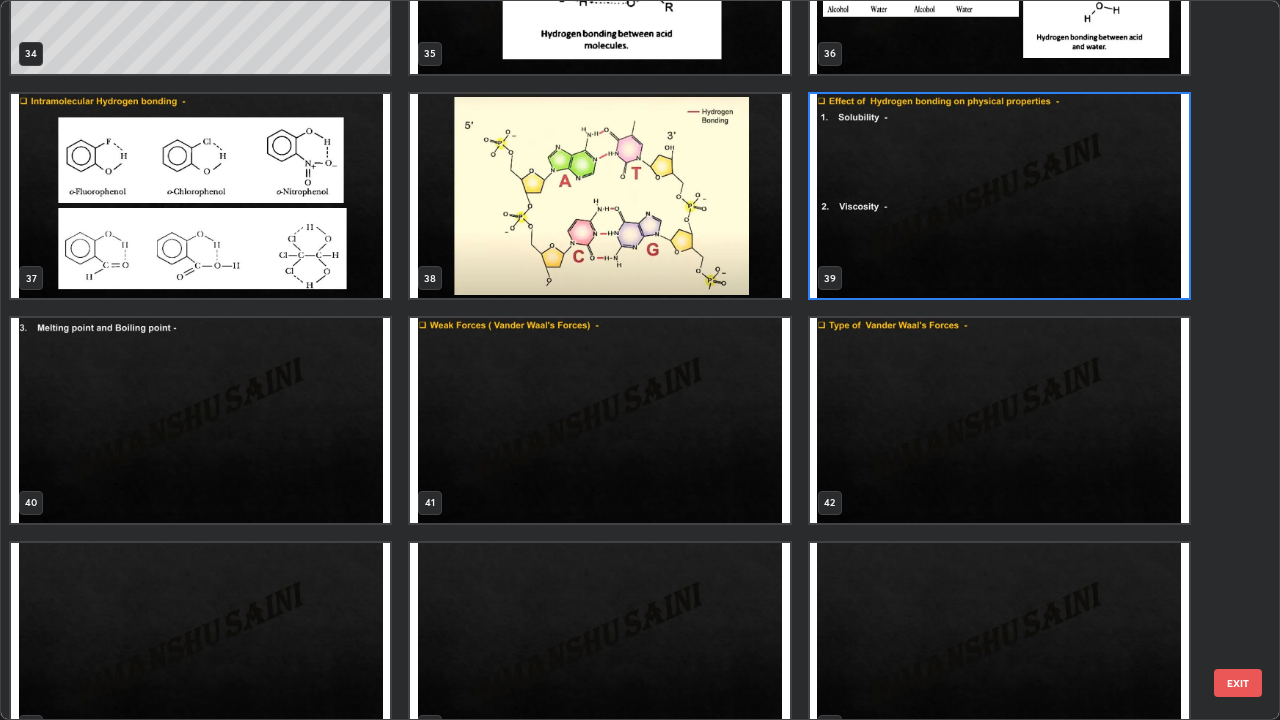 click at bounding box center [999, 196] 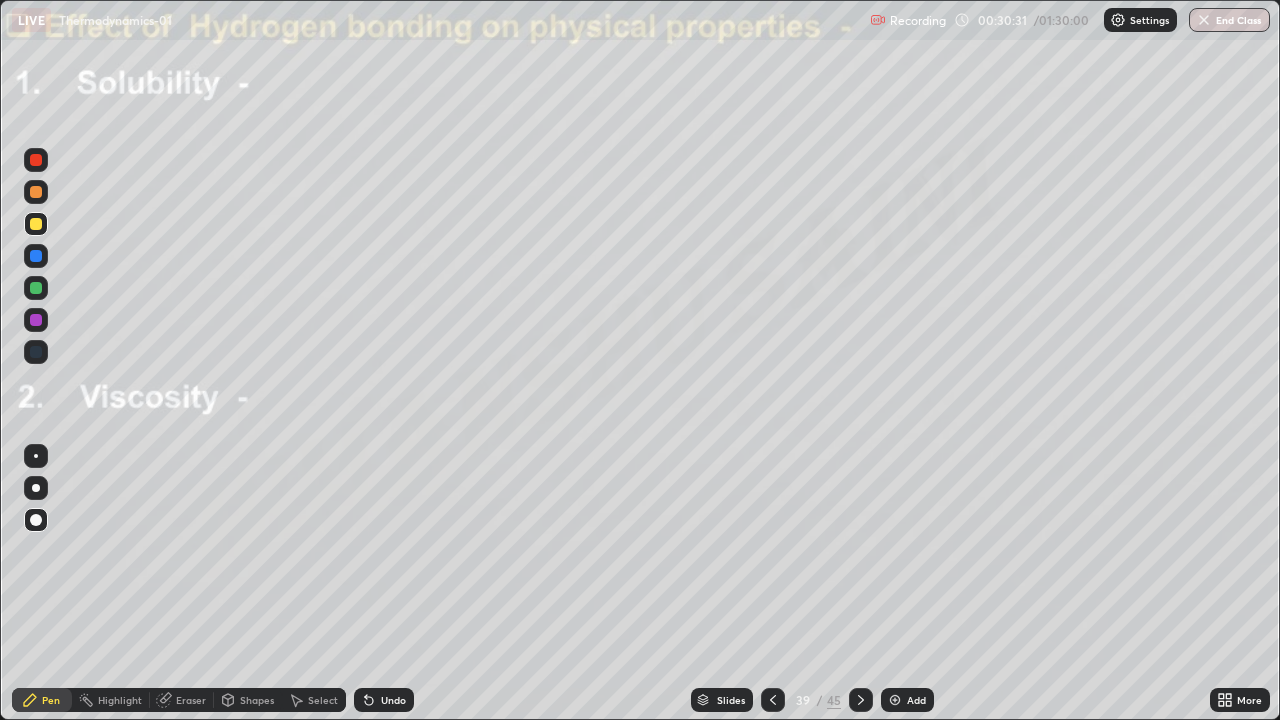 click at bounding box center (999, 196) 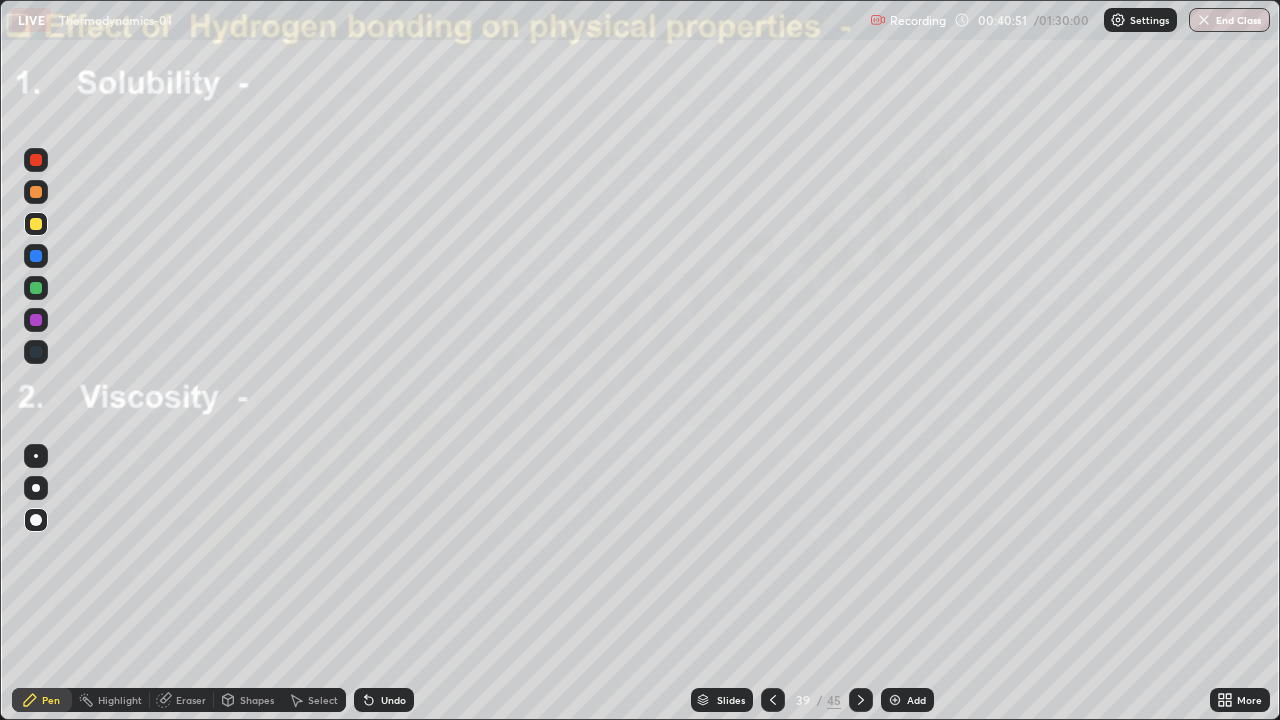 click at bounding box center (773, 700) 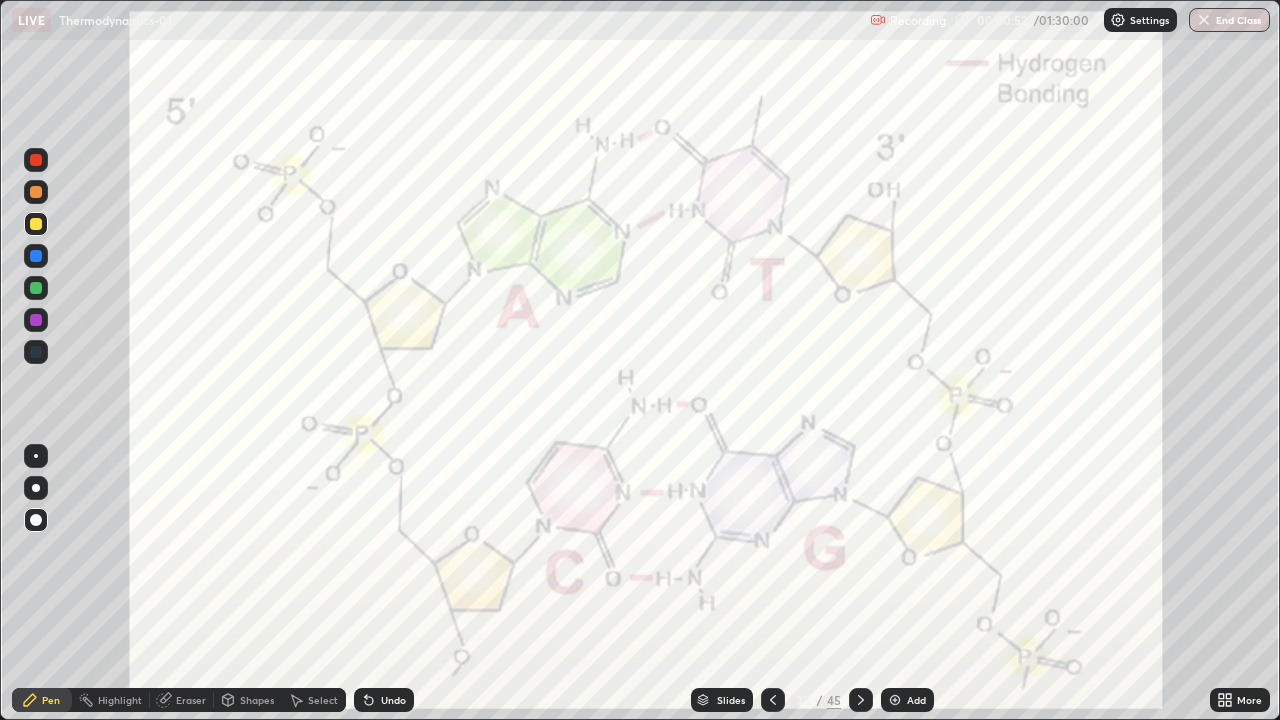 click on "Add" at bounding box center (907, 700) 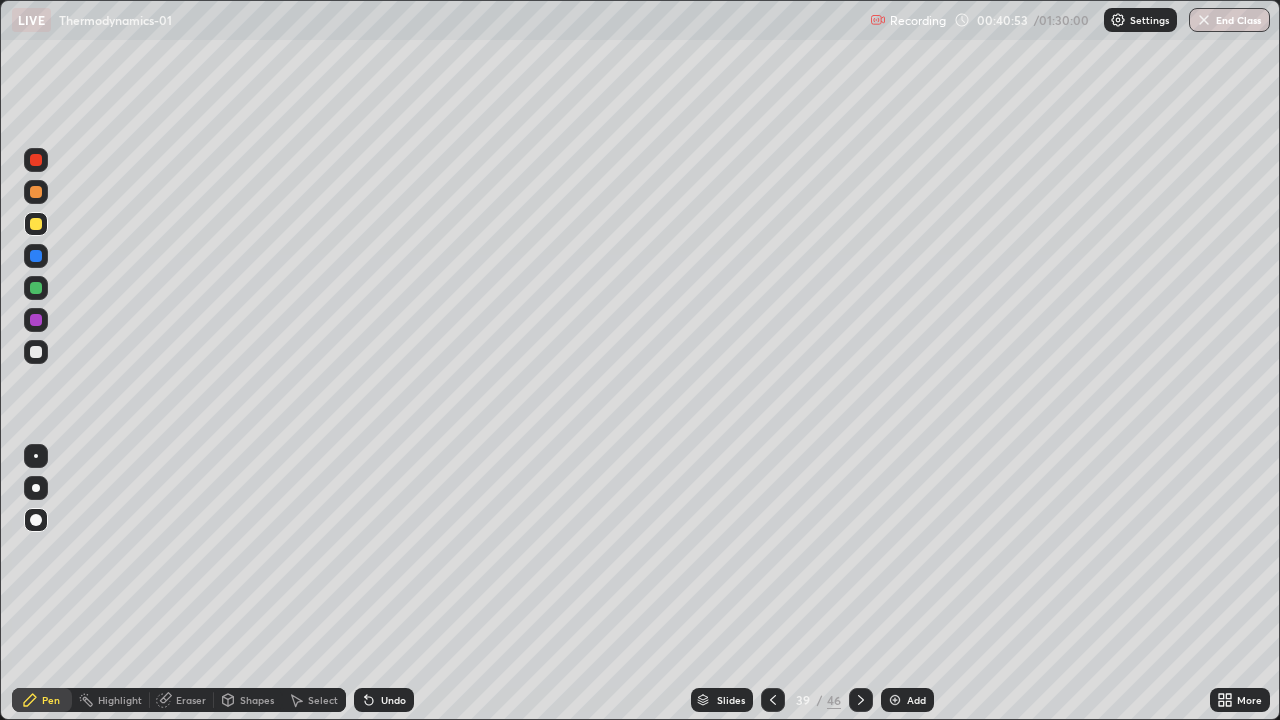 click at bounding box center [36, 352] 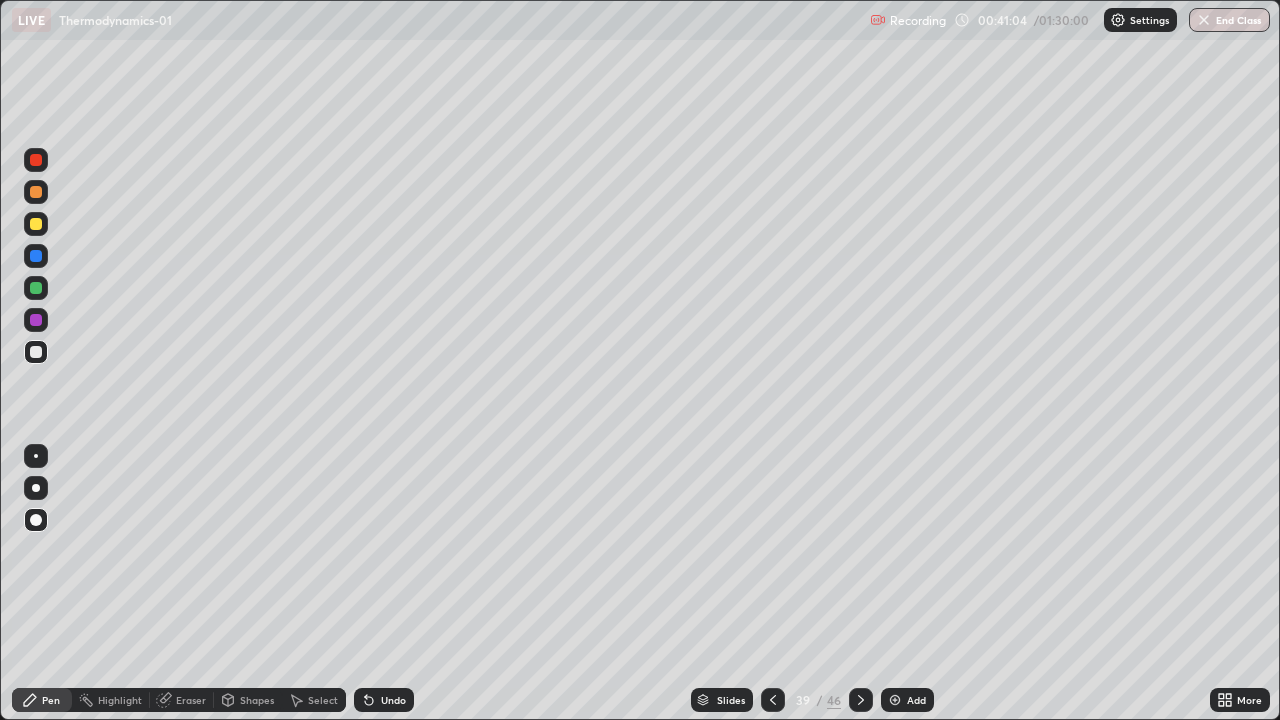 click on "Pen" at bounding box center (51, 700) 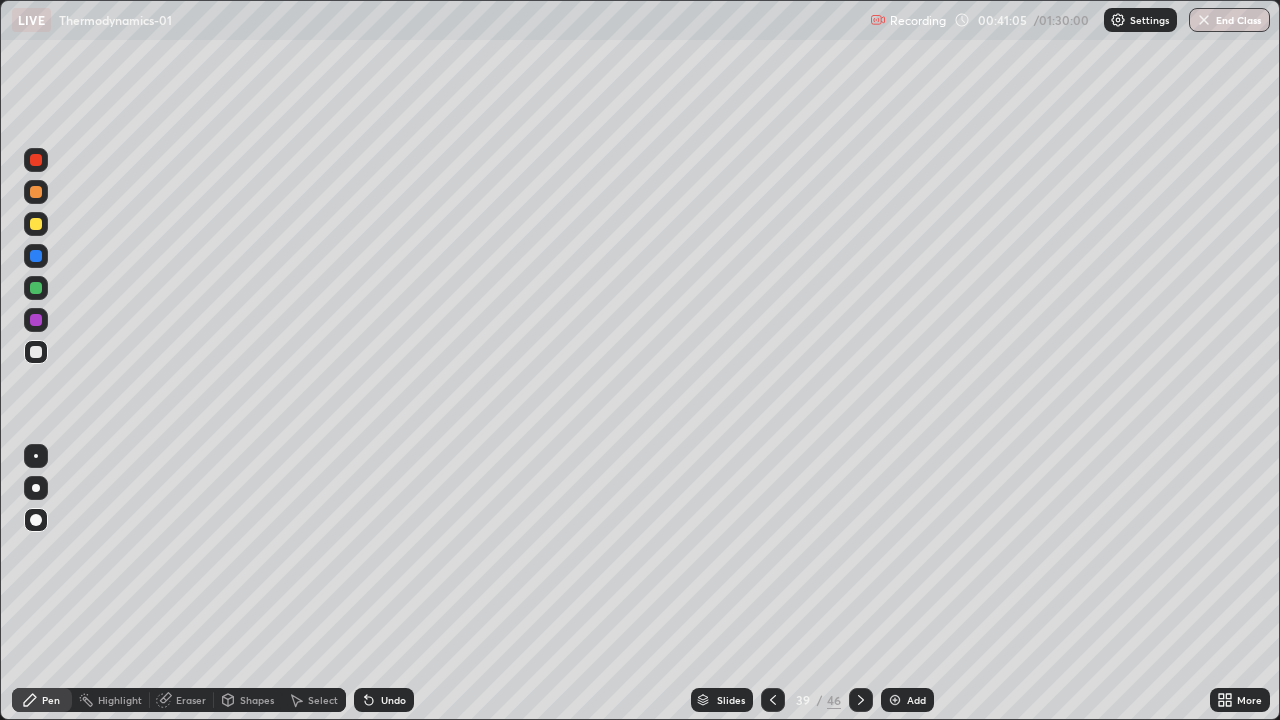 click at bounding box center (36, 224) 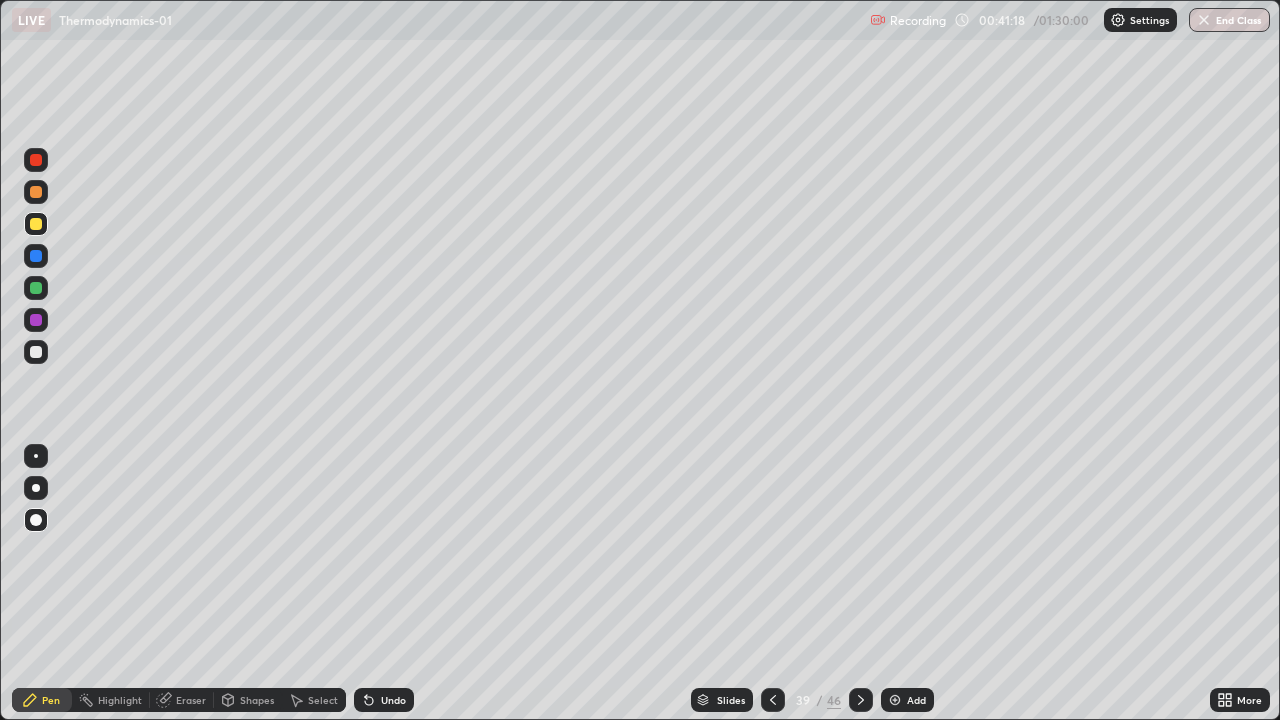 click at bounding box center [36, 256] 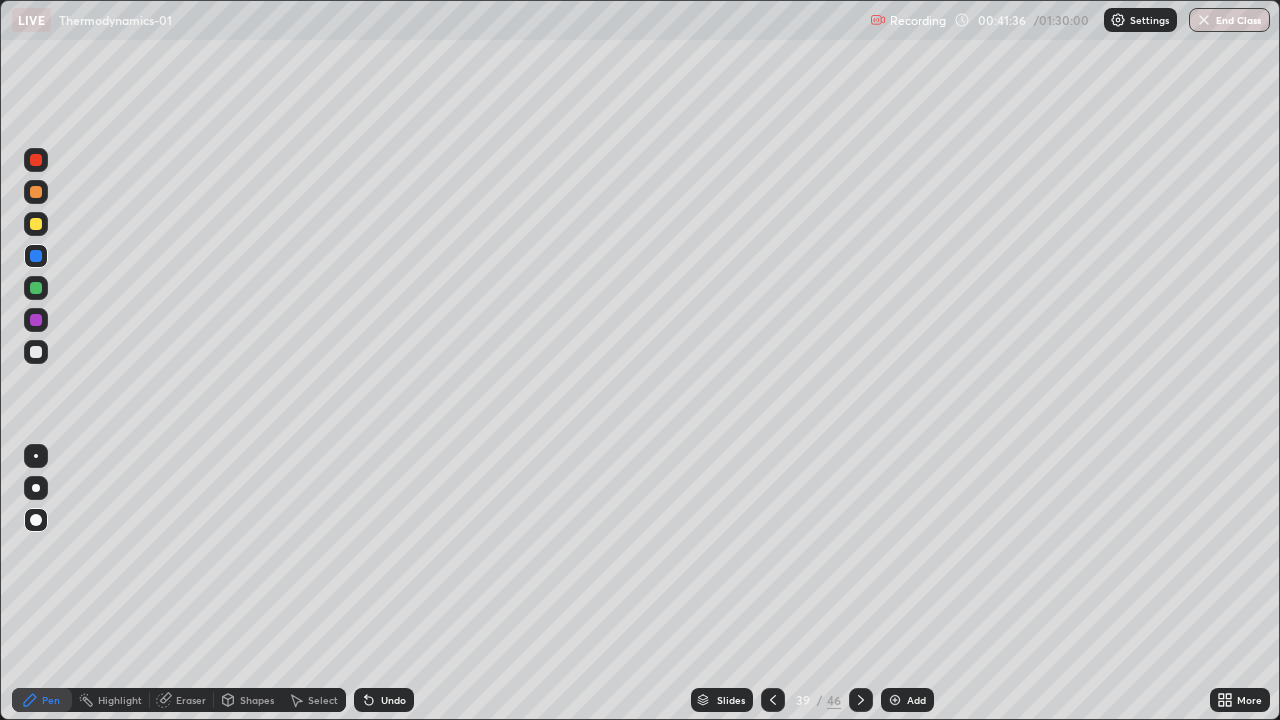 click at bounding box center (36, 224) 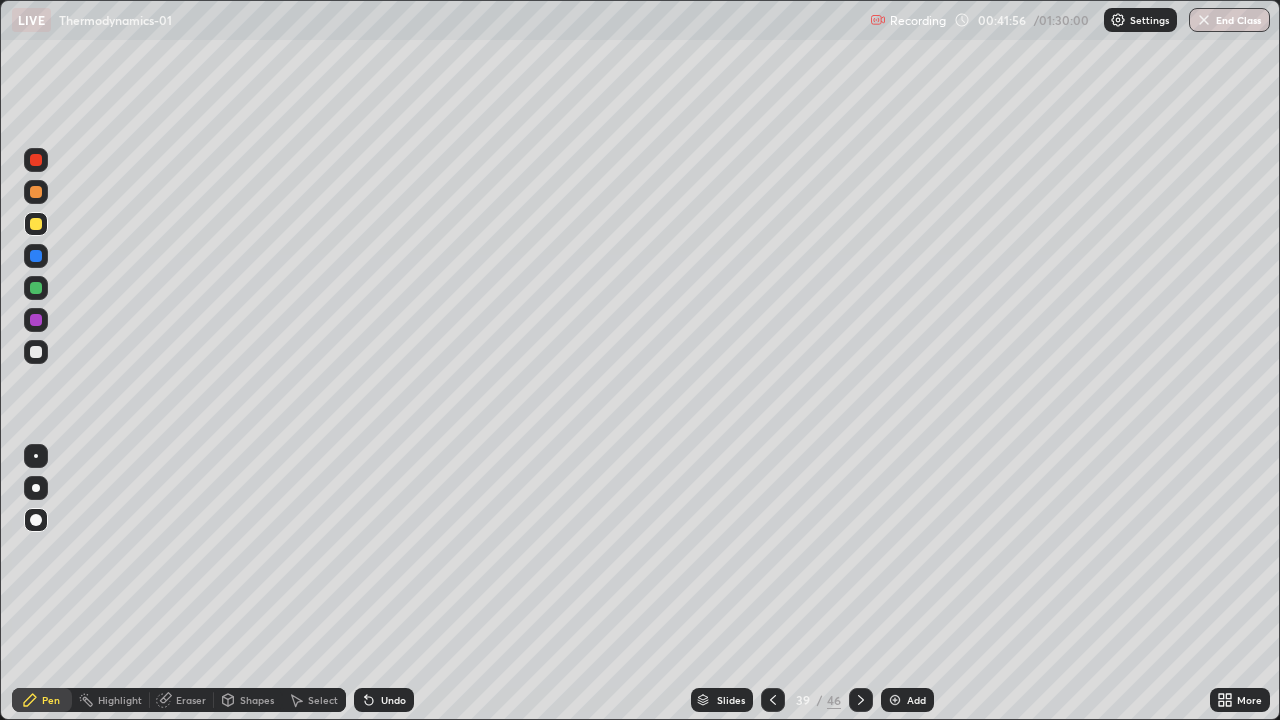 click 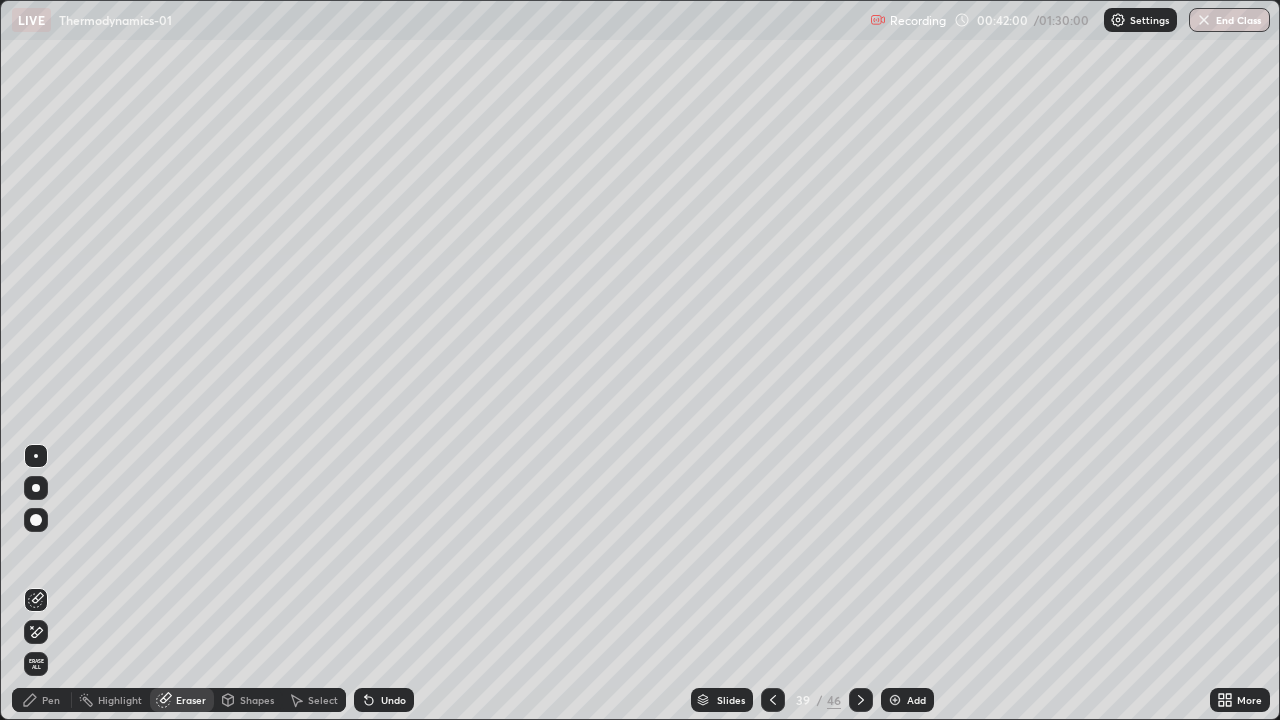 click on "Pen" at bounding box center (51, 700) 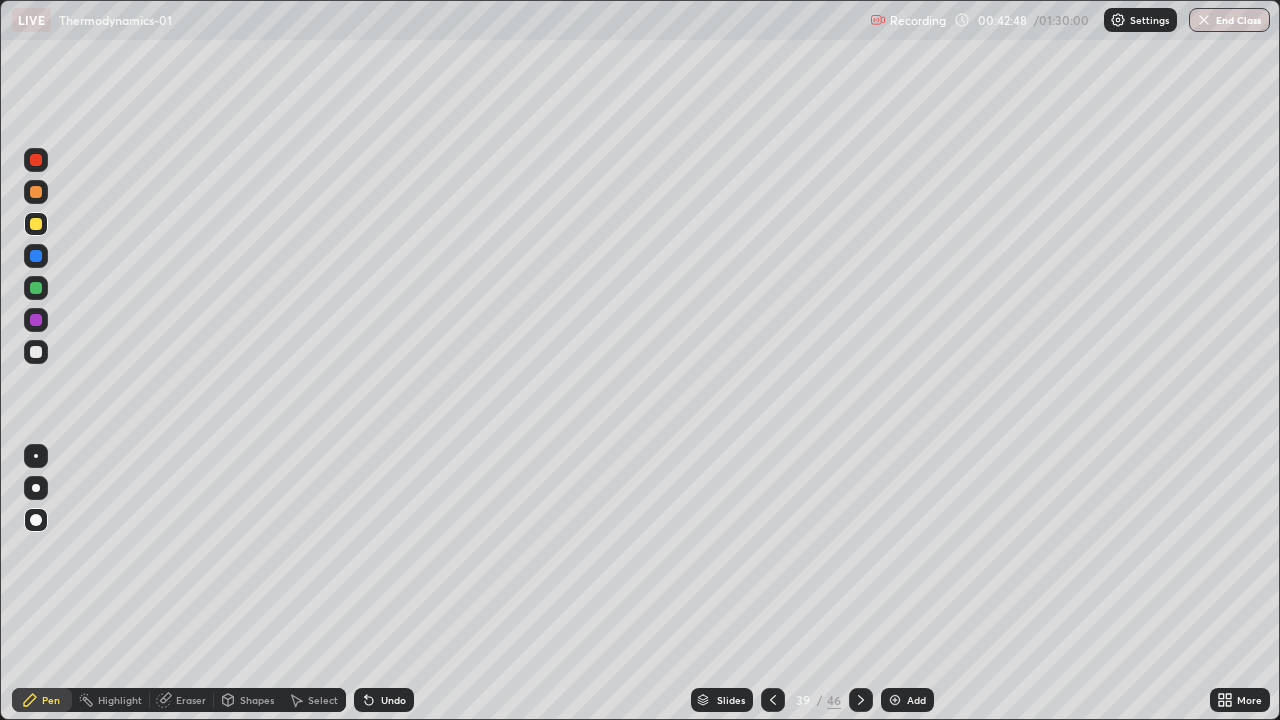 click at bounding box center [36, 352] 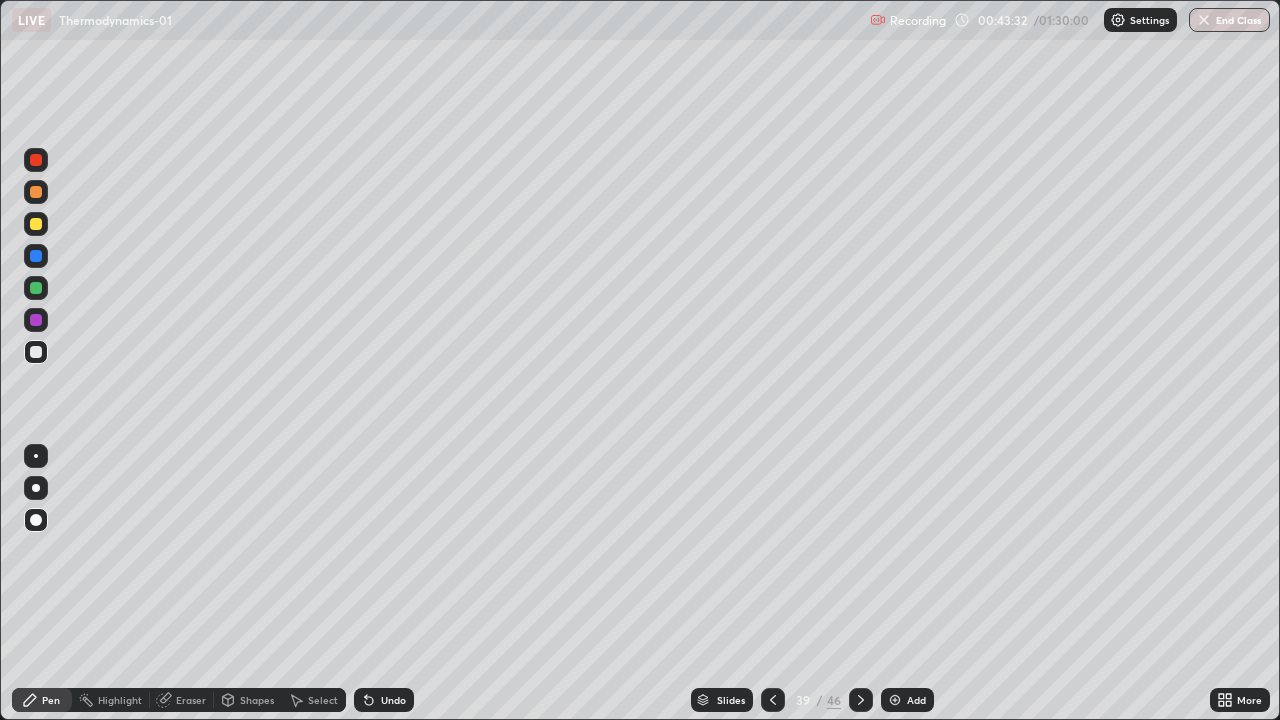 click on "Undo" at bounding box center (393, 700) 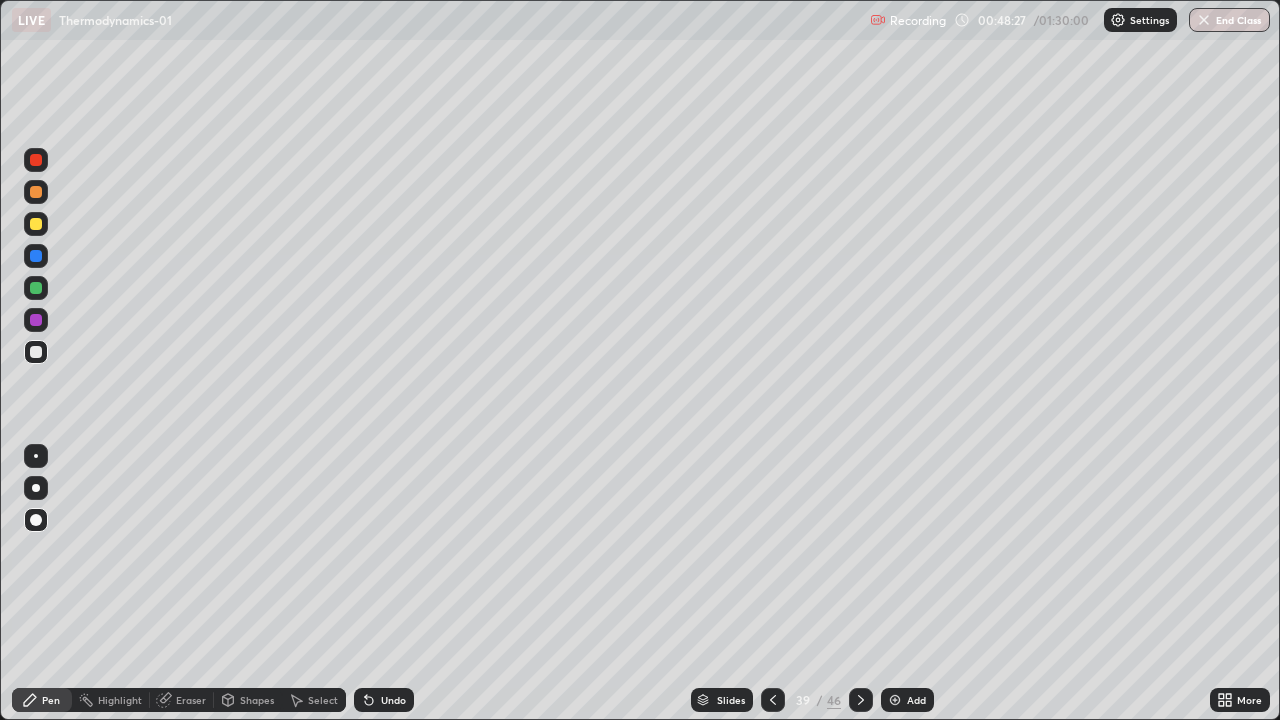 click at bounding box center [895, 700] 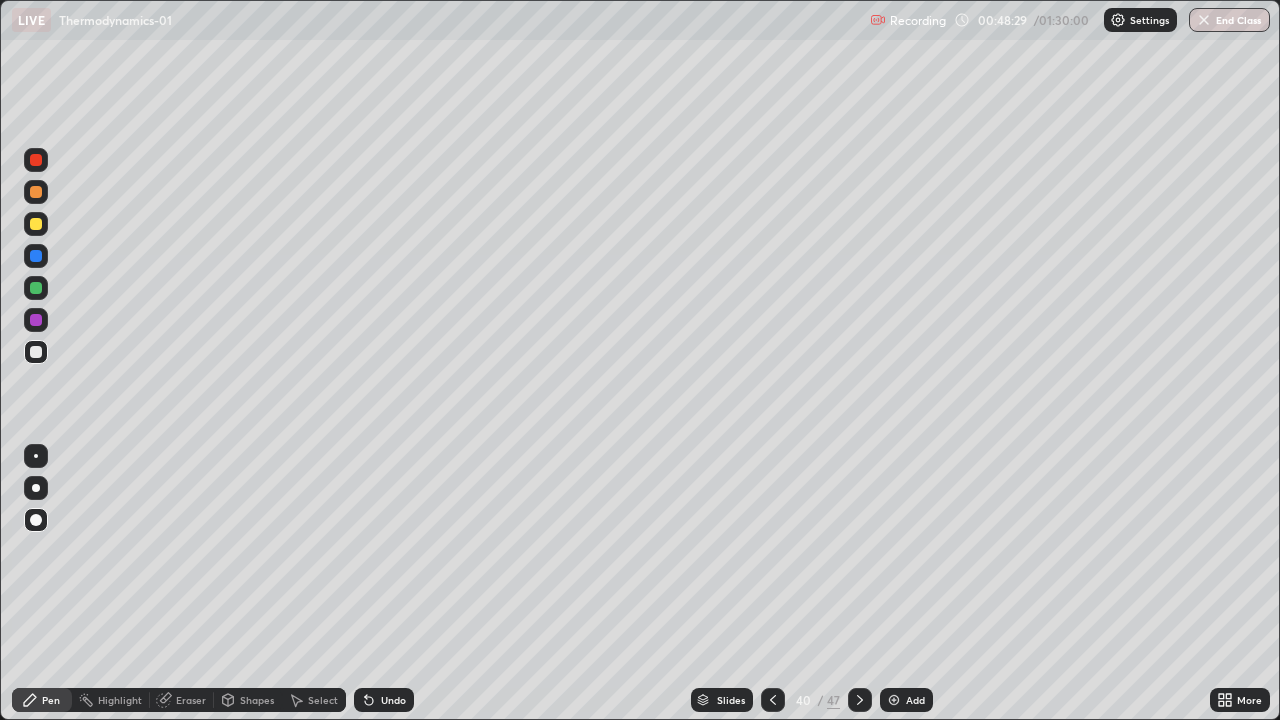 click on "Slides" at bounding box center [731, 700] 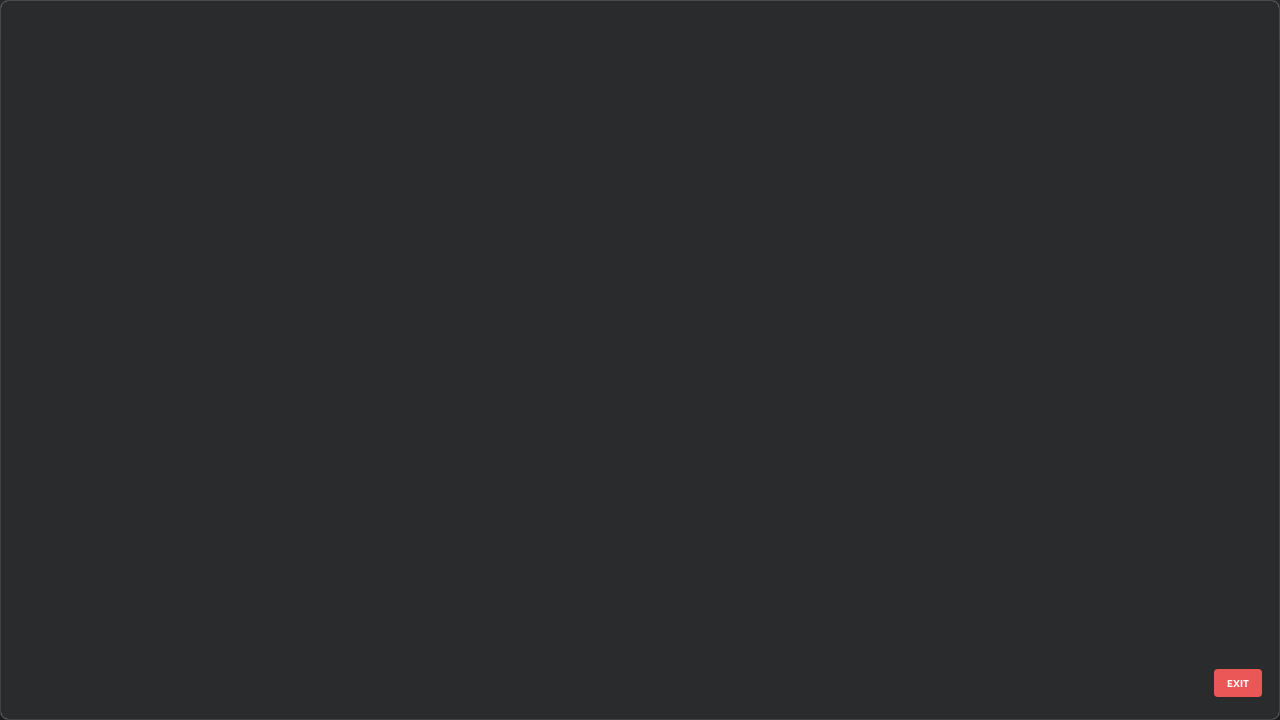 scroll, scrollTop: 2426, scrollLeft: 0, axis: vertical 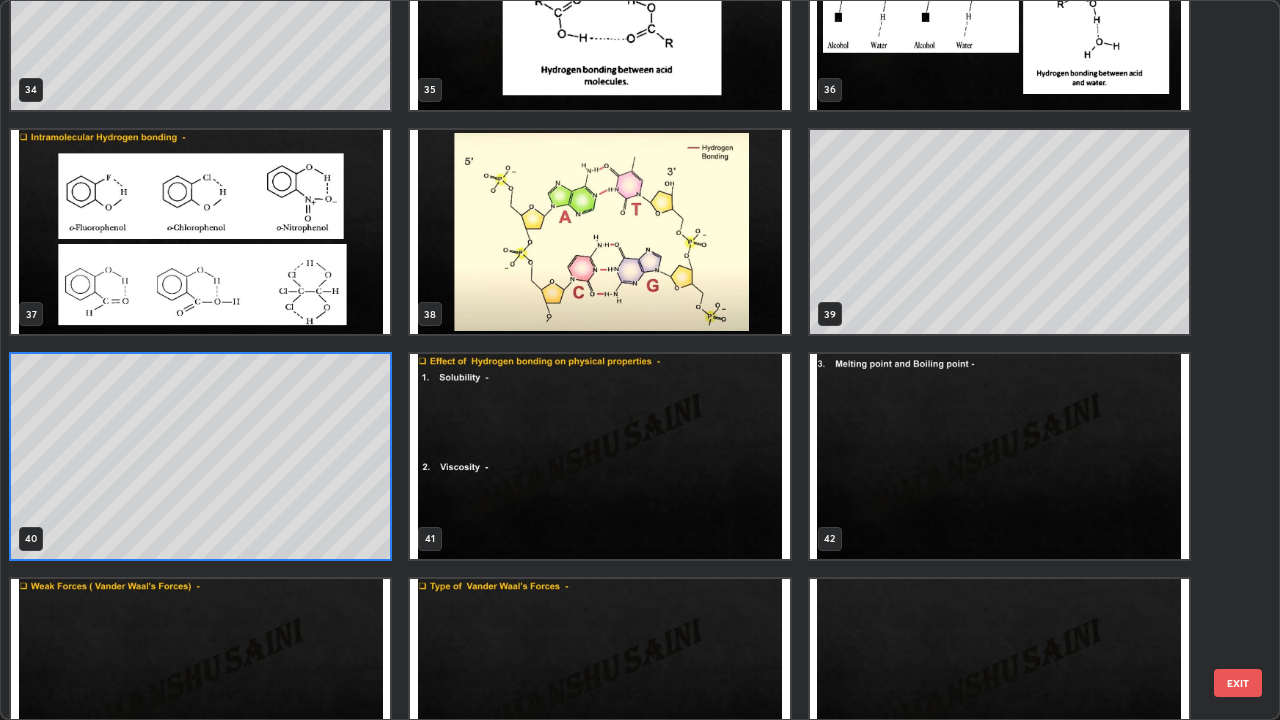 click at bounding box center [599, 456] 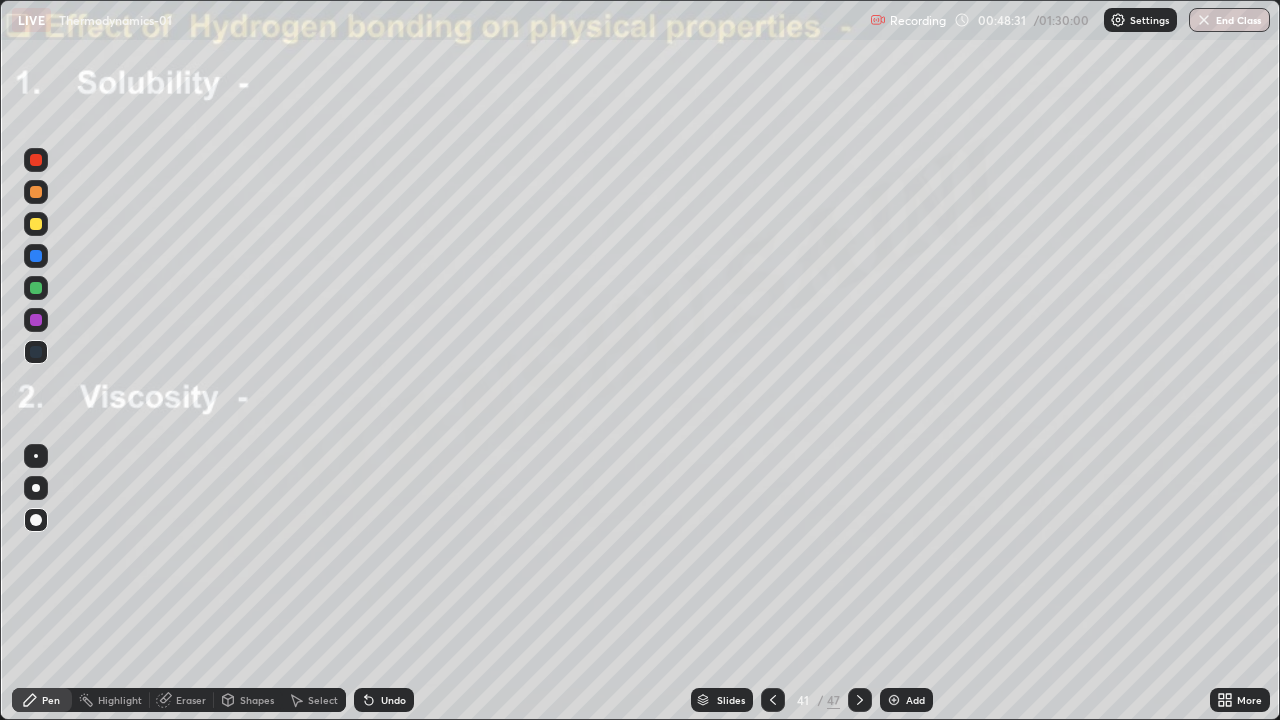 click at bounding box center [599, 456] 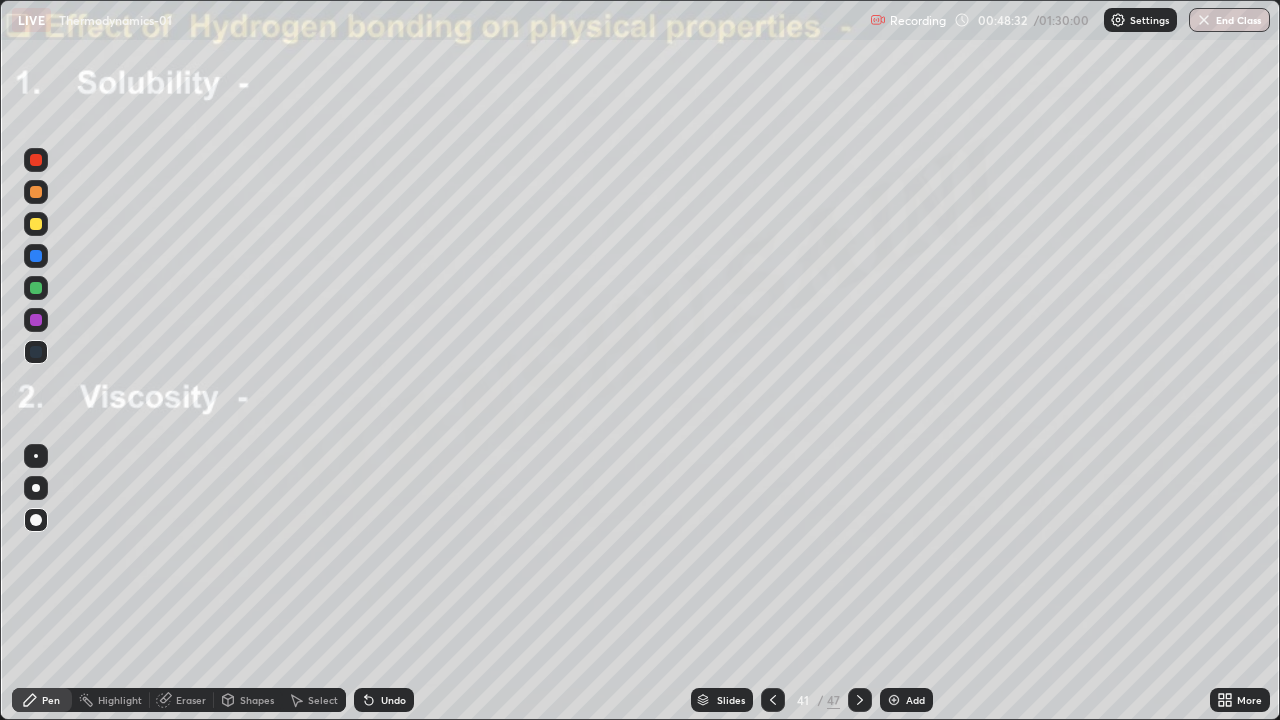 click at bounding box center (36, 224) 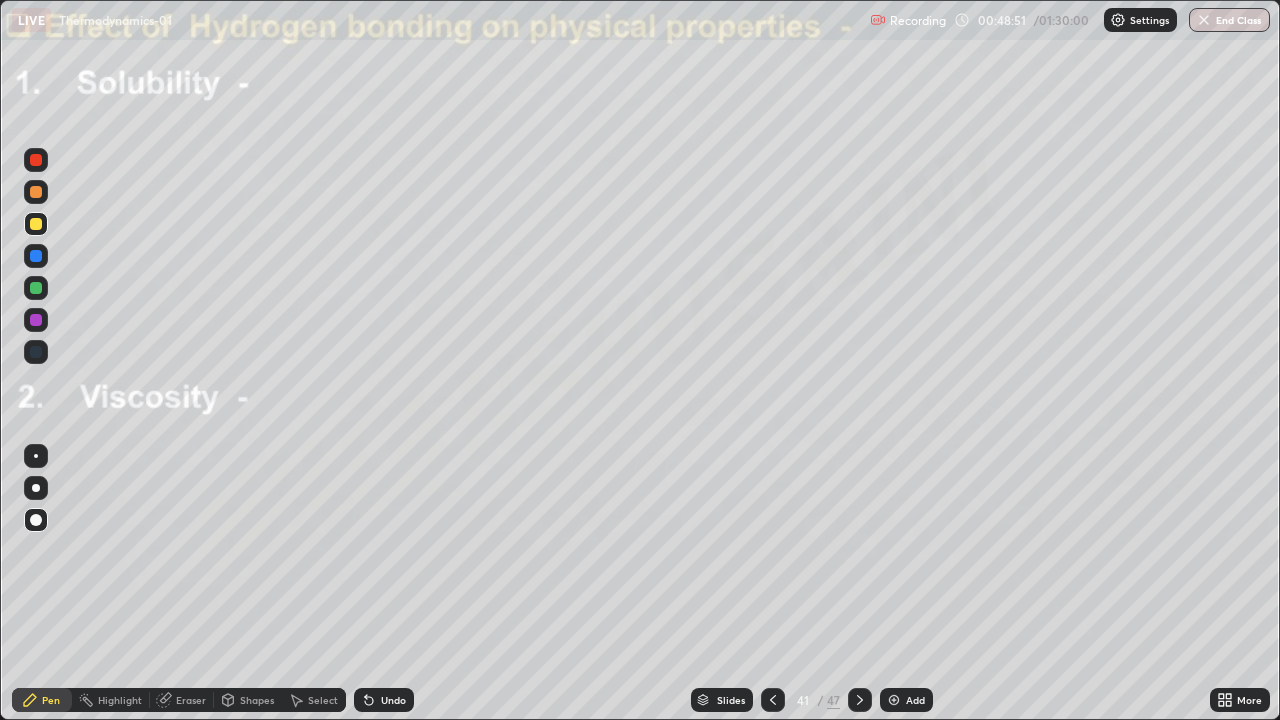 click on "Undo" at bounding box center [393, 700] 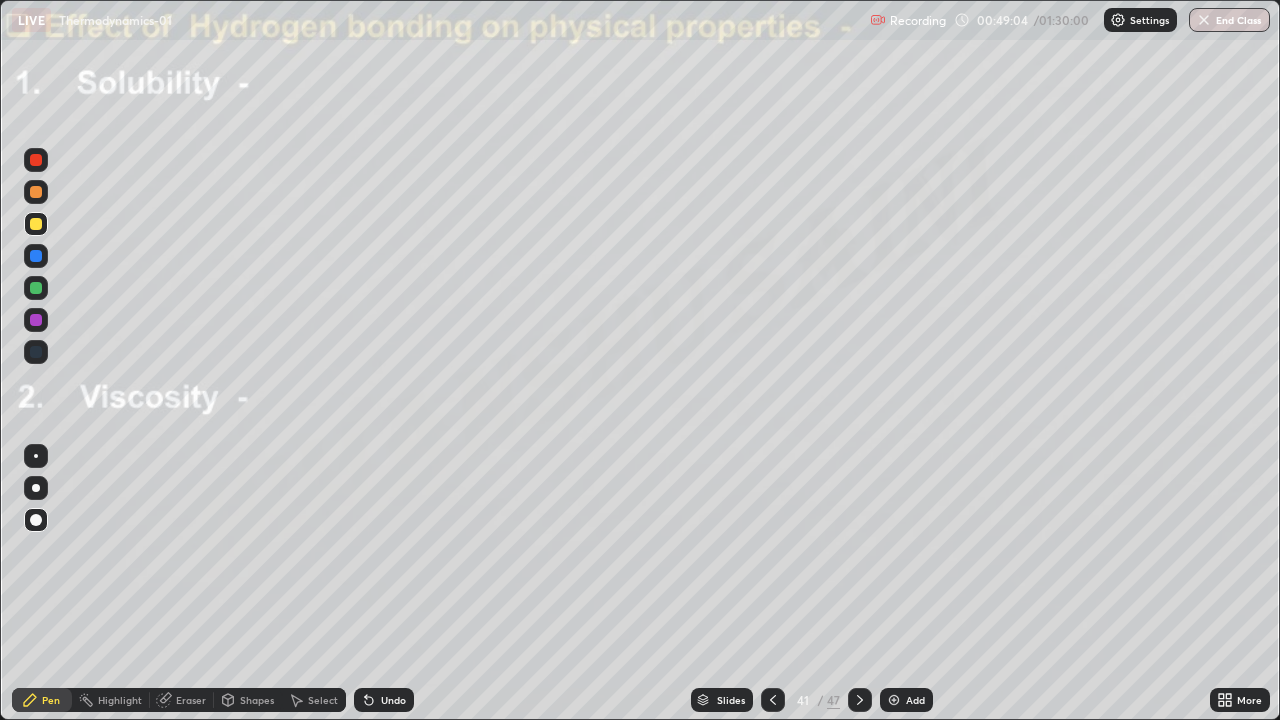 click at bounding box center [36, 320] 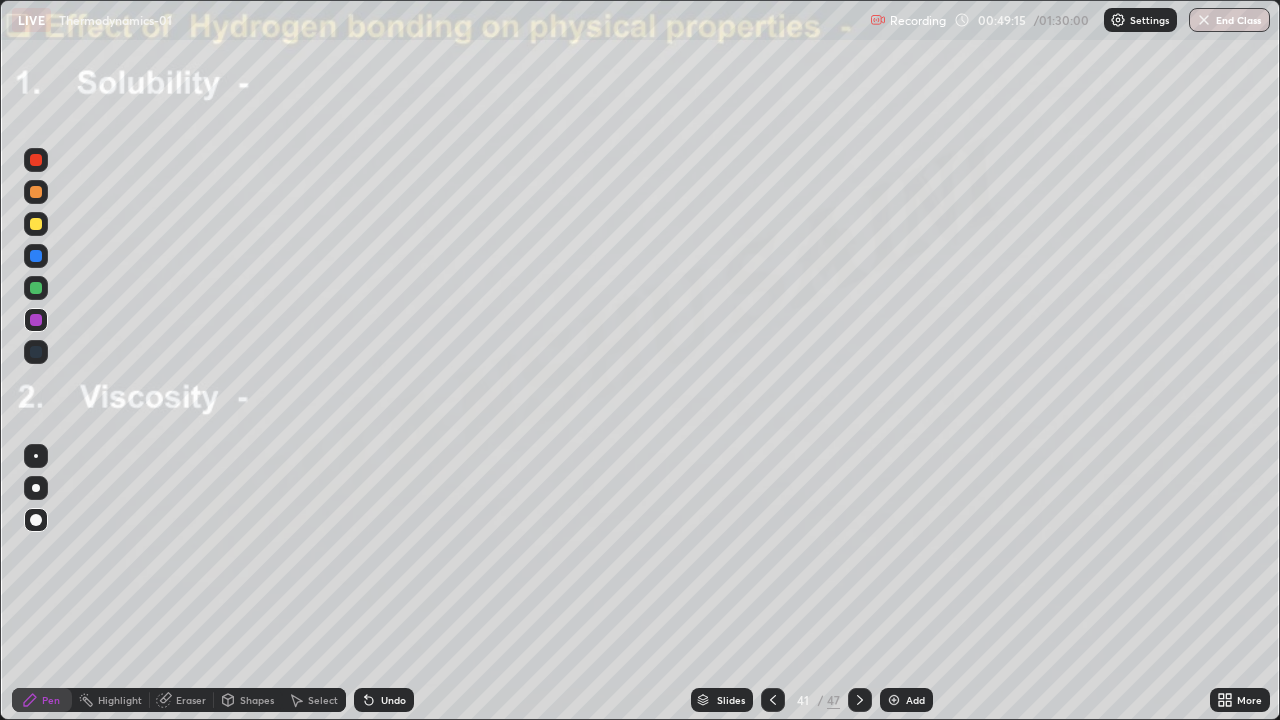 click at bounding box center (36, 288) 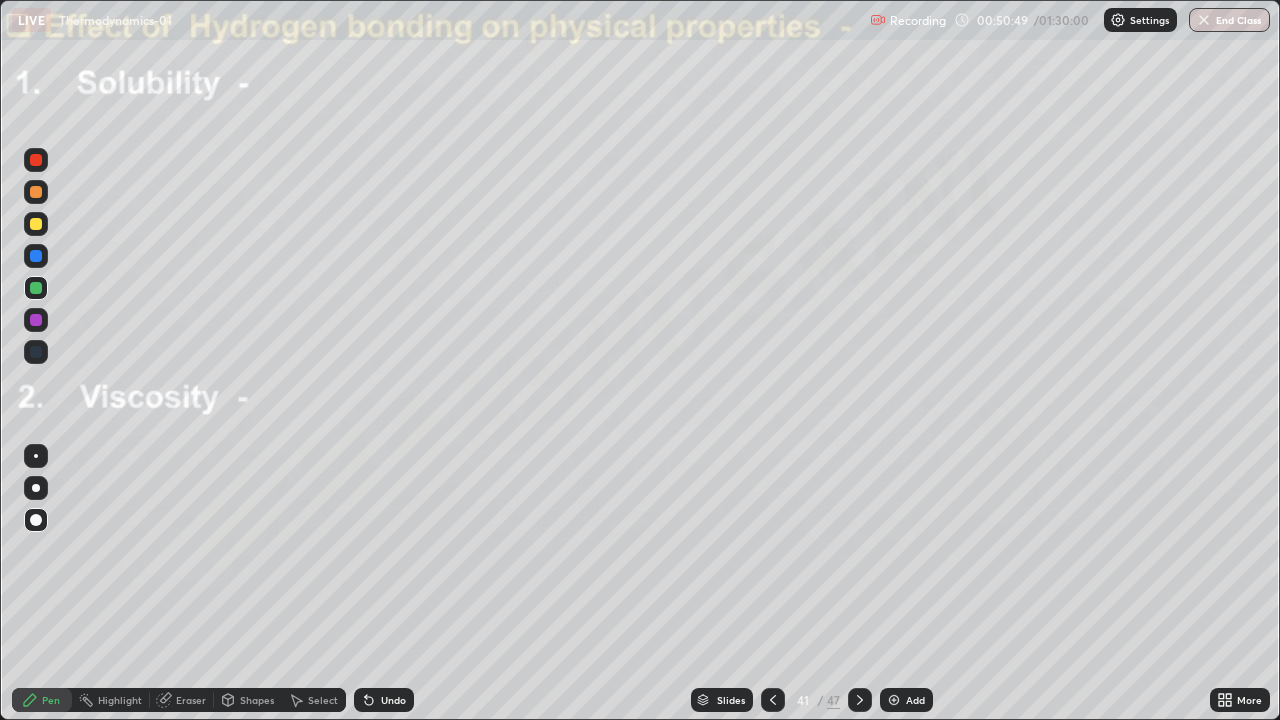 click at bounding box center [36, 256] 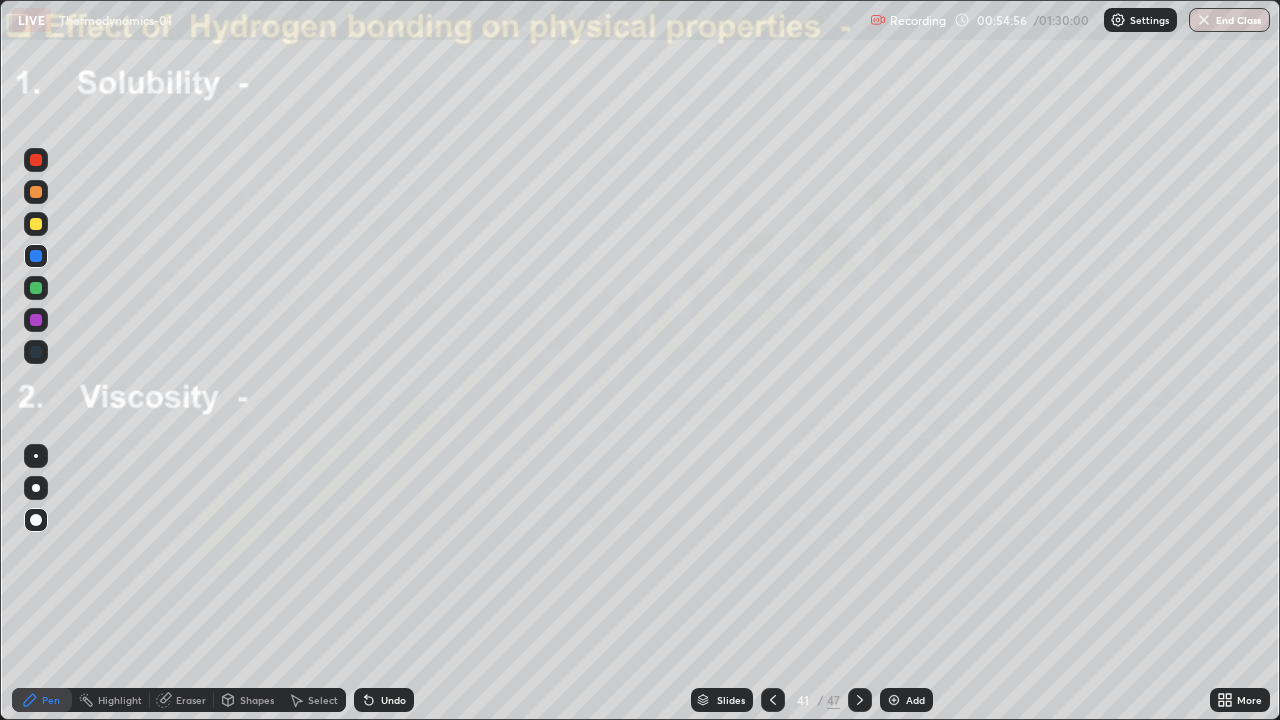 click at bounding box center (894, 700) 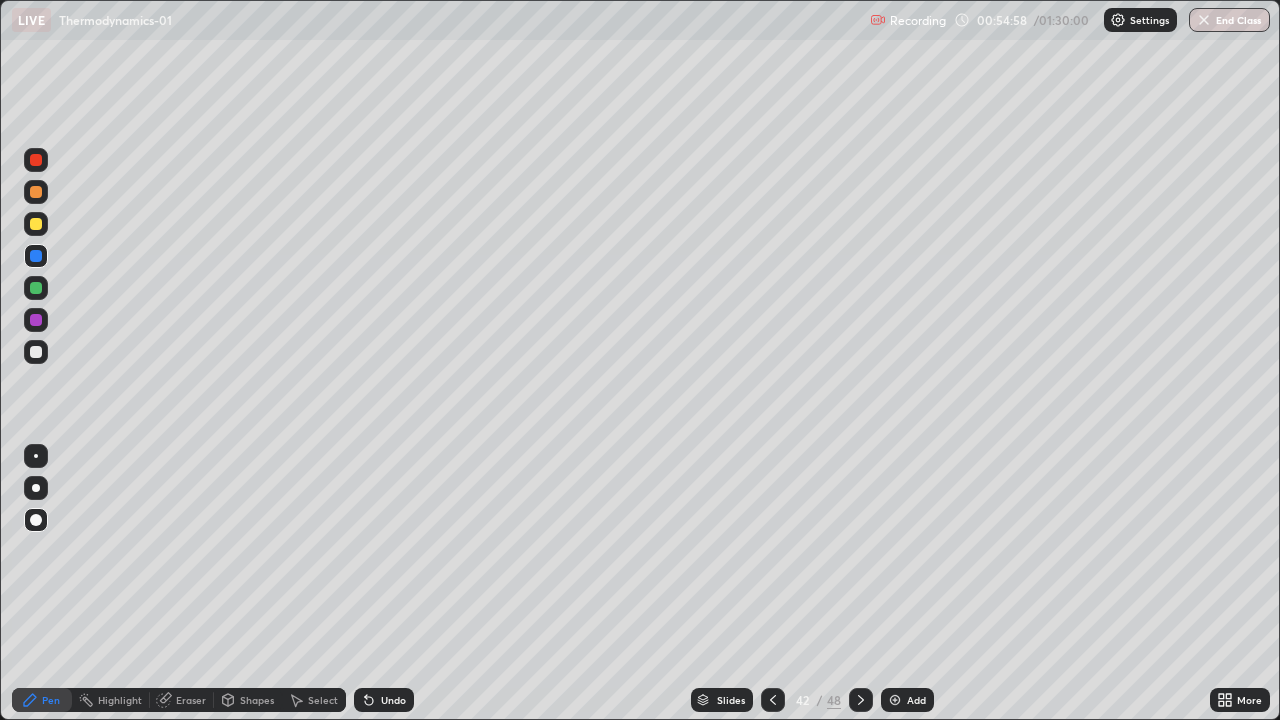click at bounding box center (36, 224) 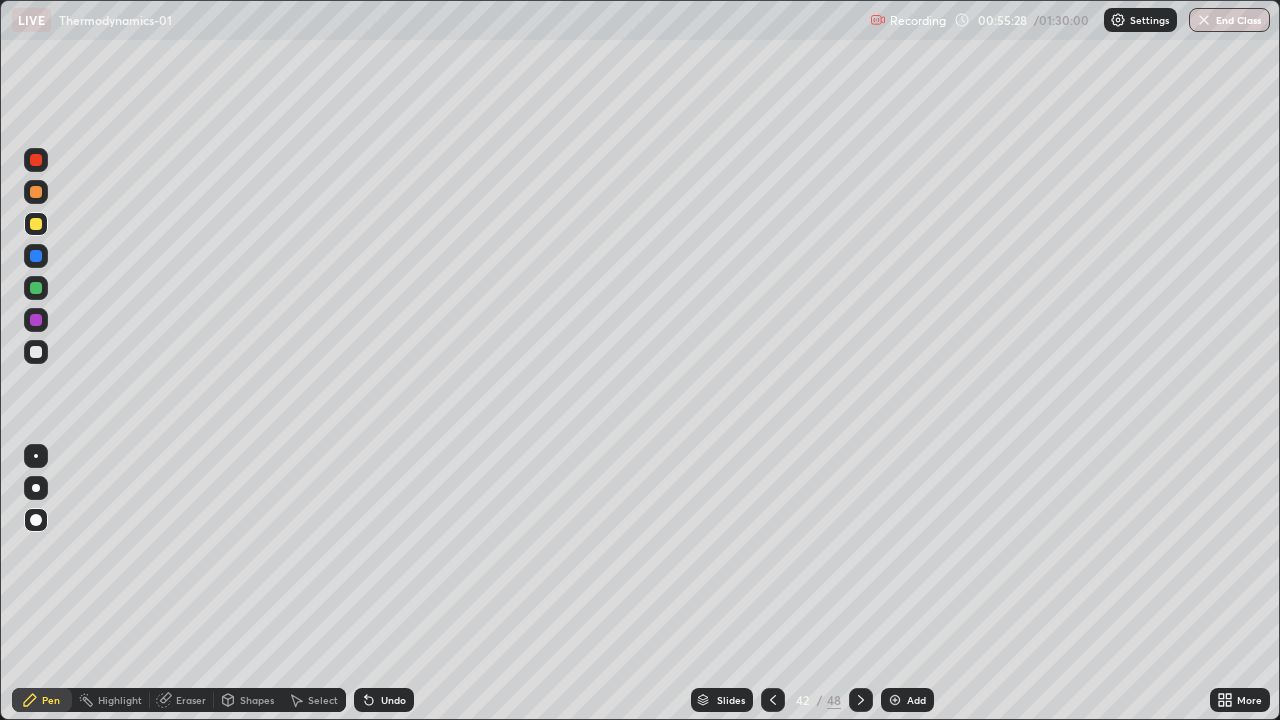 click at bounding box center [36, 352] 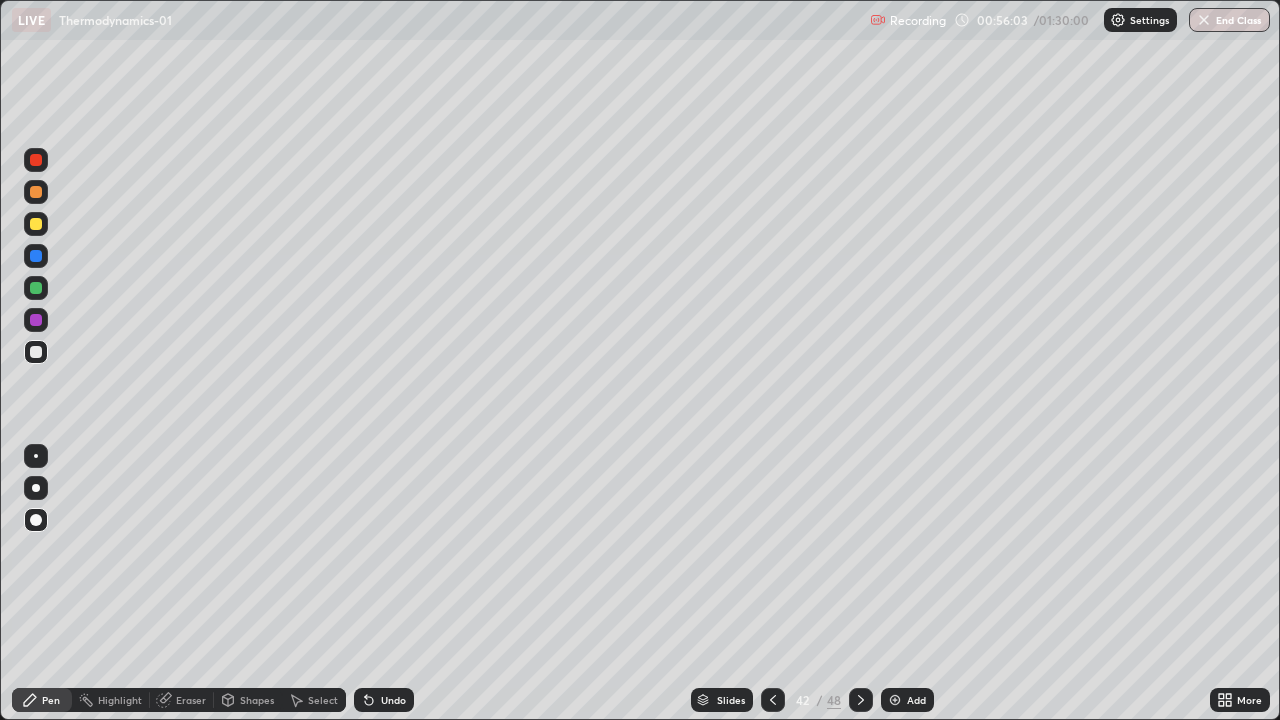 click on "Undo" at bounding box center (384, 700) 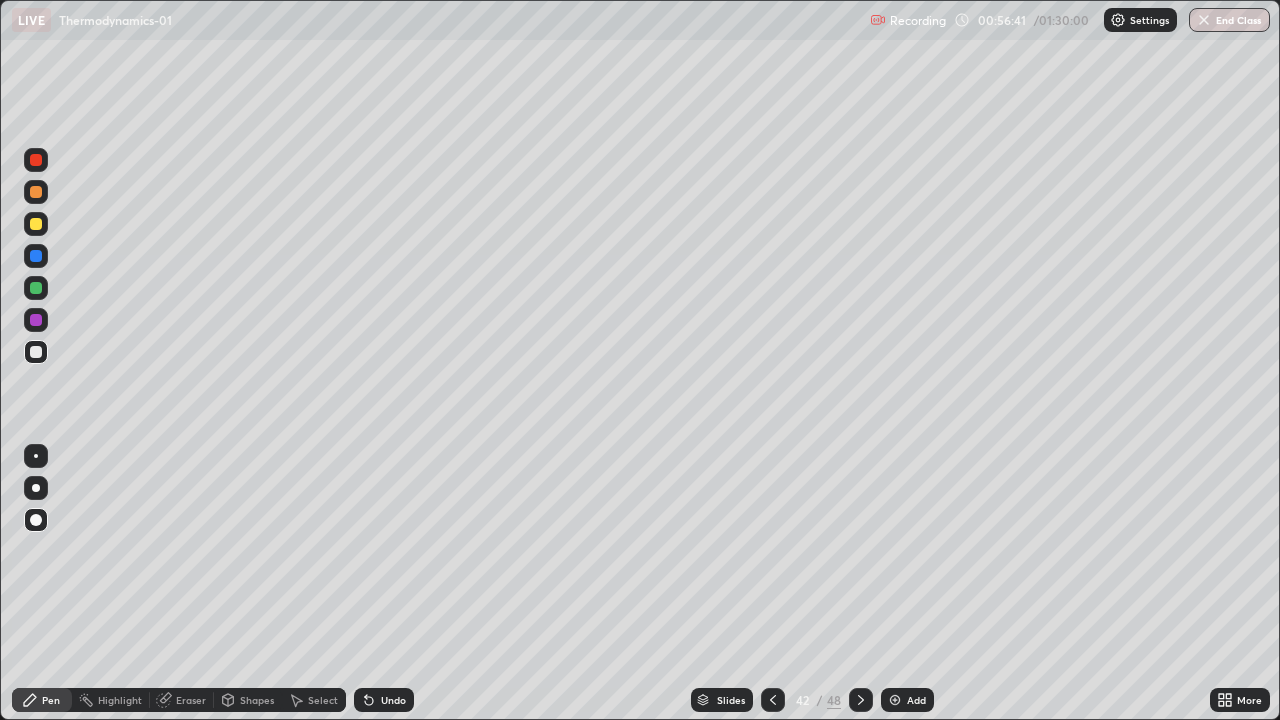 click 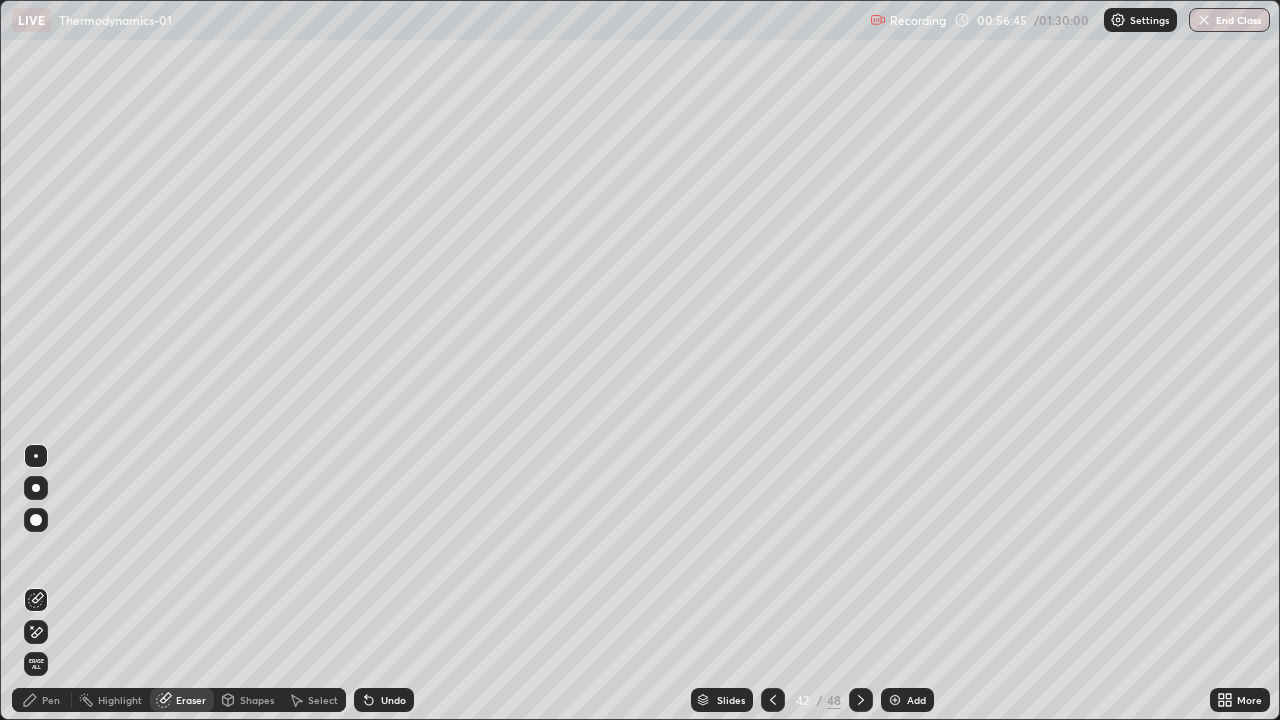 click on "Pen" at bounding box center (42, 700) 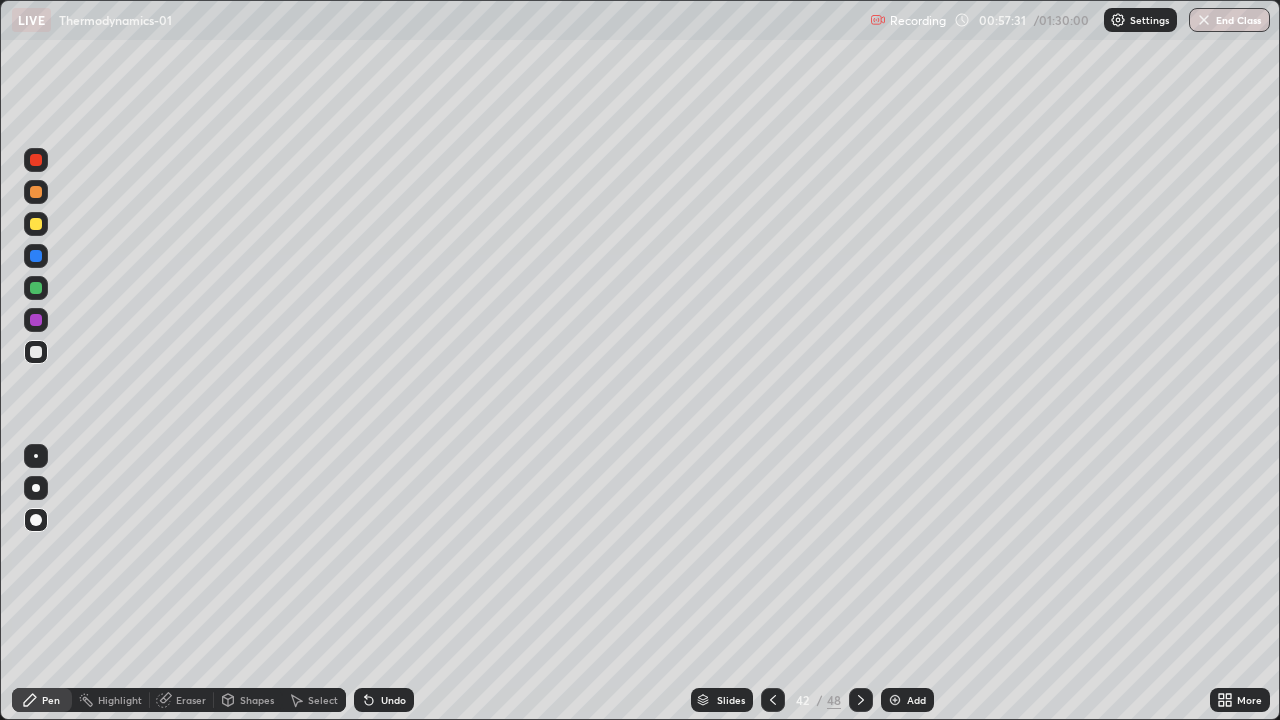 click 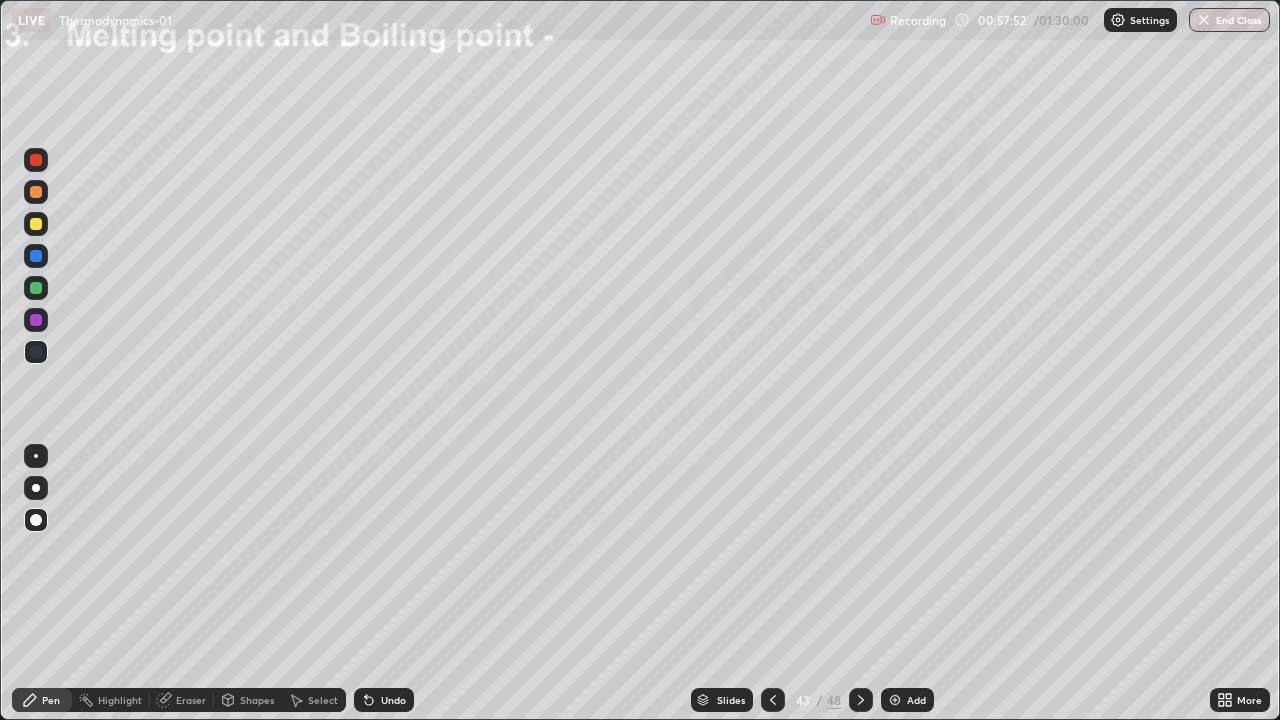 click at bounding box center [36, 224] 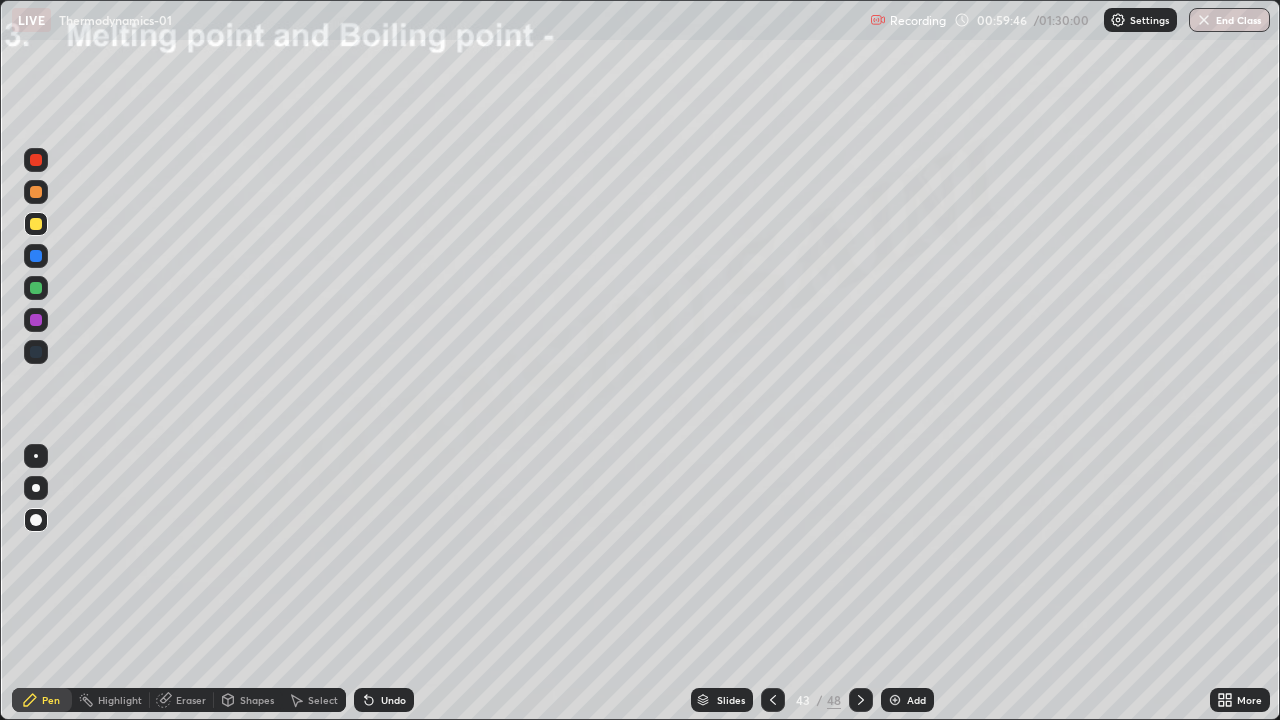 click at bounding box center [36, 256] 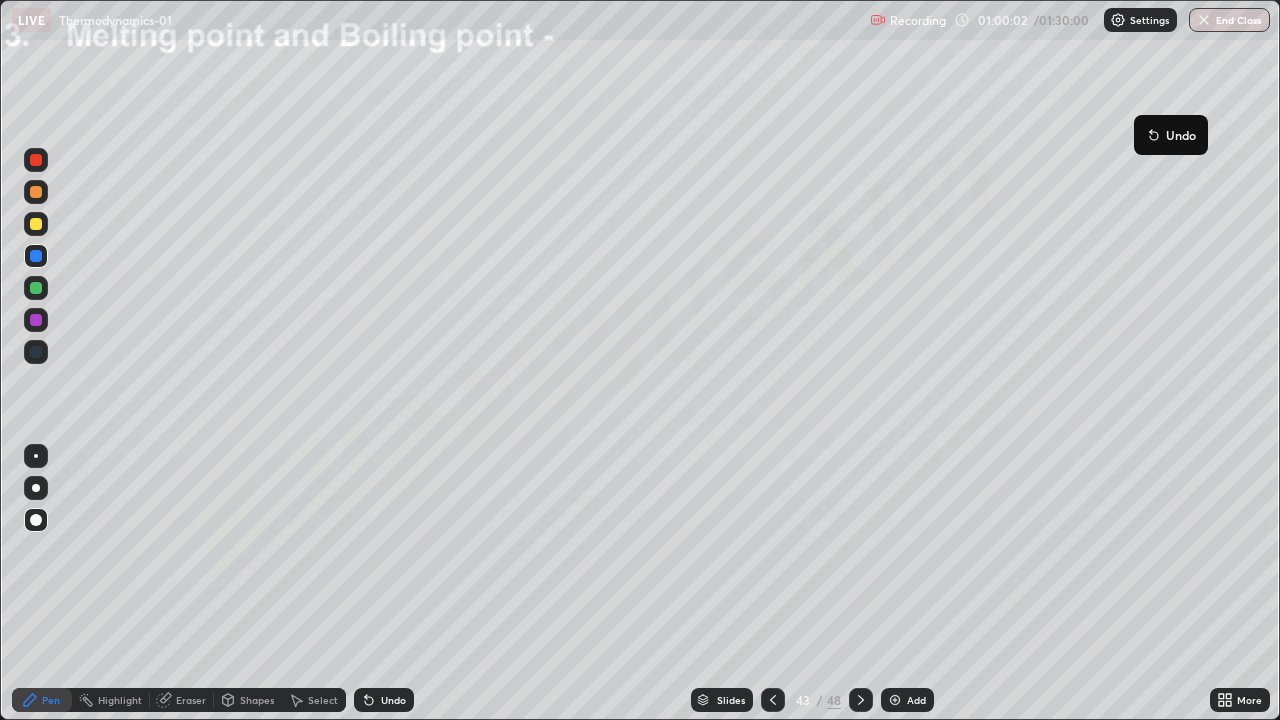 click on "Undo" at bounding box center (1171, 135) 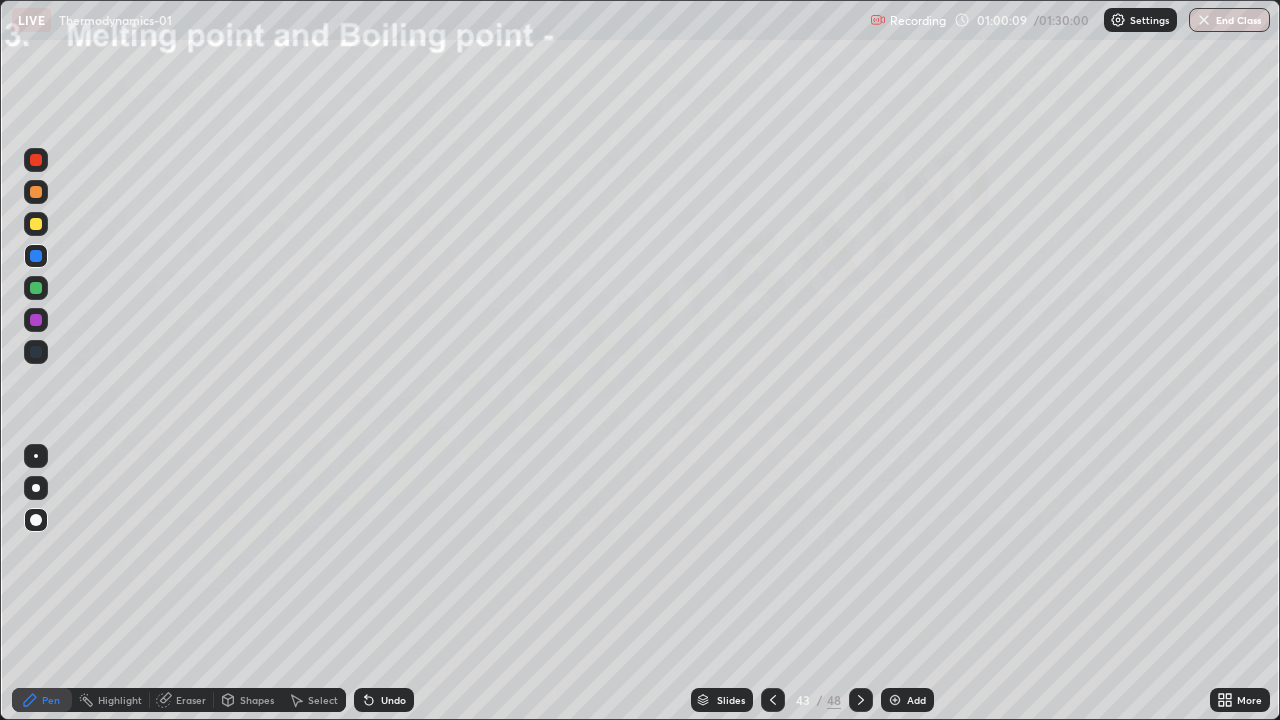 click at bounding box center [36, 288] 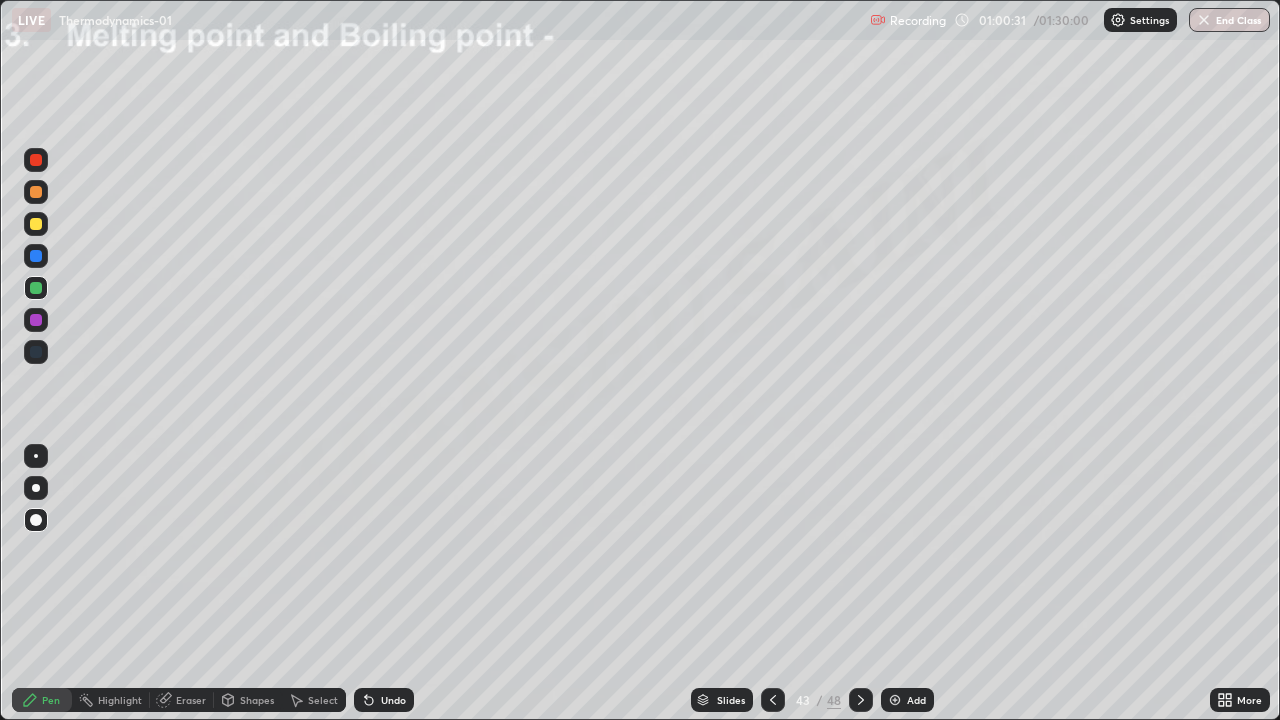 click at bounding box center (36, 320) 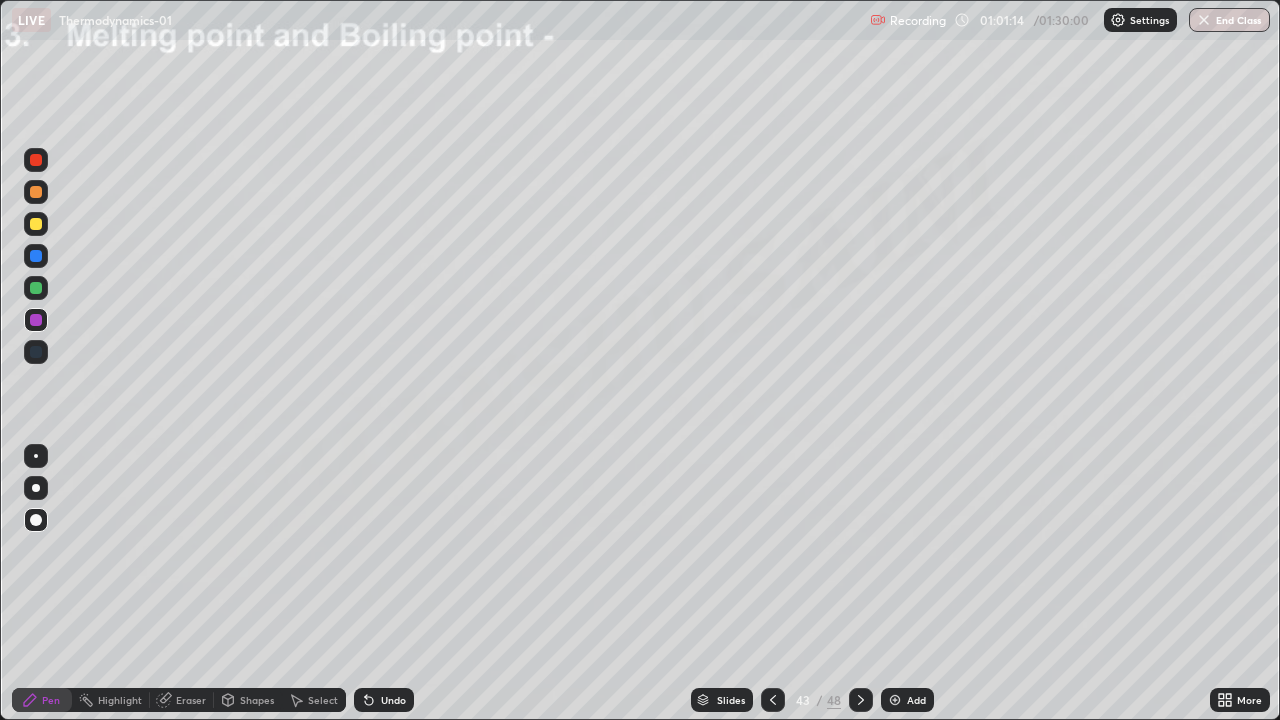 click at bounding box center [36, 224] 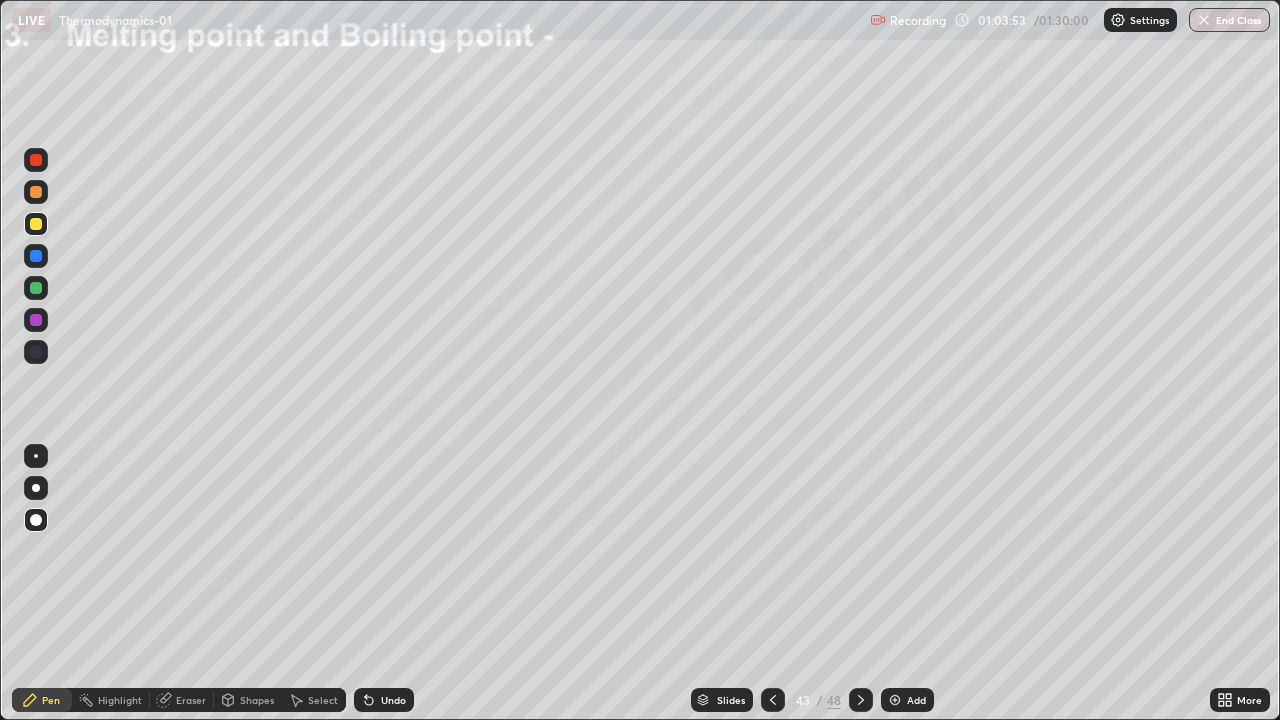 click on "Add" at bounding box center [907, 700] 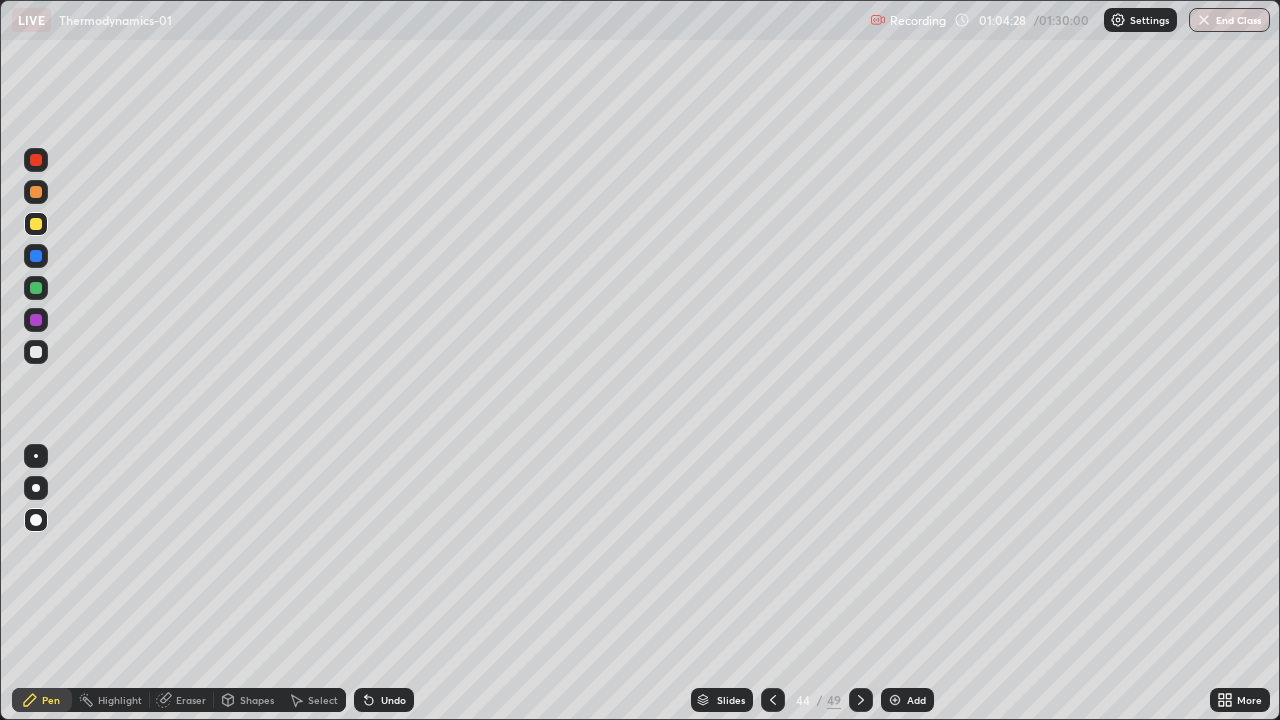 click at bounding box center (36, 320) 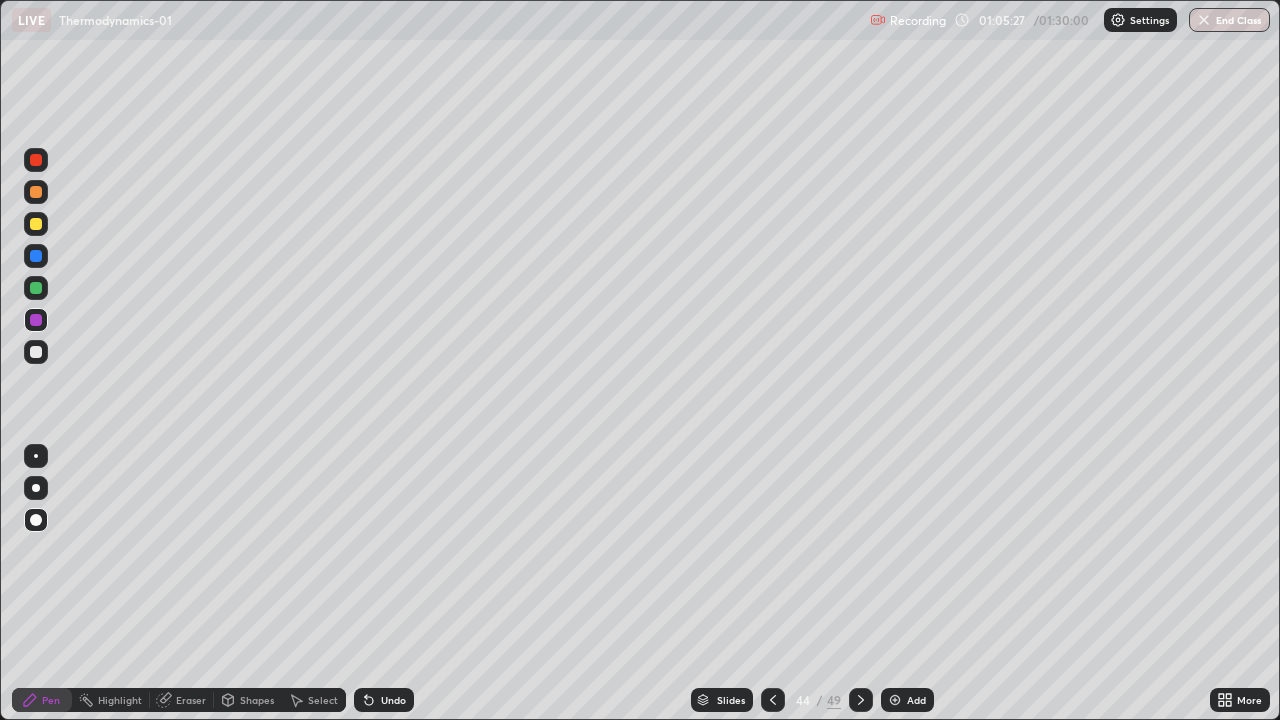 click at bounding box center [36, 288] 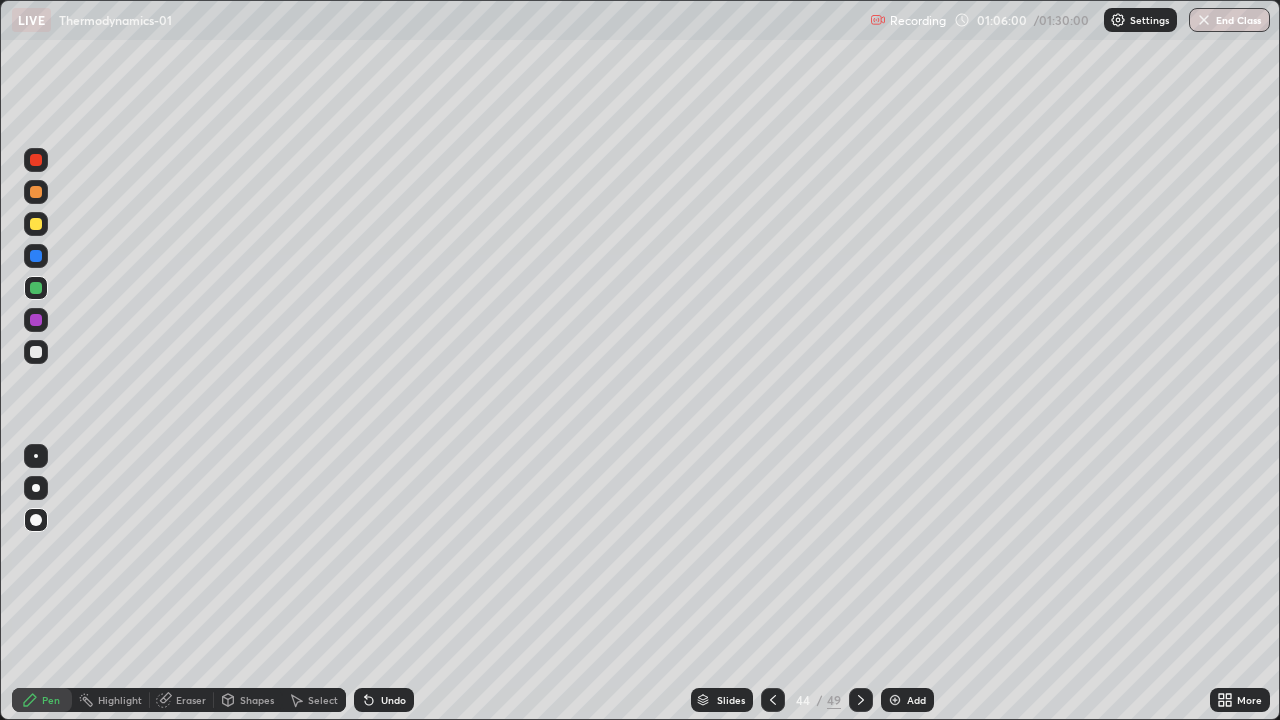 click at bounding box center [36, 224] 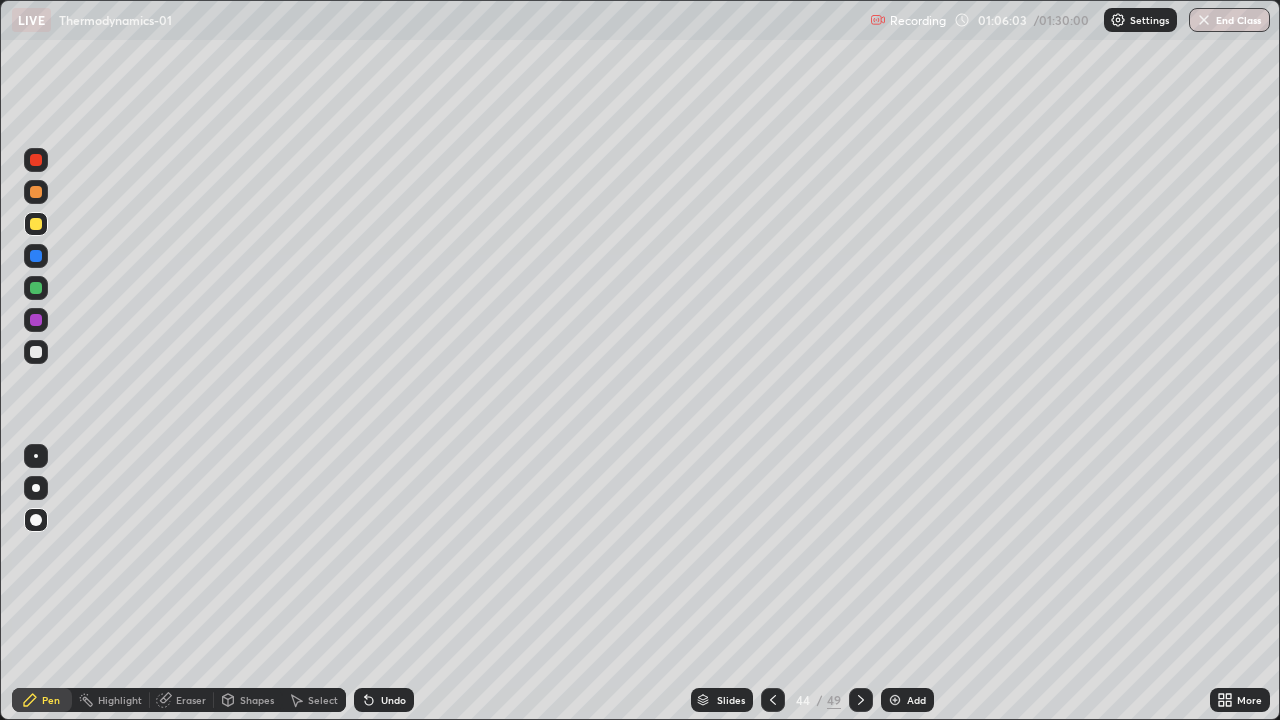 click on "Add" at bounding box center [907, 700] 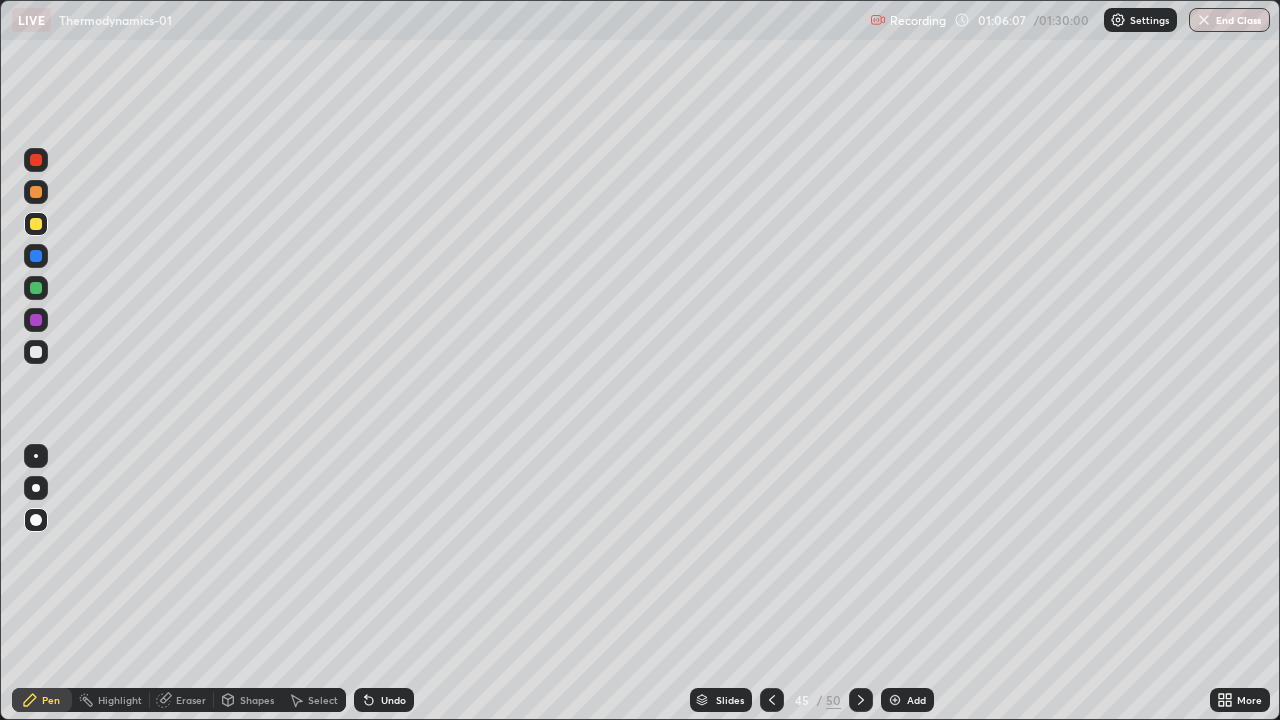 click 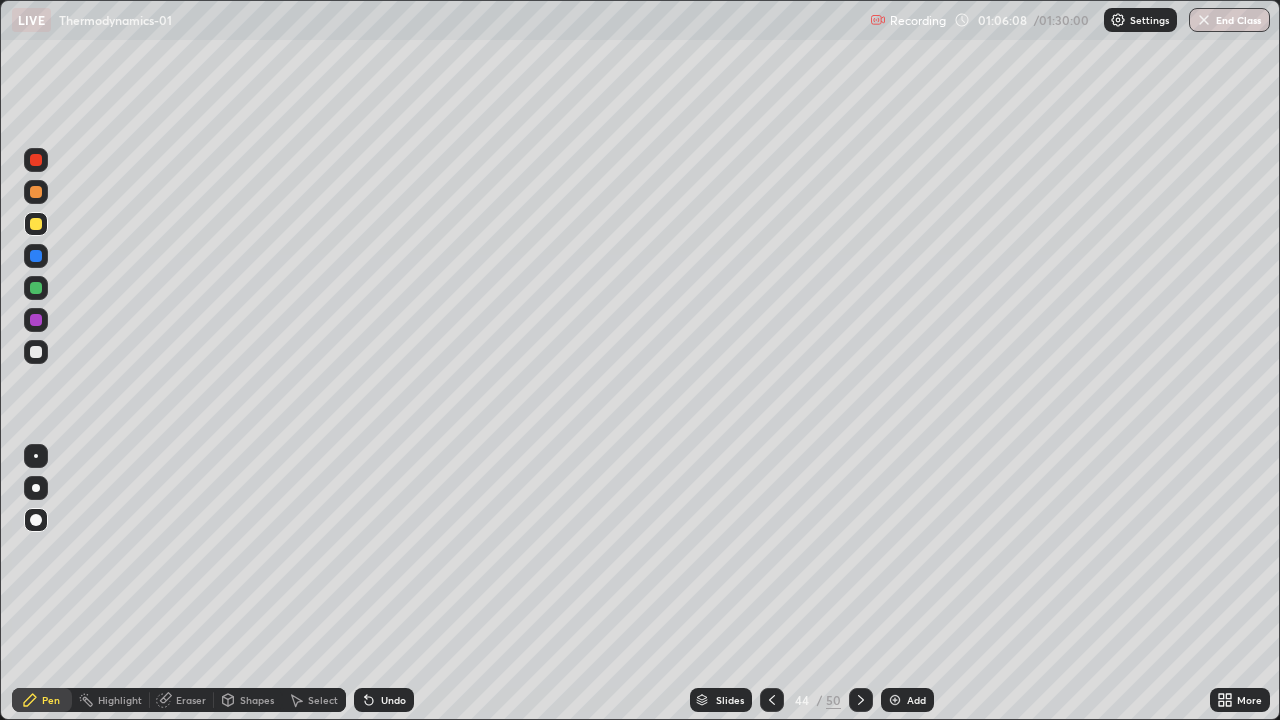 click at bounding box center (861, 700) 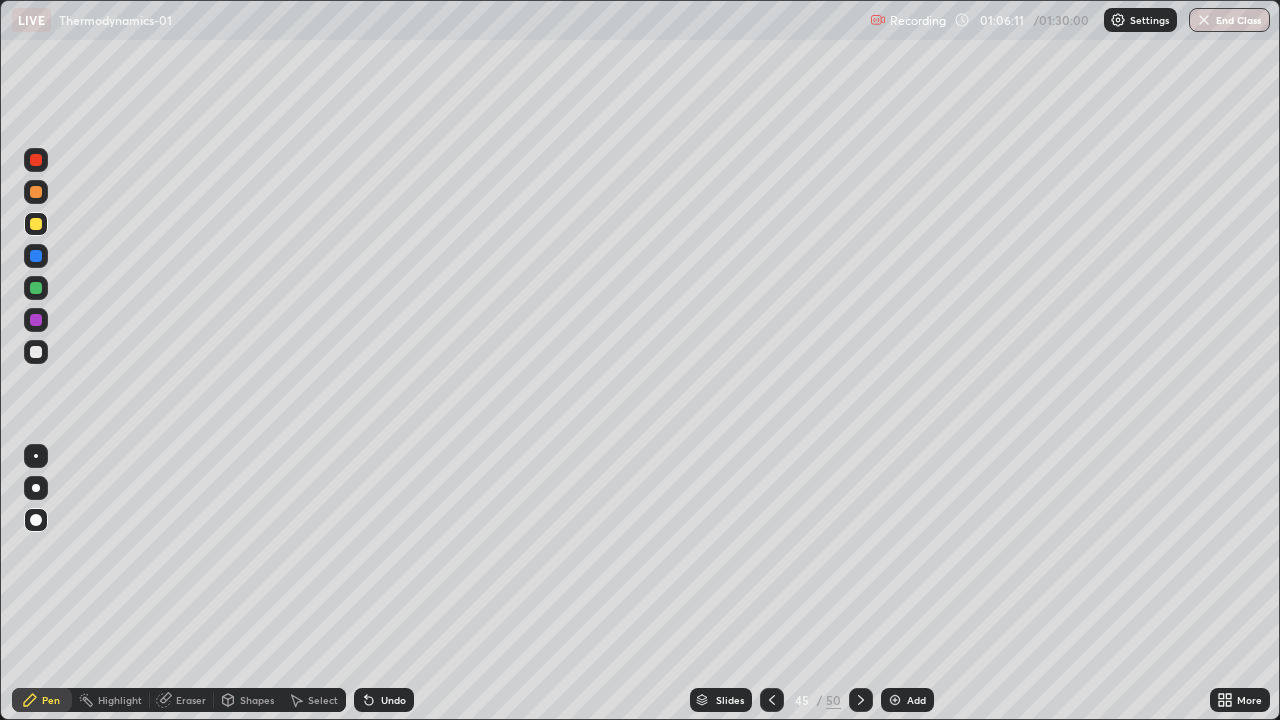 click 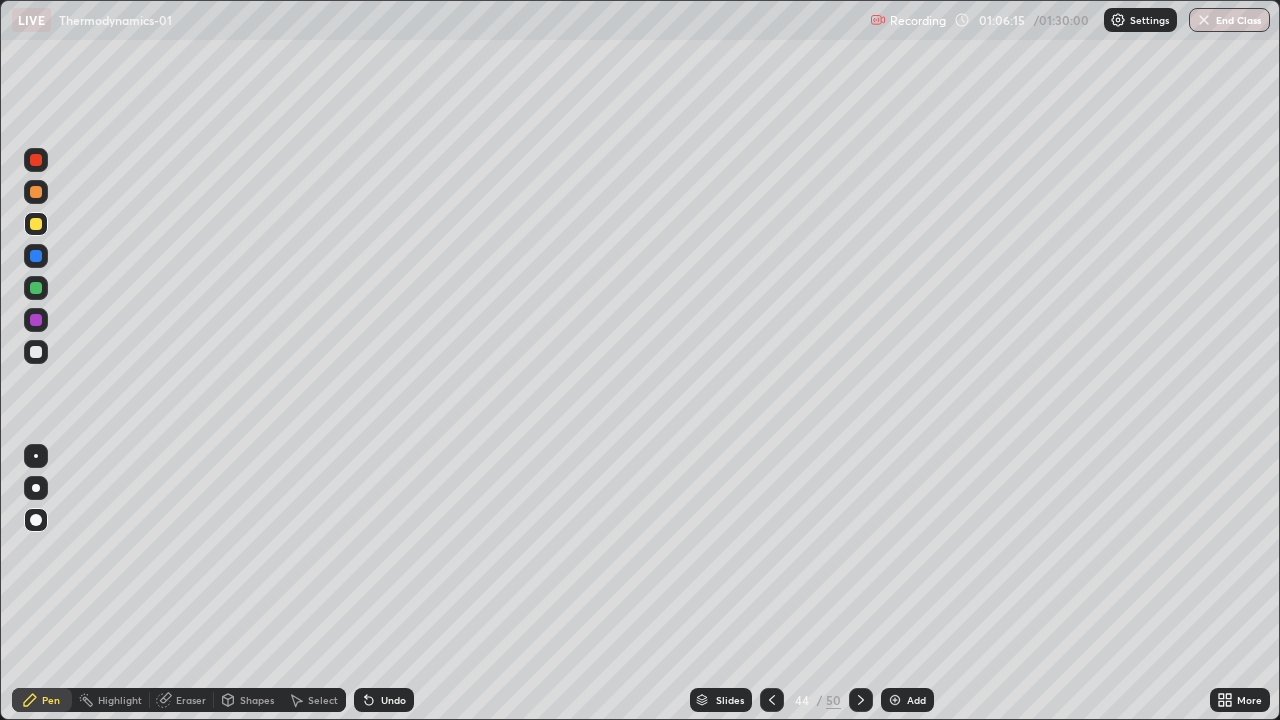 click 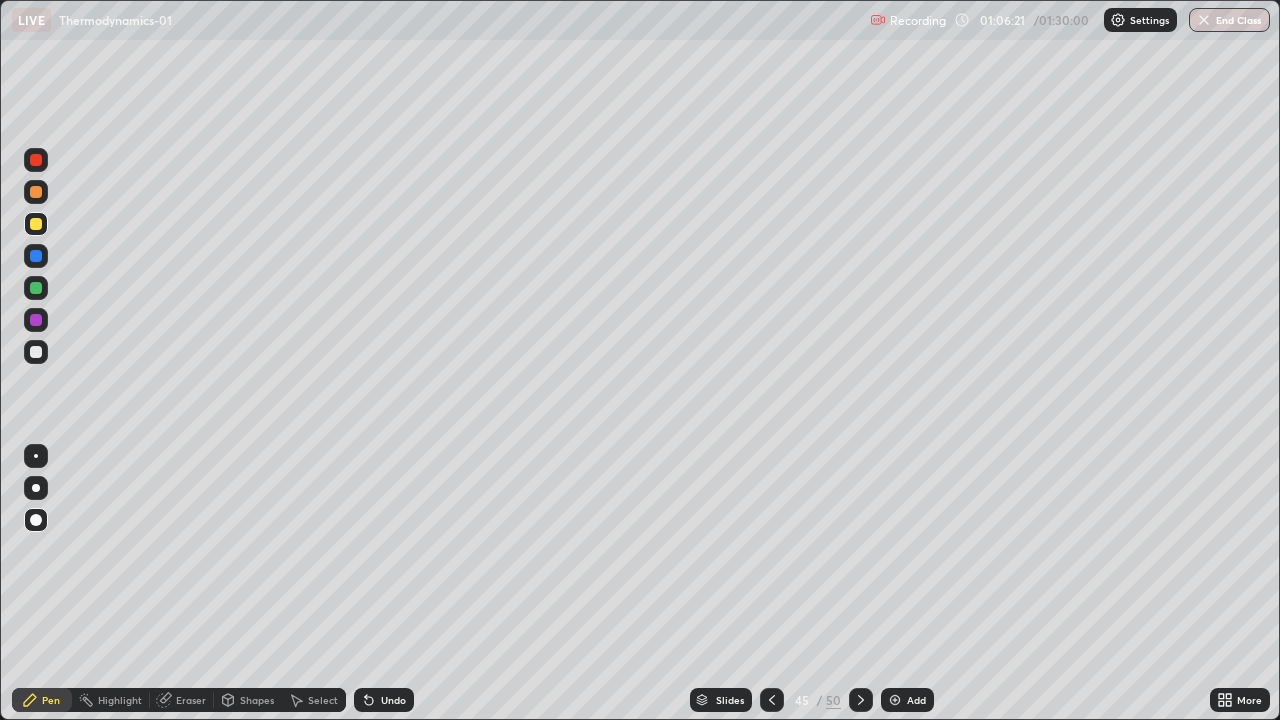 click at bounding box center (36, 256) 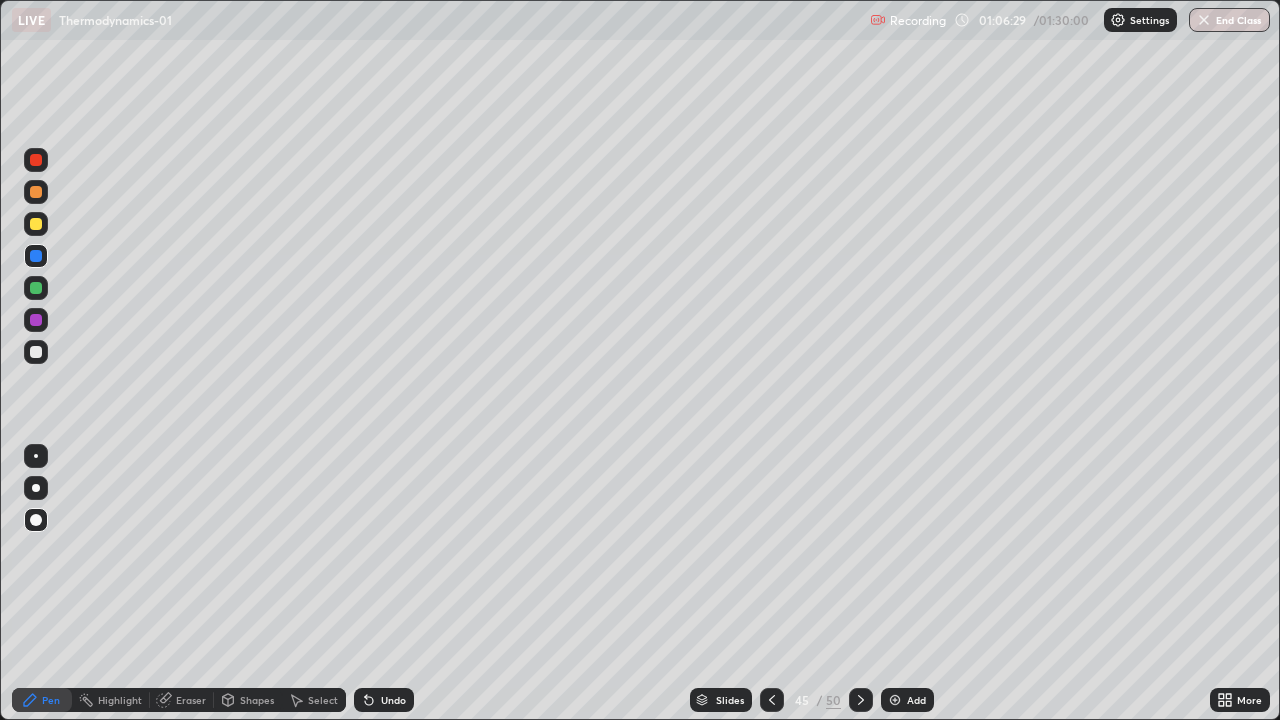 click at bounding box center (36, 288) 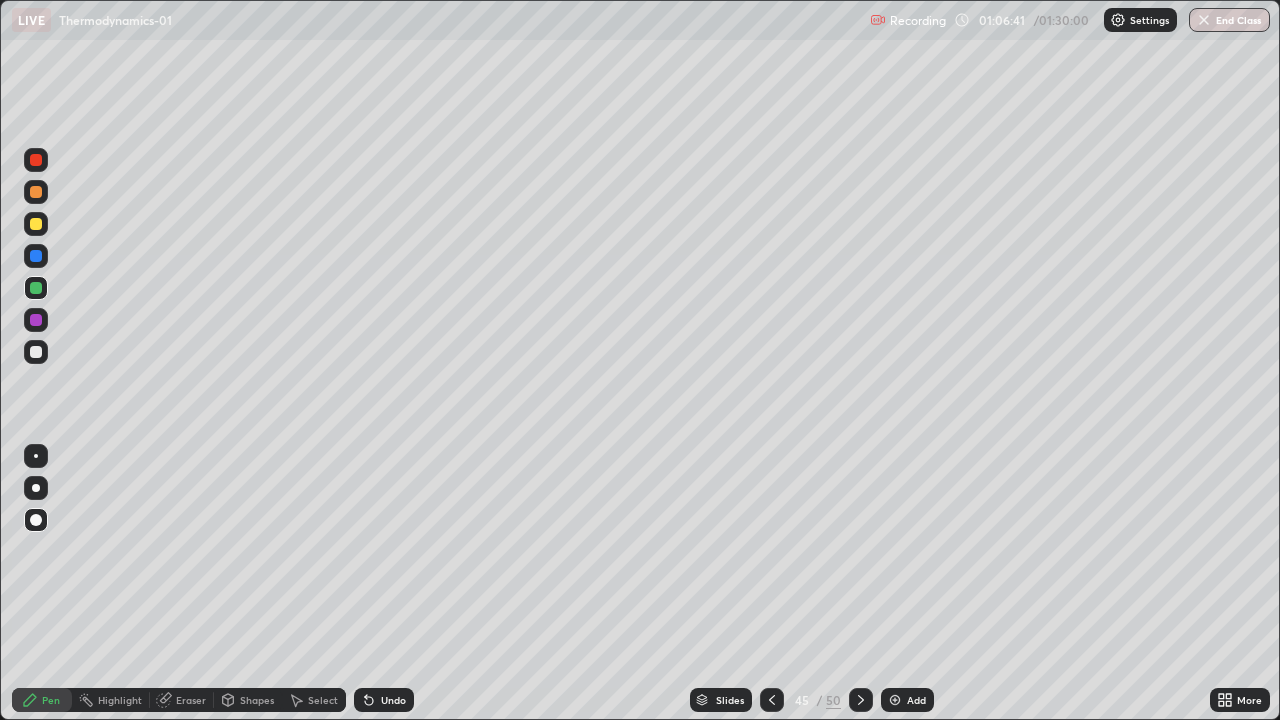 click on "Undo" at bounding box center (393, 700) 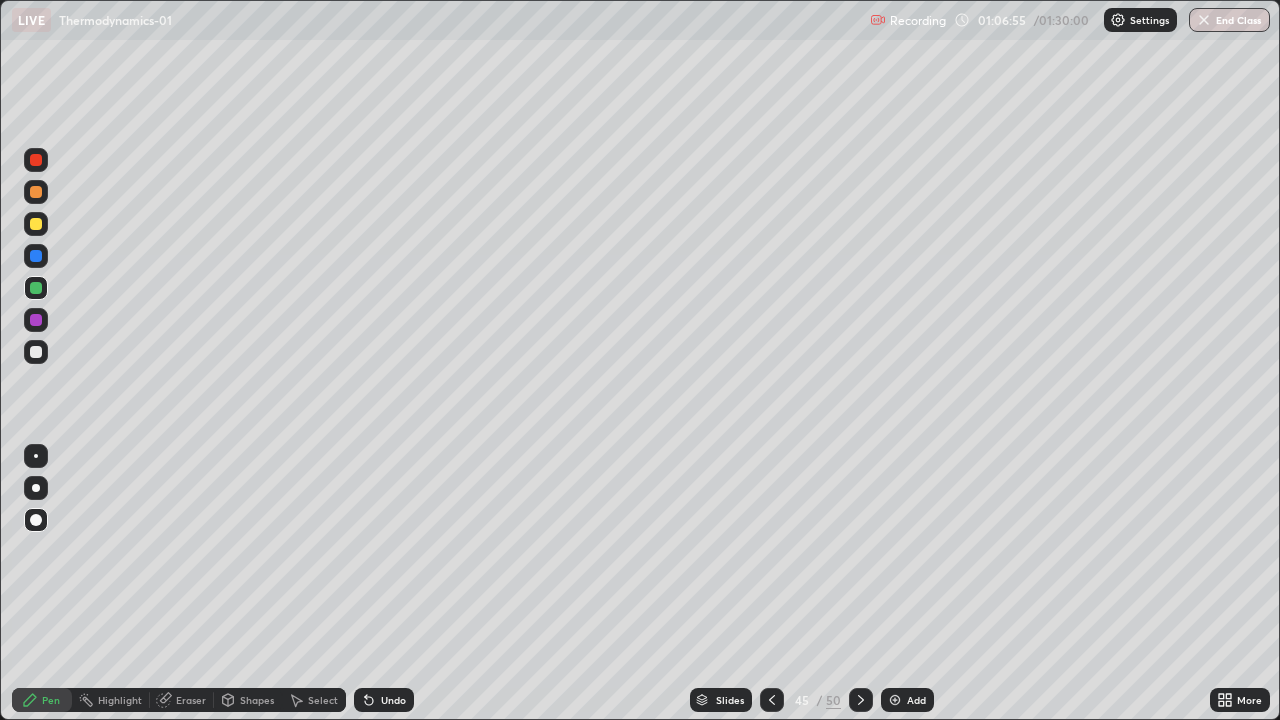 click 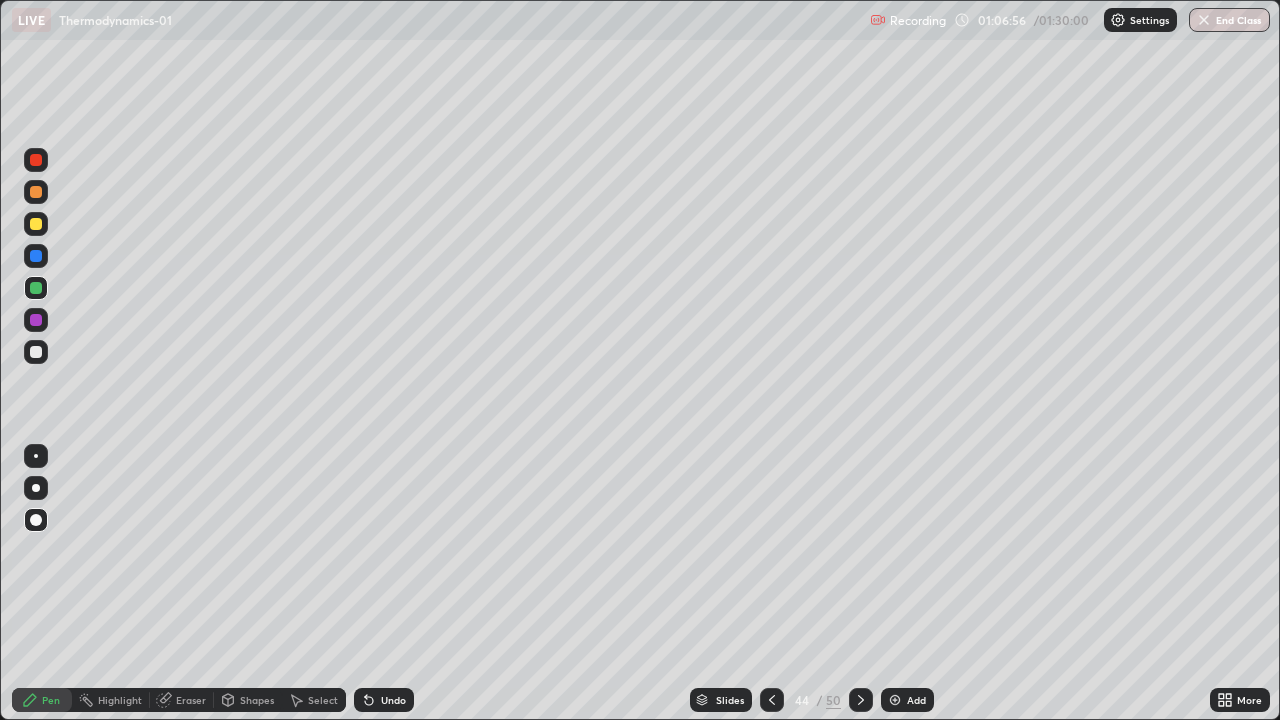 click 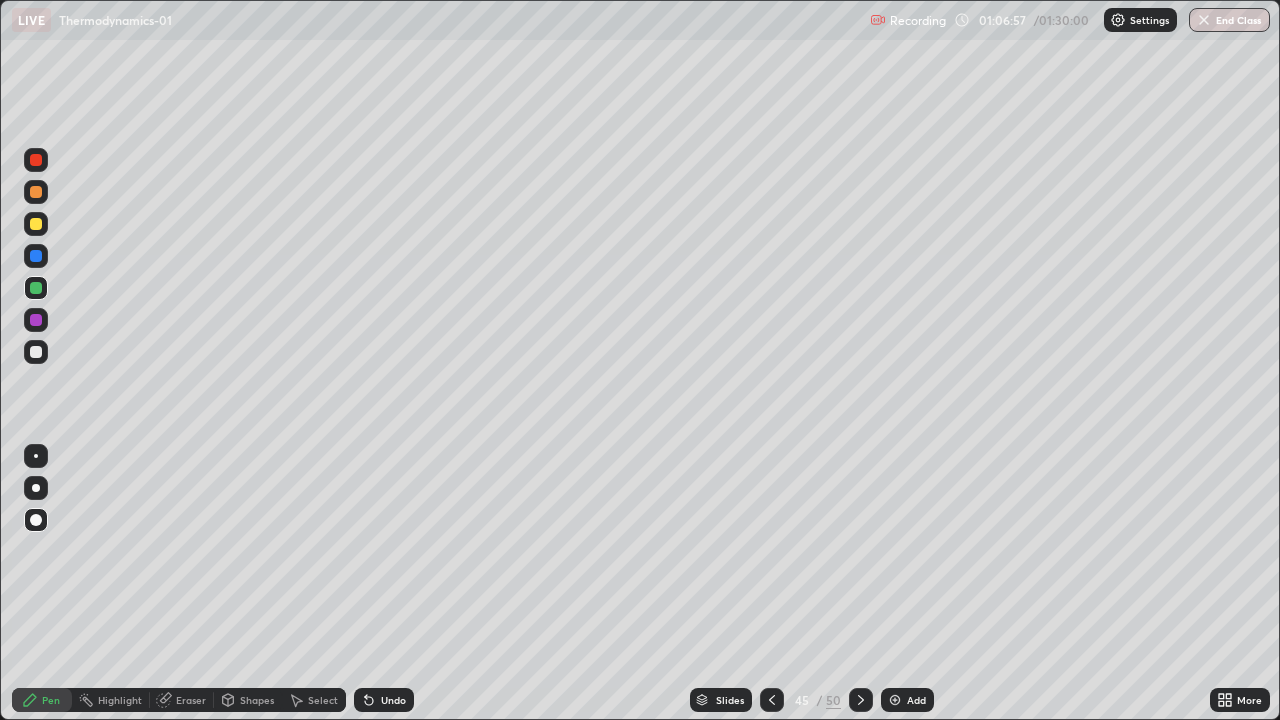 click 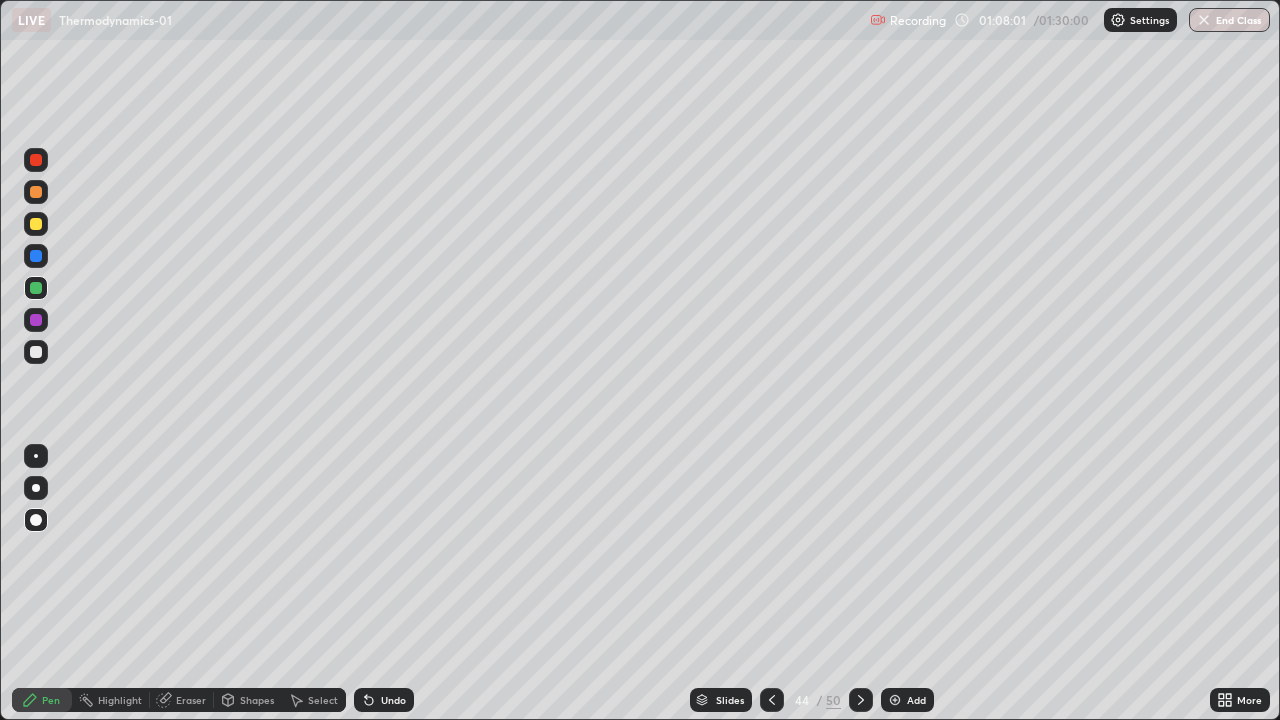 click 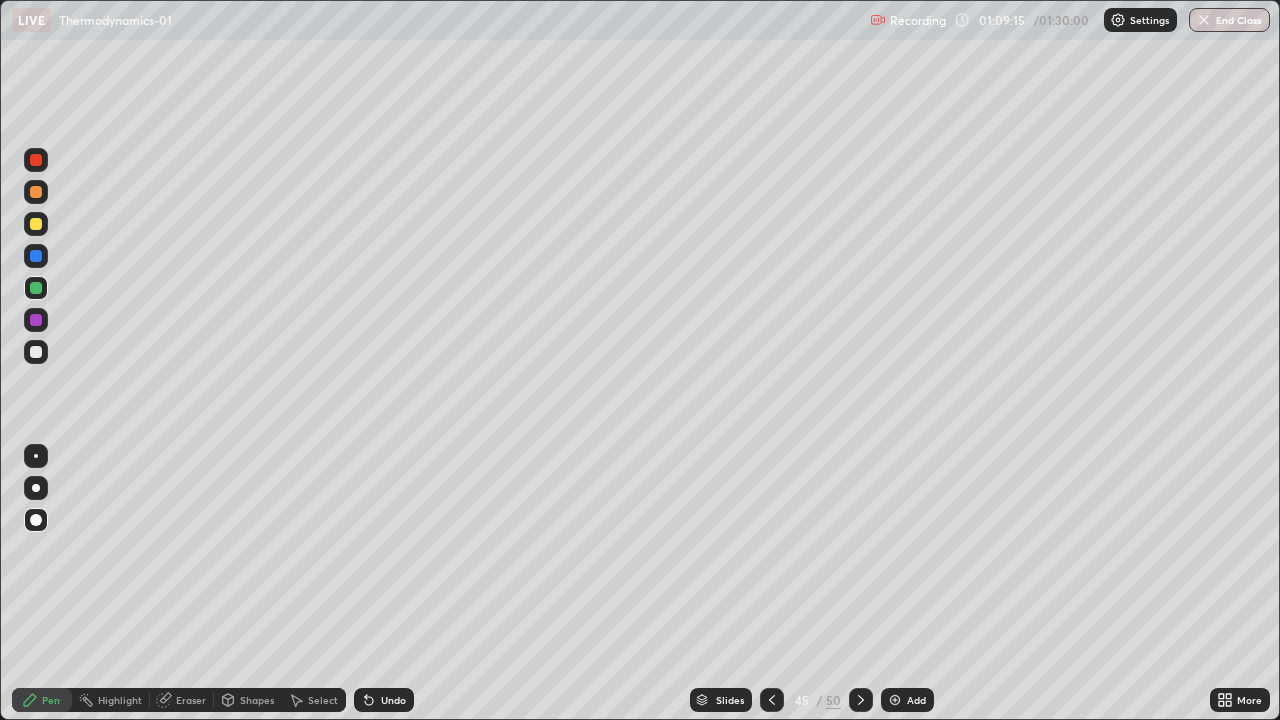 click 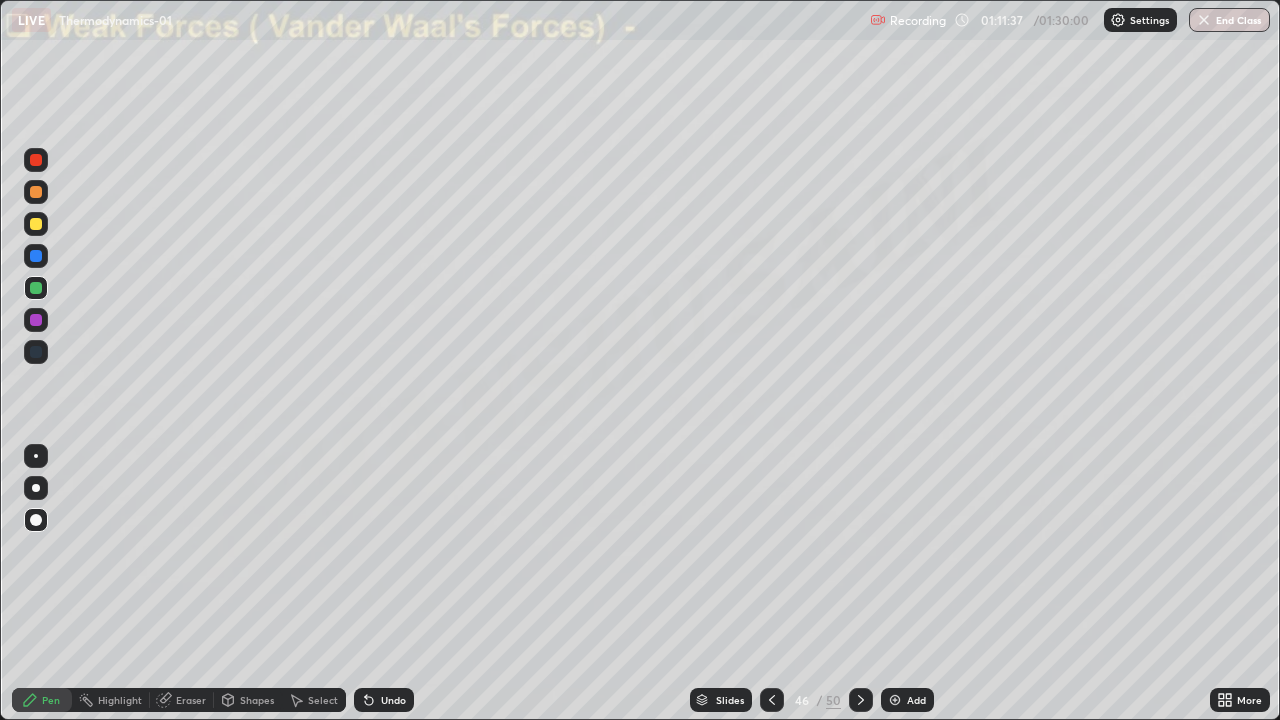 click at bounding box center (36, 224) 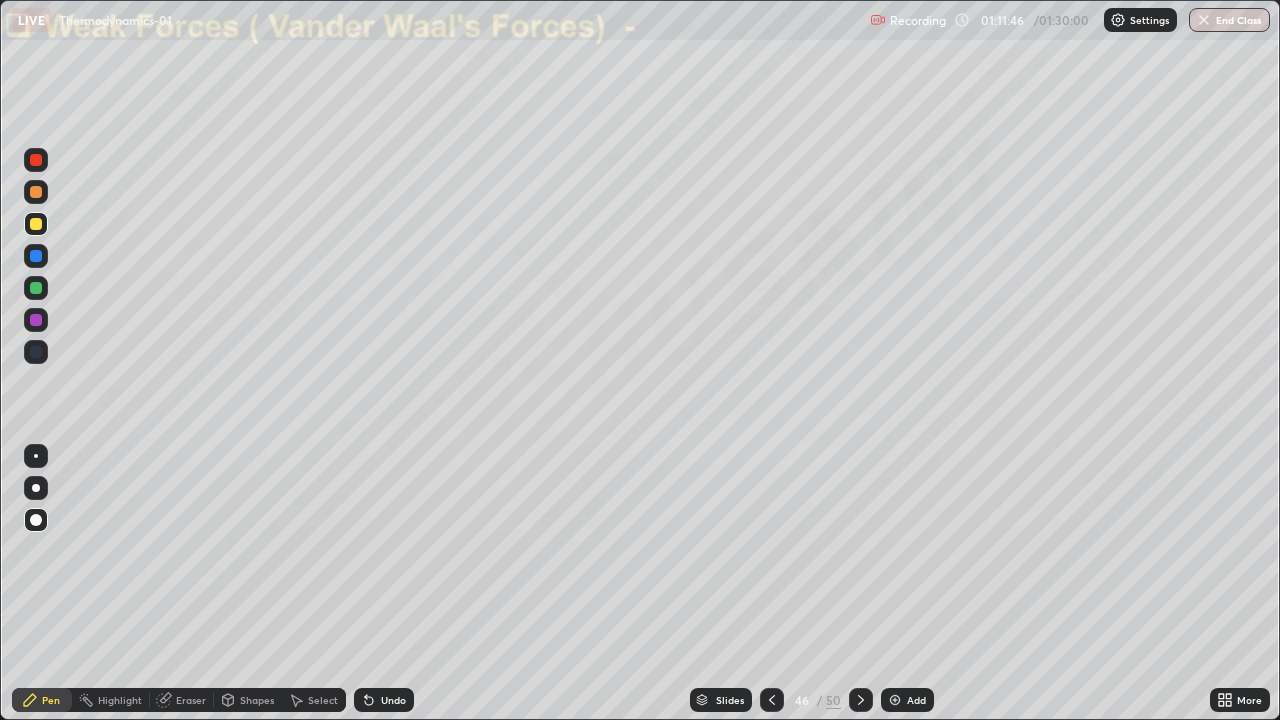 click at bounding box center (36, 256) 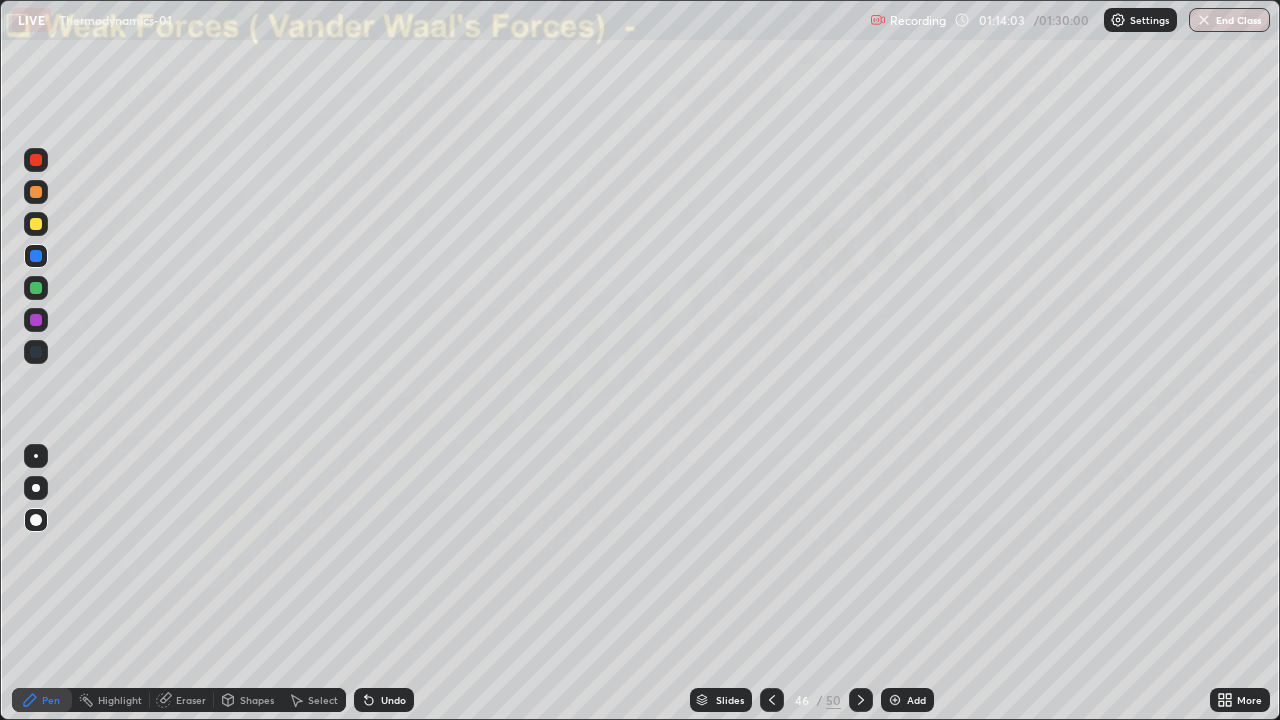 click 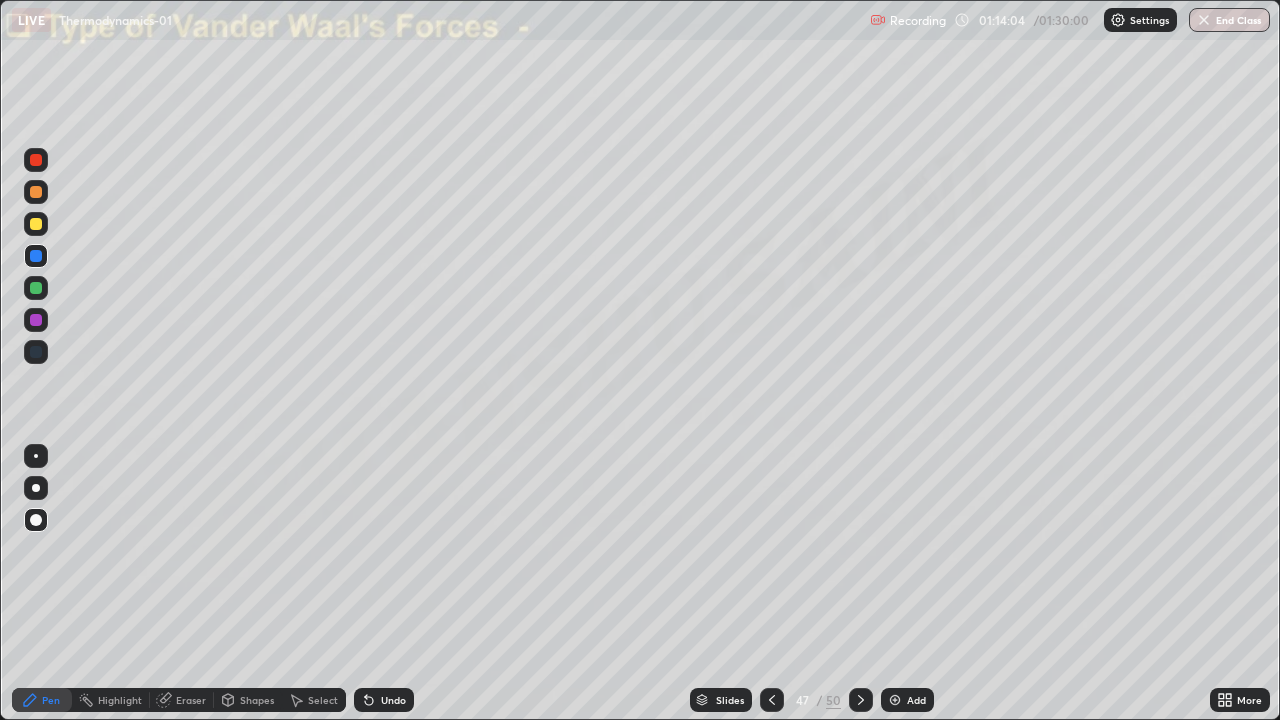 click 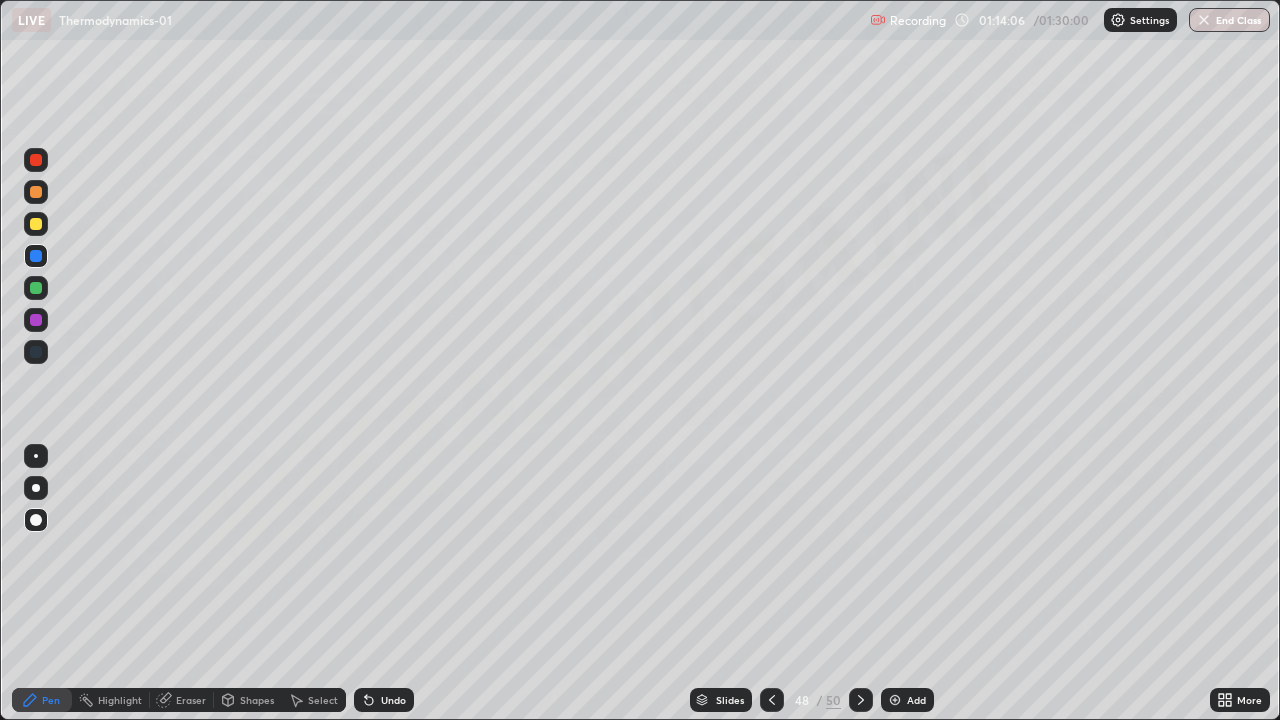 click 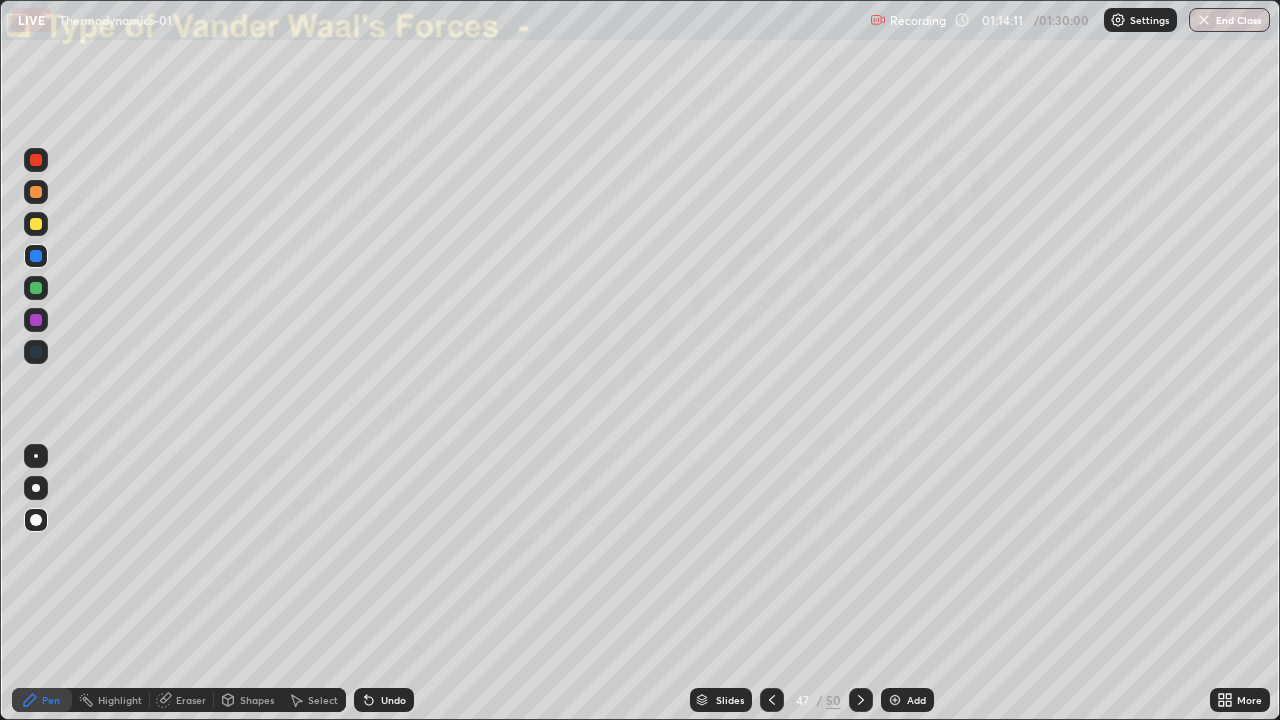 click on "Pen" at bounding box center [42, 700] 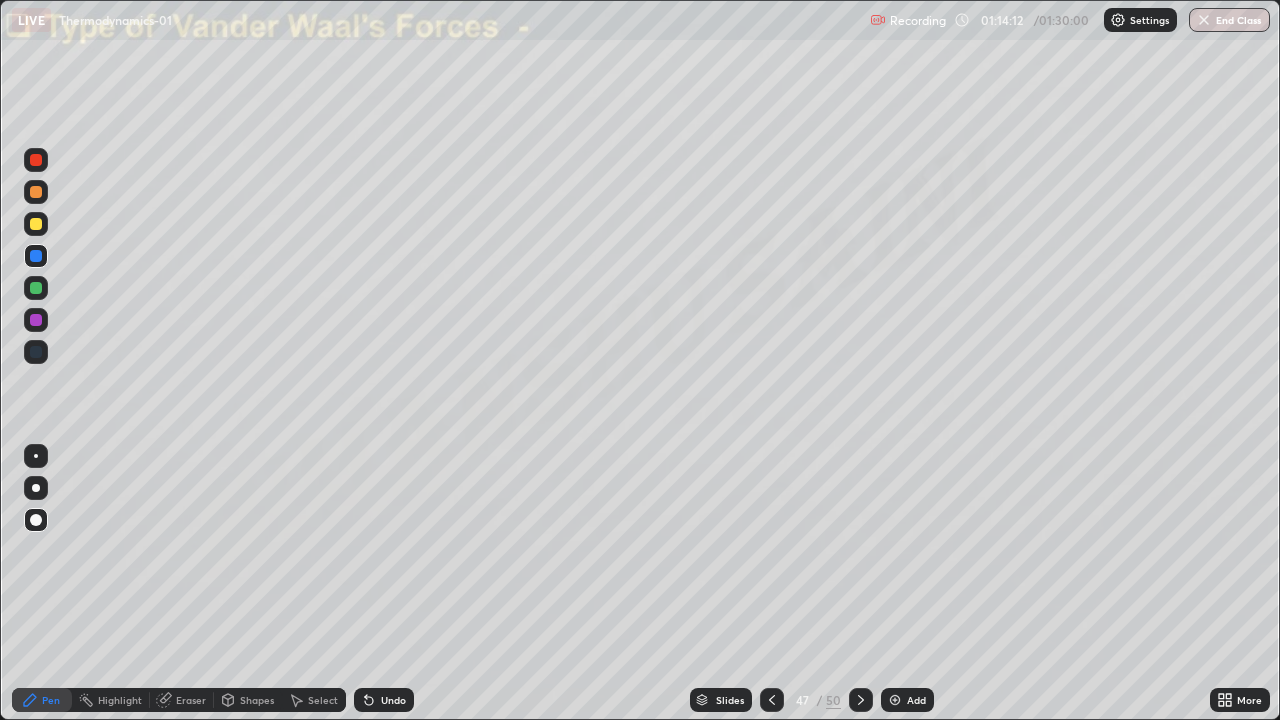 click at bounding box center [36, 224] 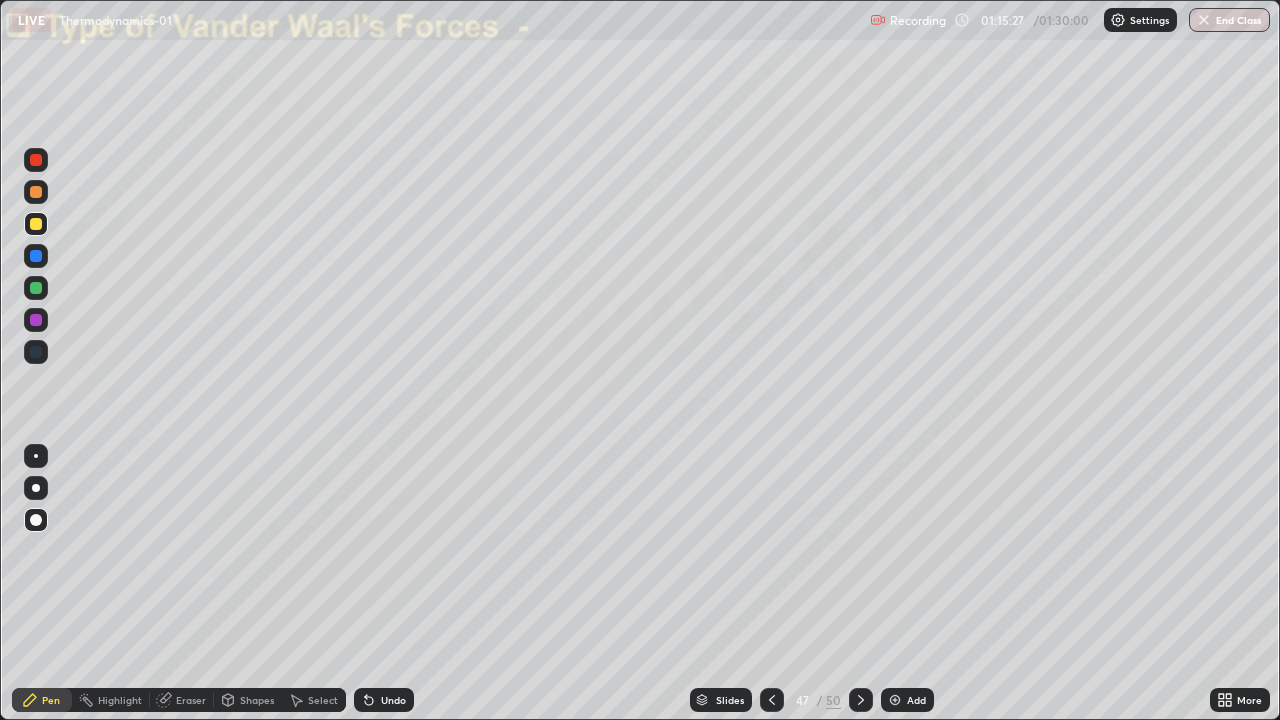 click at bounding box center (36, 288) 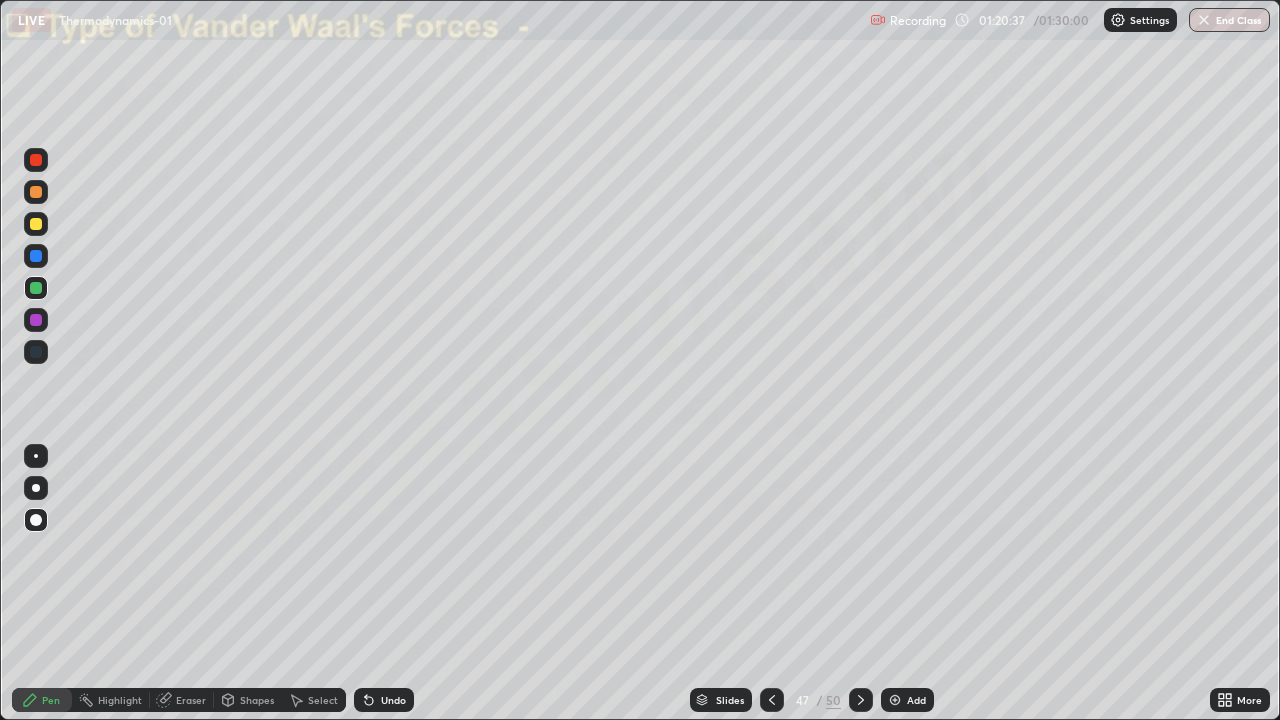 click 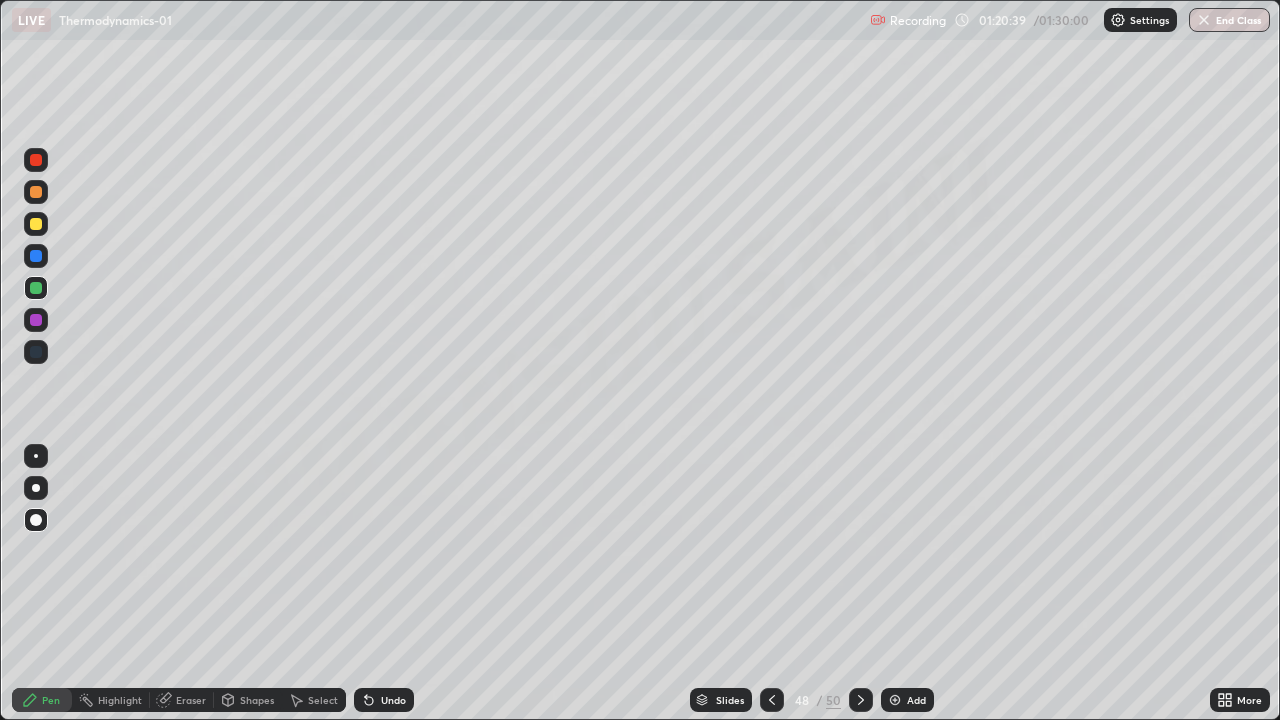 click on "Slides" at bounding box center [730, 700] 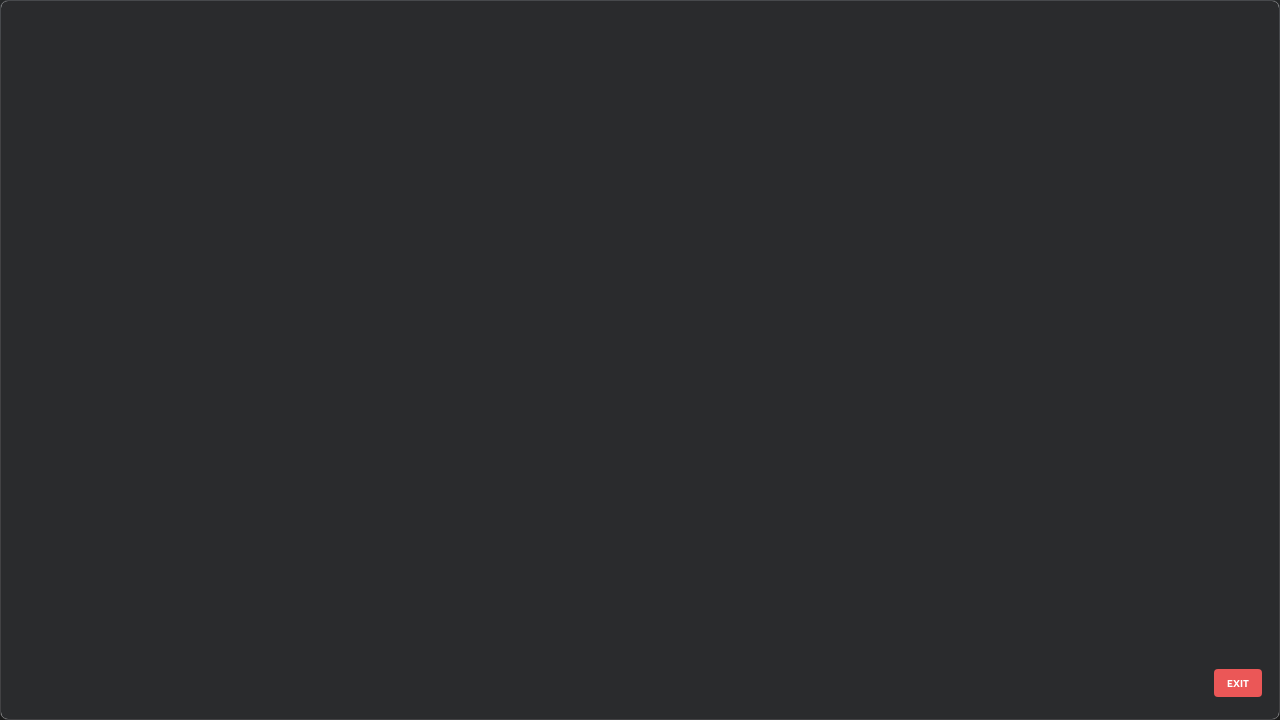 scroll, scrollTop: 2876, scrollLeft: 0, axis: vertical 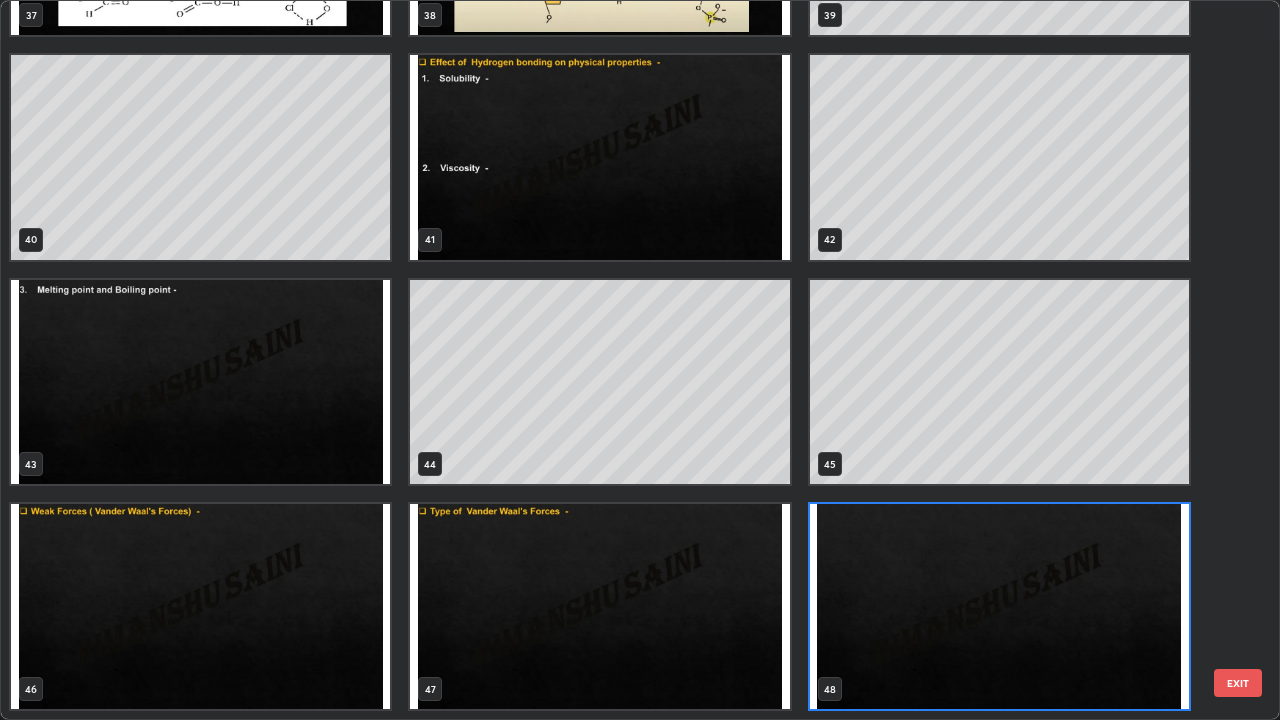 click at bounding box center [999, 606] 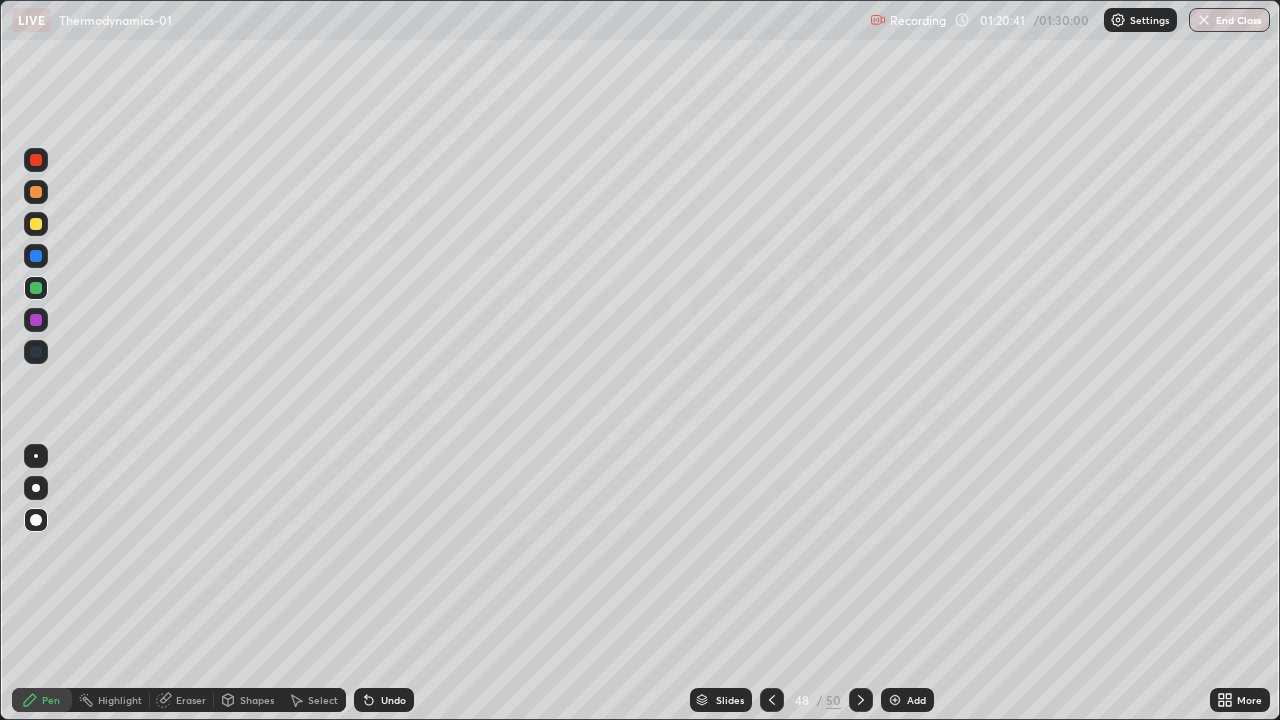 click at bounding box center [999, 606] 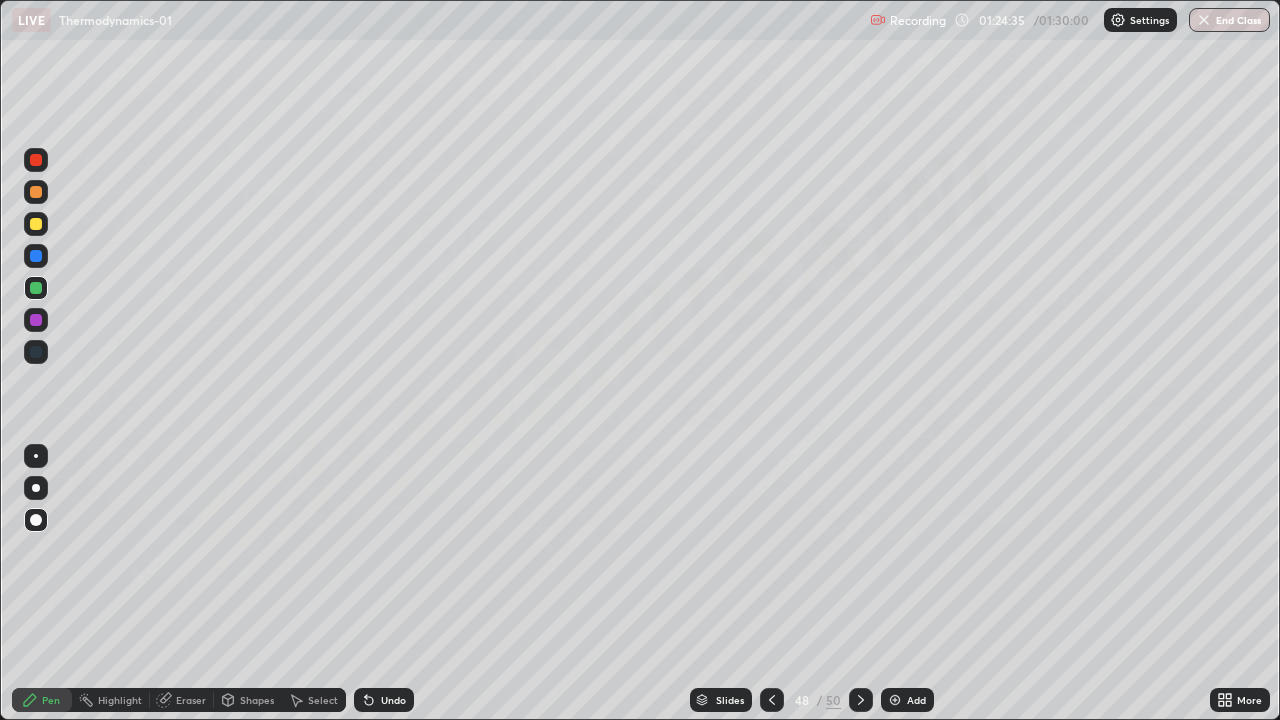 click on "End Class" at bounding box center [1229, 20] 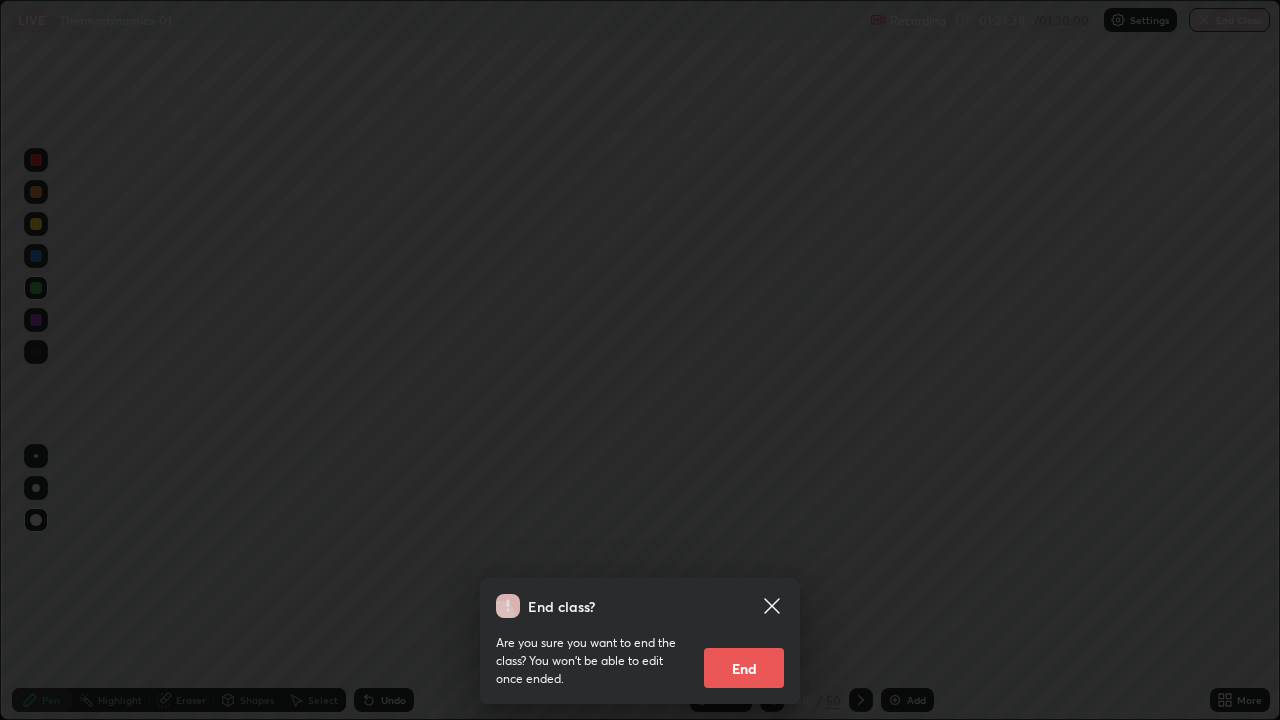 click on "End" at bounding box center [744, 668] 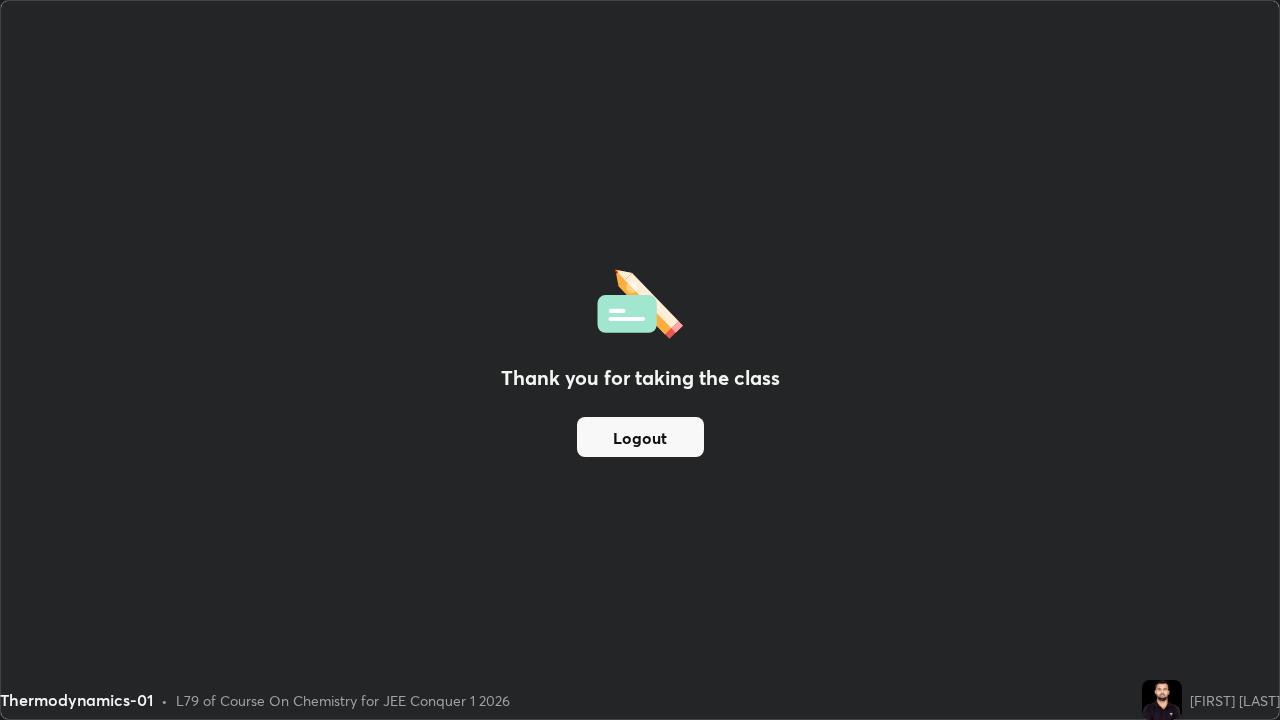 click on "Logout" at bounding box center [640, 437] 